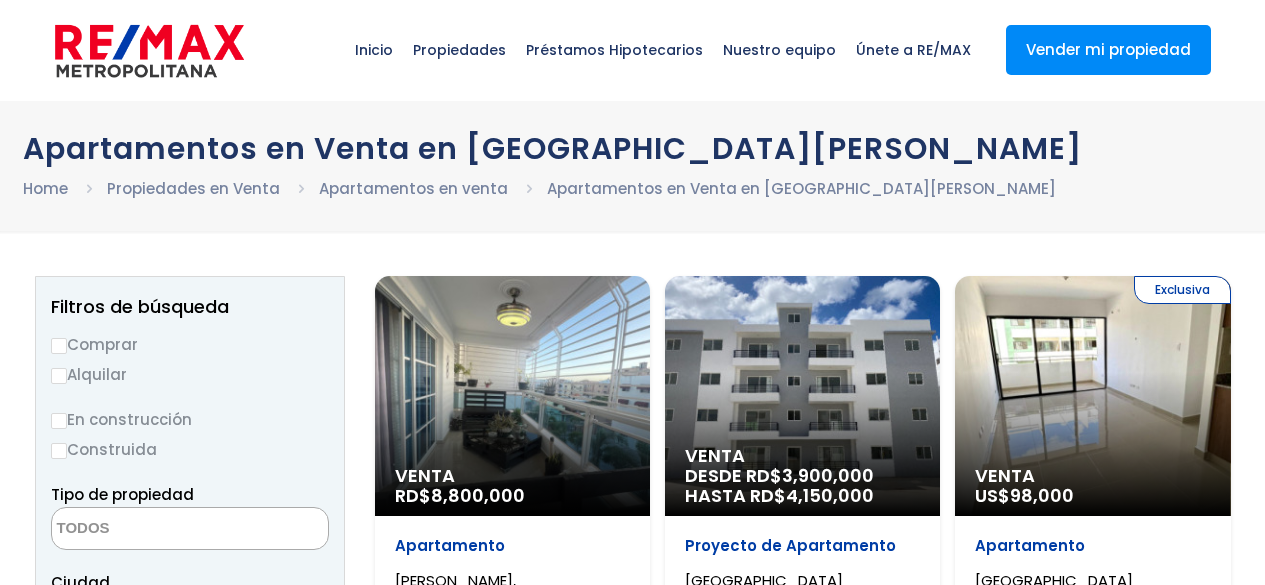 select 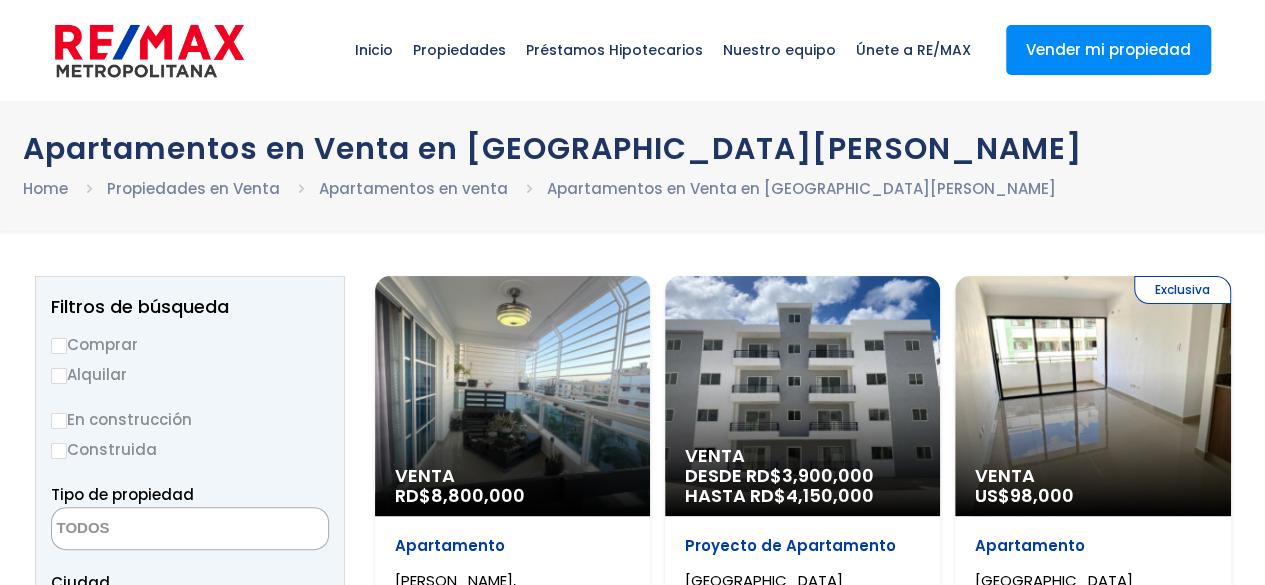 scroll, scrollTop: 0, scrollLeft: 0, axis: both 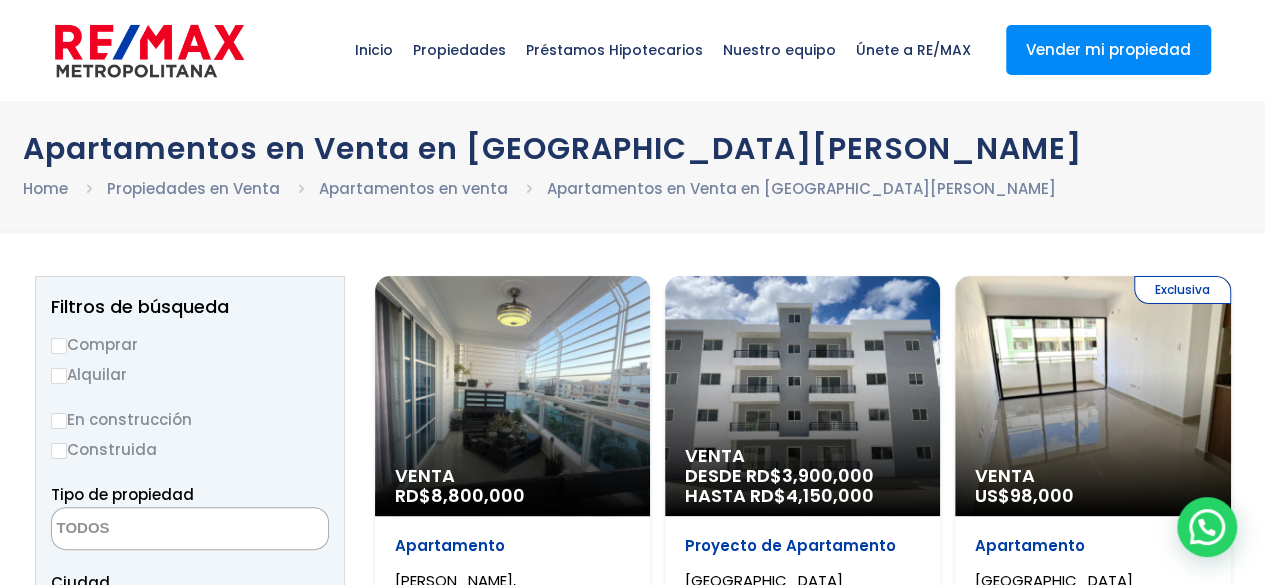 click on "Comprar" at bounding box center (59, 346) 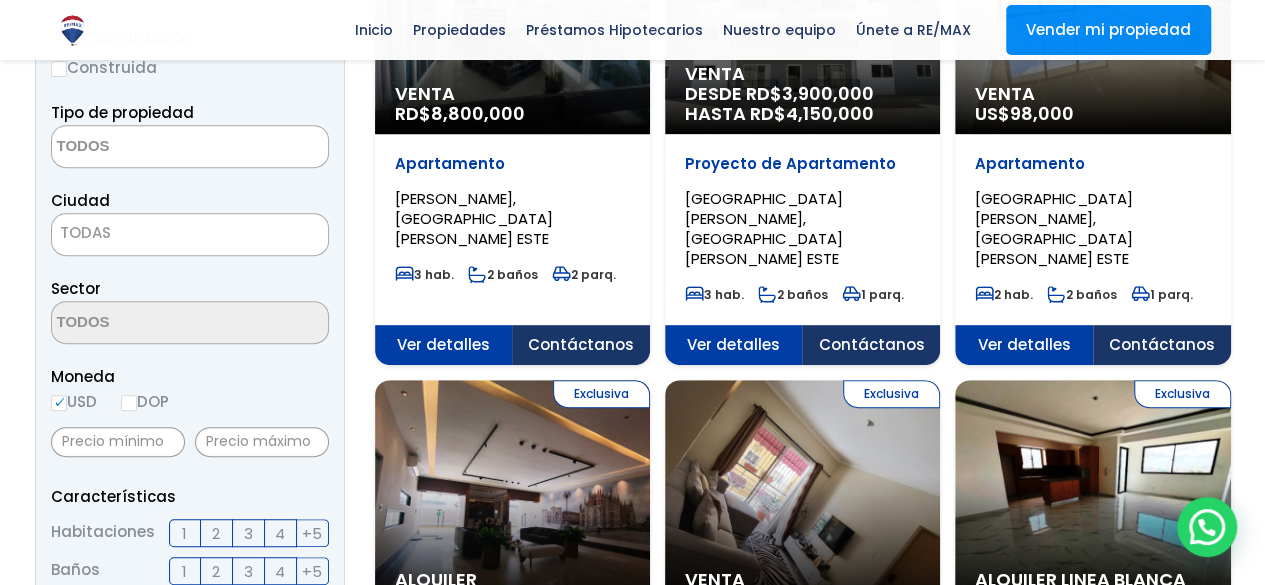 scroll, scrollTop: 384, scrollLeft: 0, axis: vertical 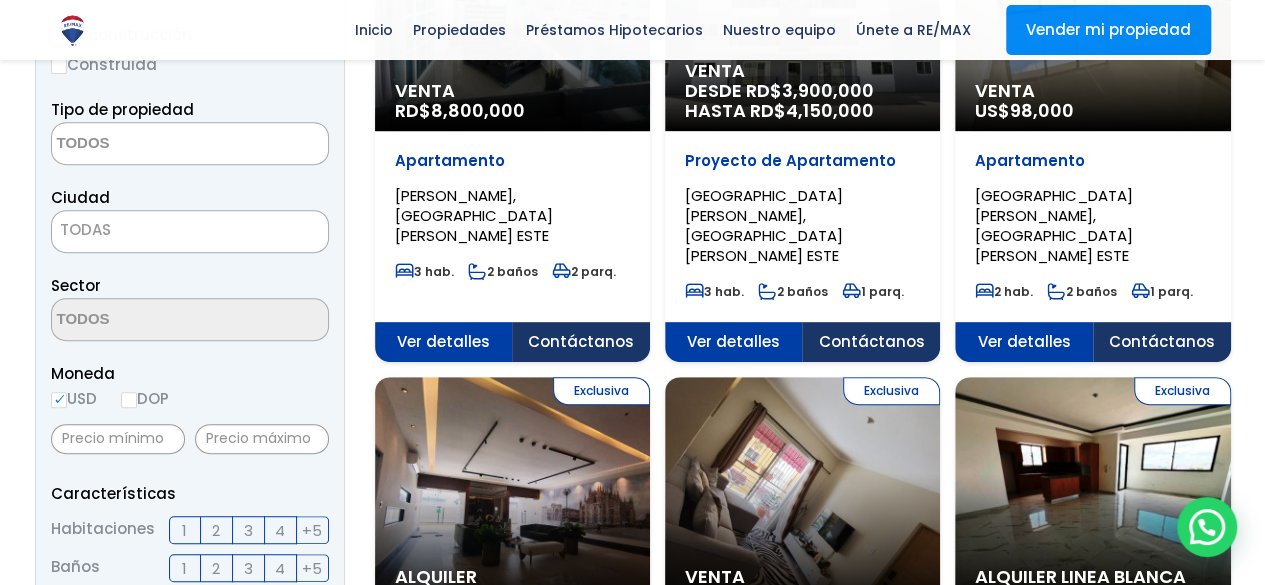 click on "DOP" at bounding box center (145, 398) 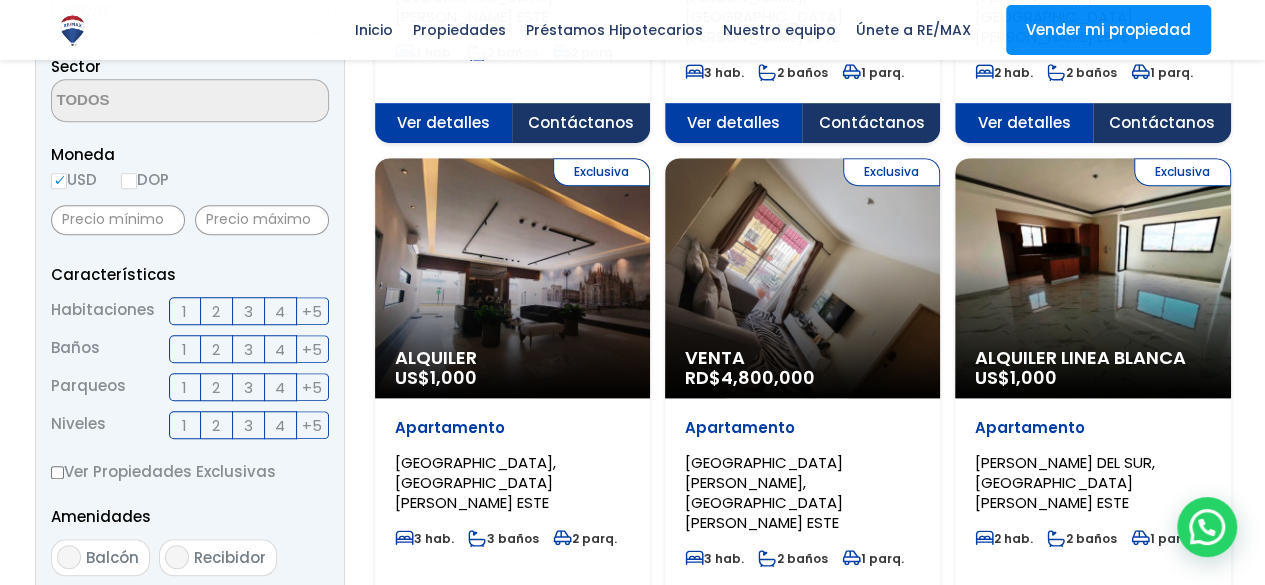 scroll, scrollTop: 604, scrollLeft: 0, axis: vertical 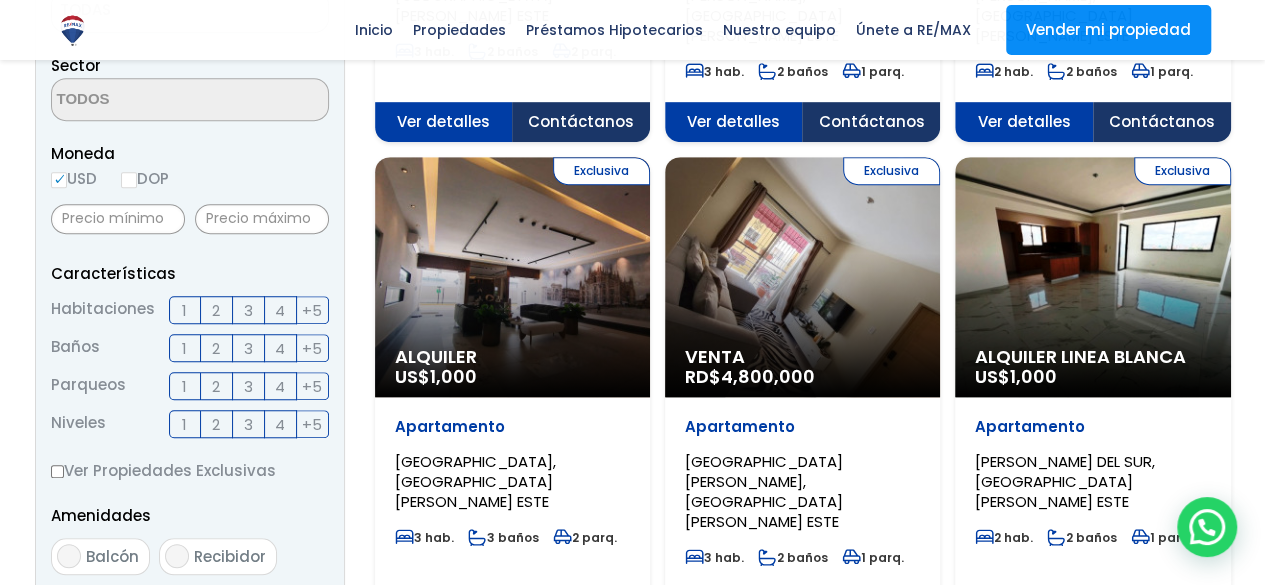 click on "3" at bounding box center (249, 310) 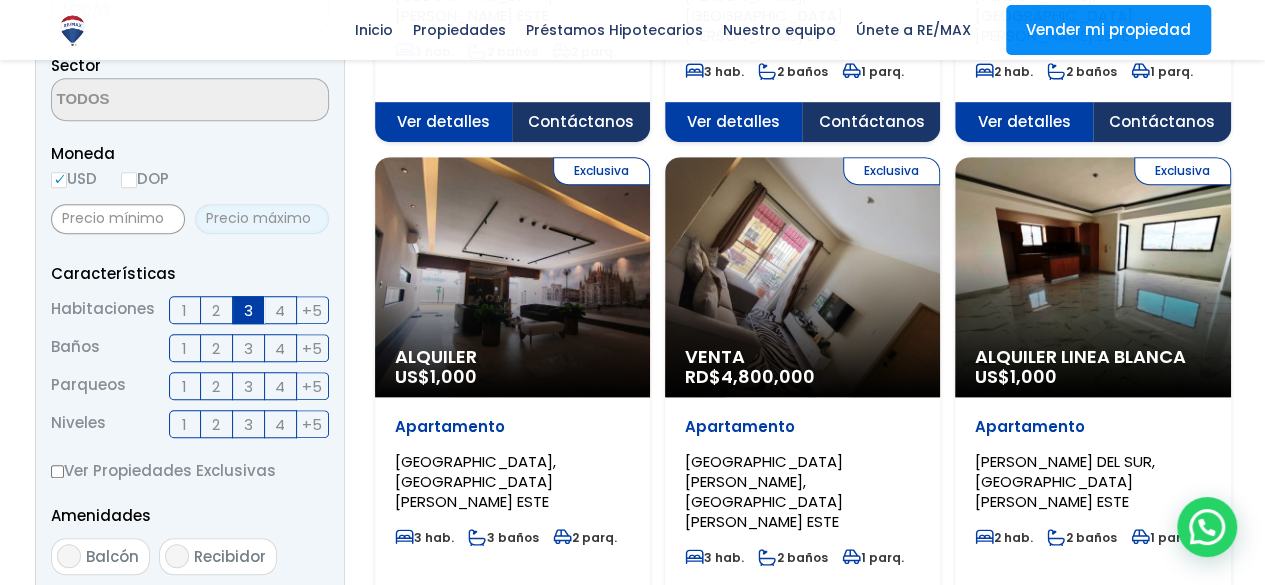 click at bounding box center [262, 219] 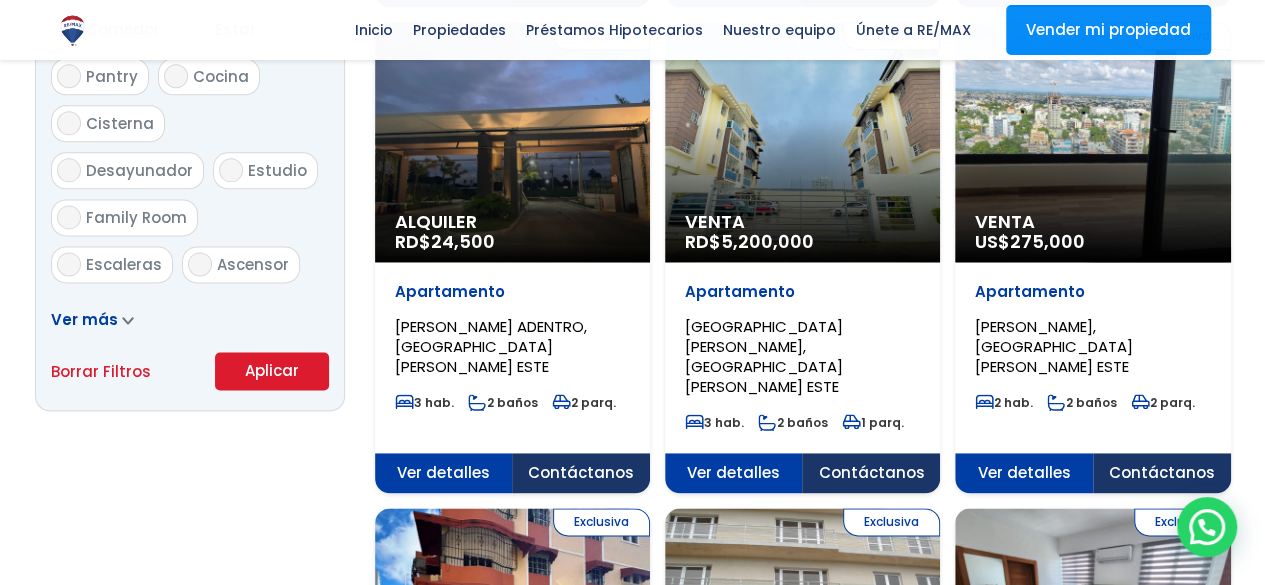 scroll, scrollTop: 1226, scrollLeft: 0, axis: vertical 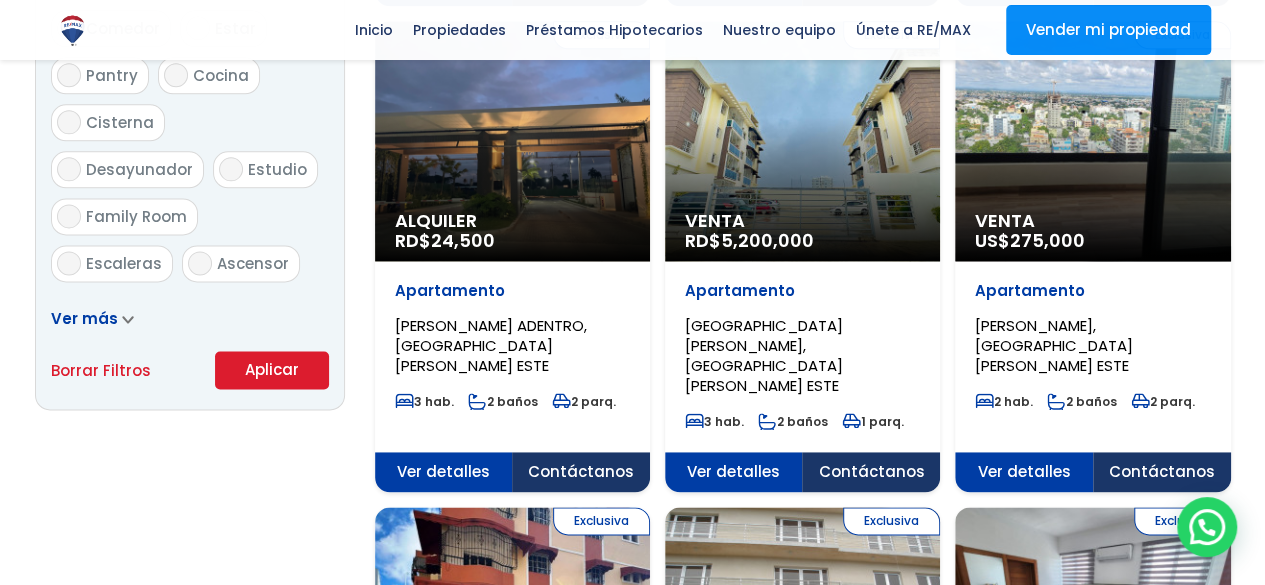 type on "3,750,000" 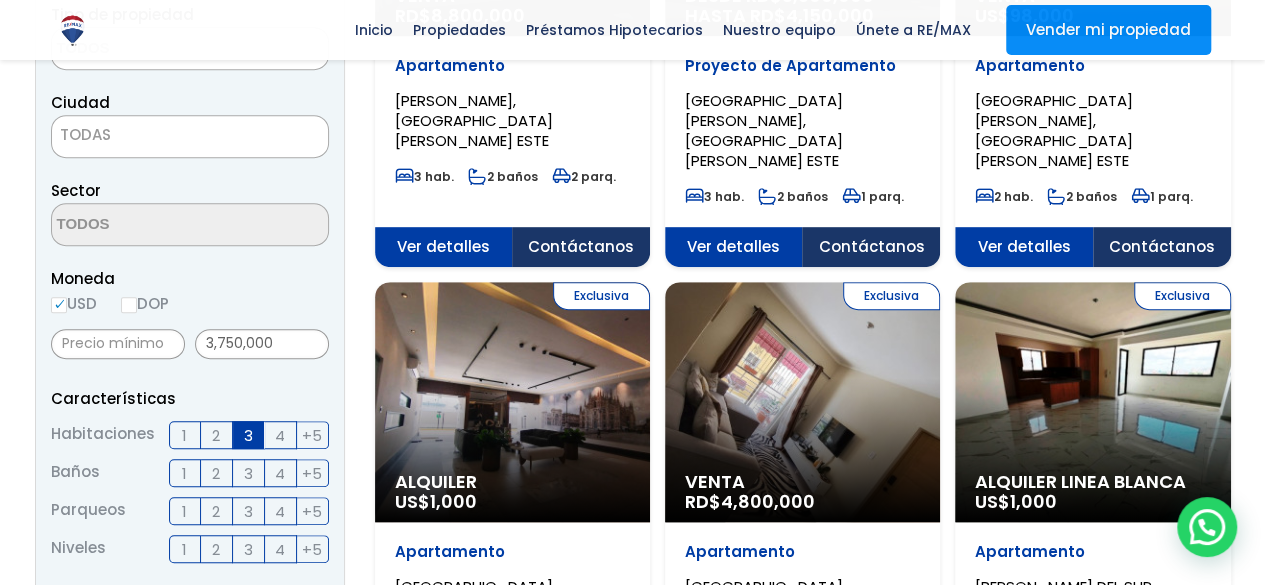 scroll, scrollTop: 470, scrollLeft: 0, axis: vertical 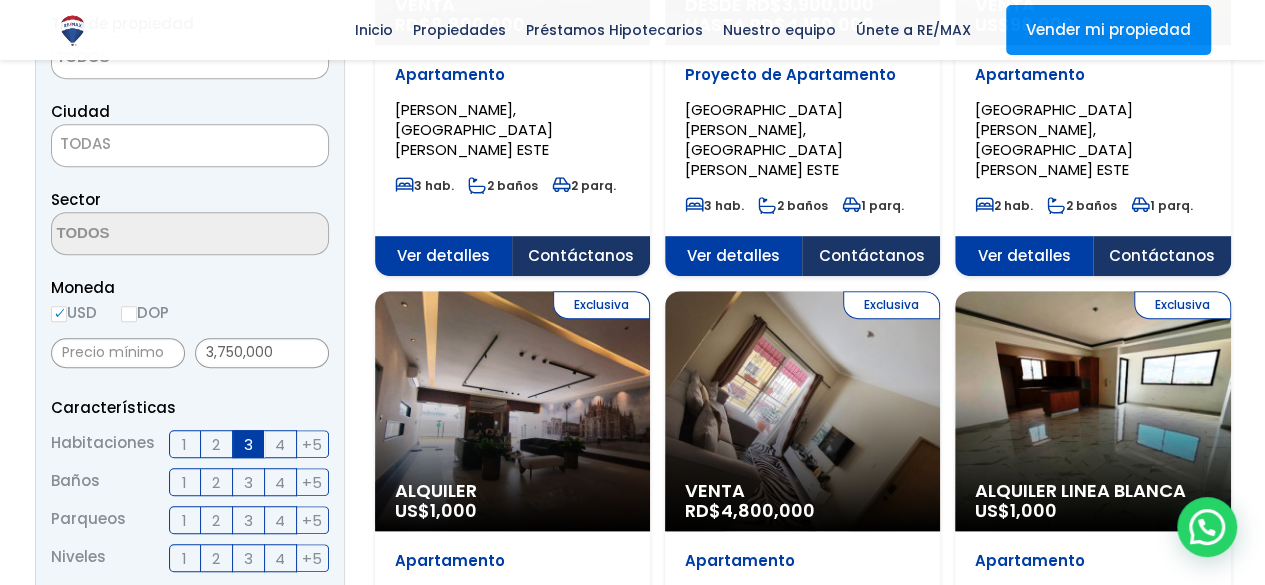 click on "DOP" at bounding box center (145, 312) 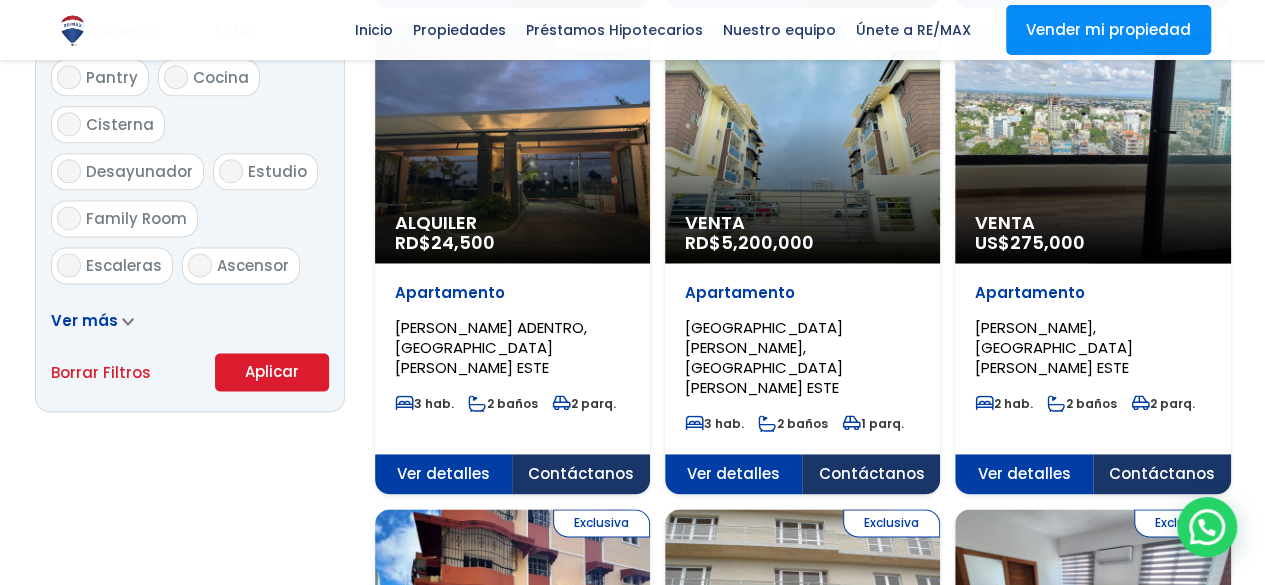 scroll, scrollTop: 1227, scrollLeft: 0, axis: vertical 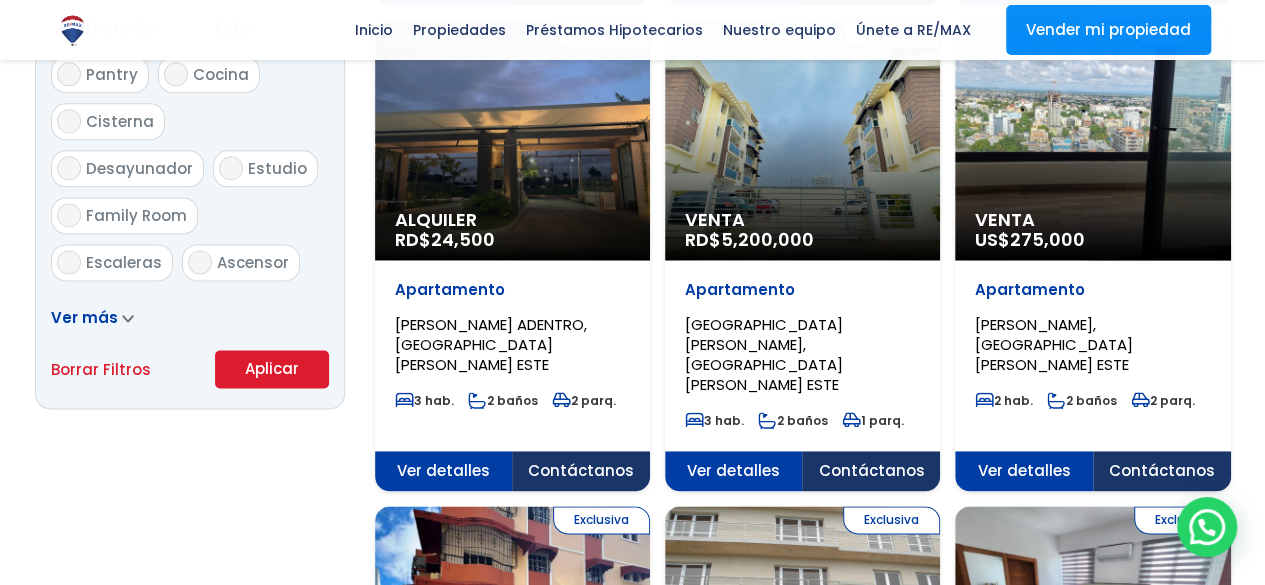 click on "Aplicar" at bounding box center [272, 369] 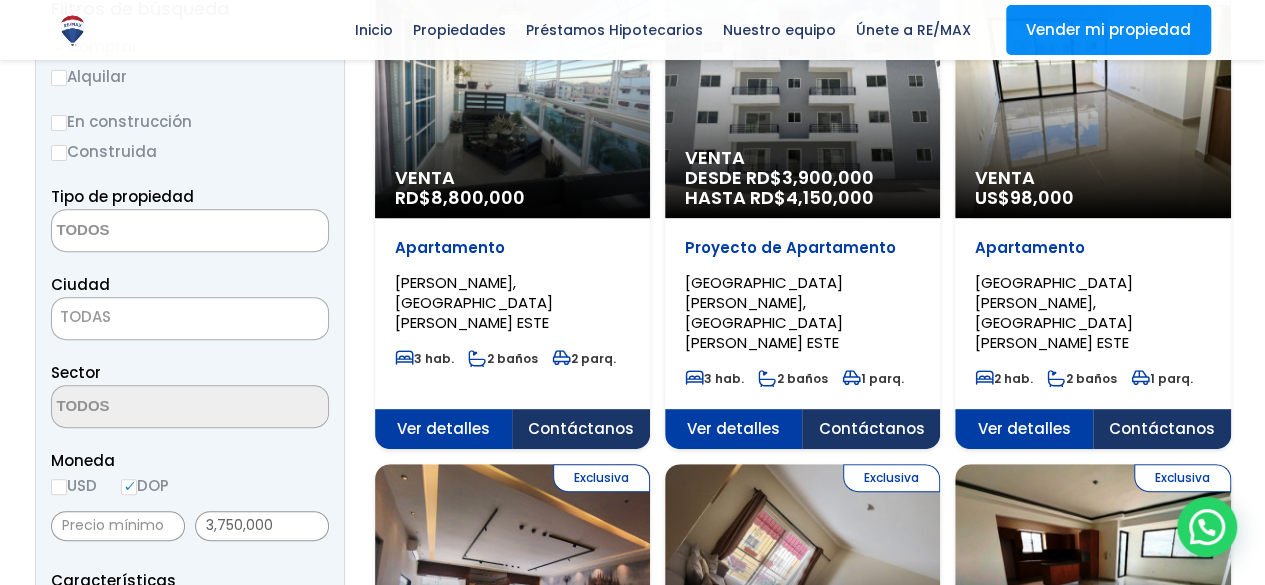 scroll, scrollTop: 280, scrollLeft: 0, axis: vertical 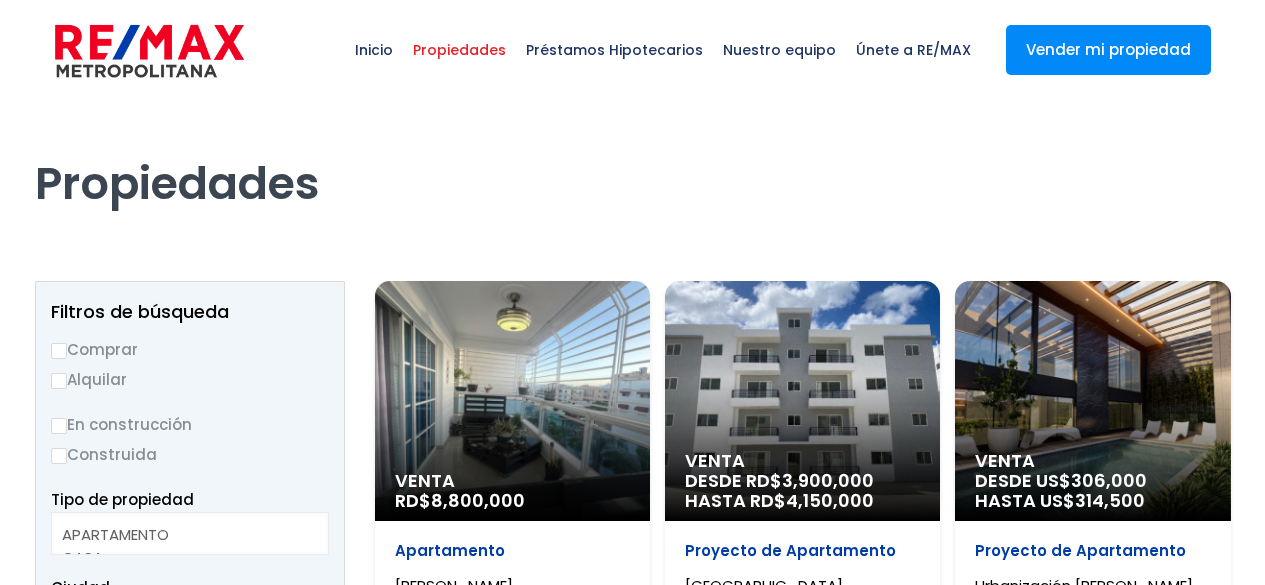 select 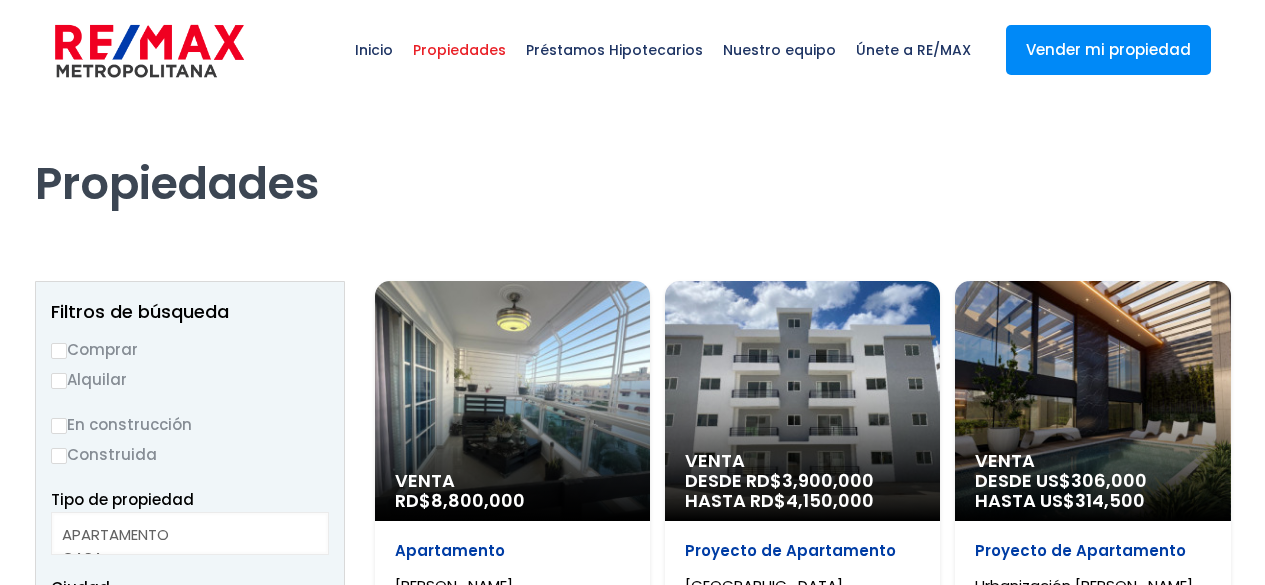 scroll, scrollTop: 0, scrollLeft: 0, axis: both 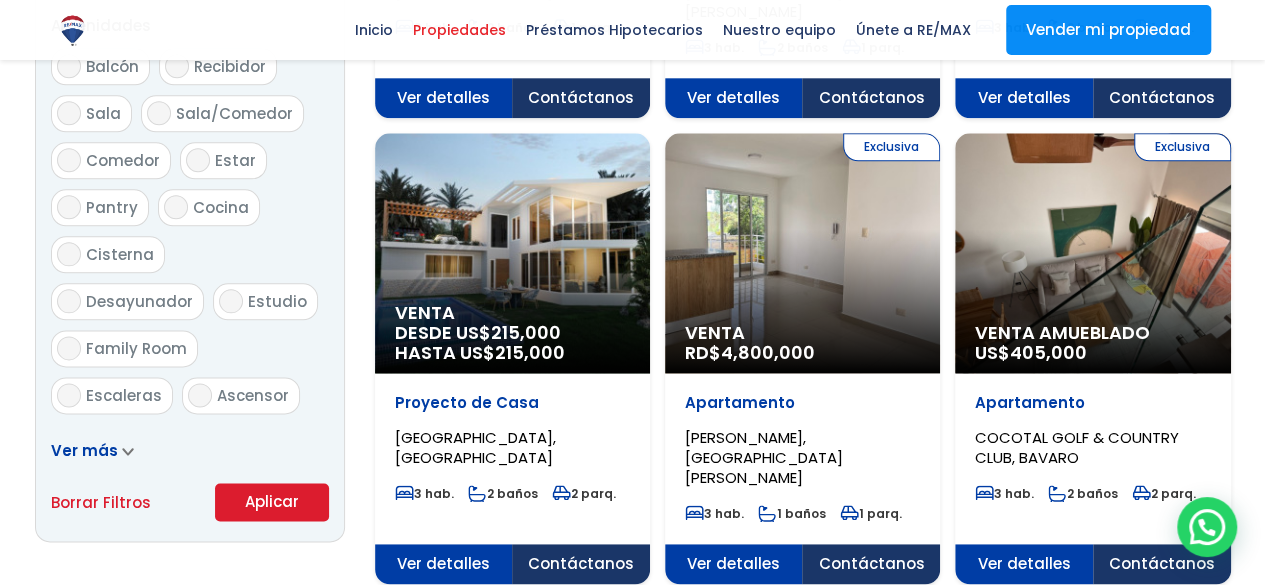 click on "Aplicar" at bounding box center (272, 502) 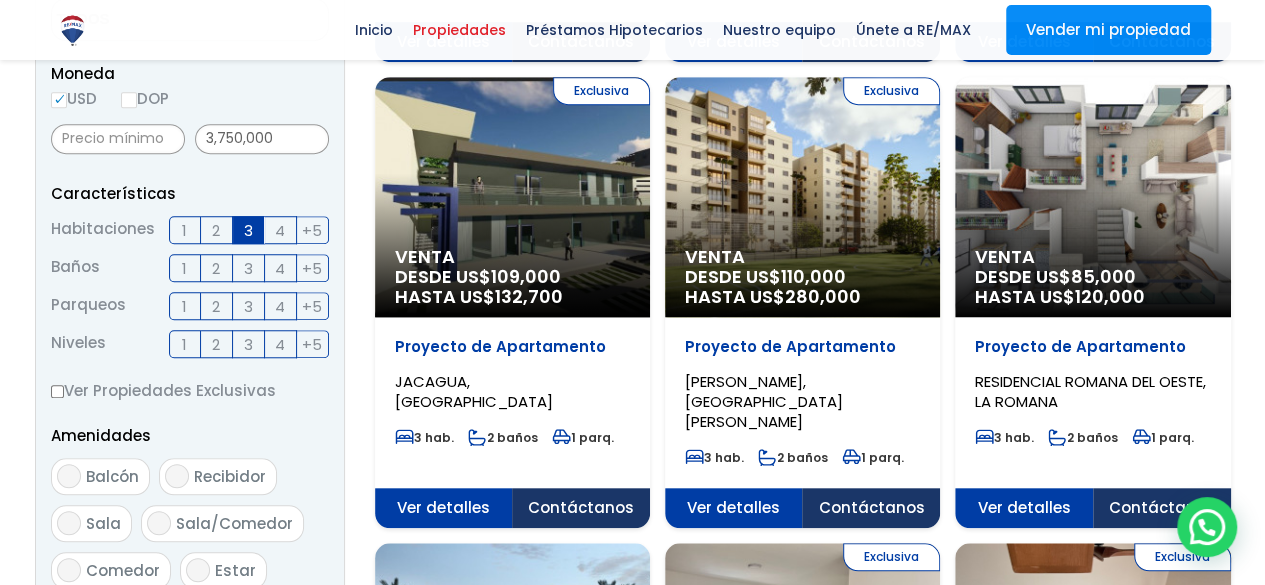 scroll, scrollTop: 688, scrollLeft: 0, axis: vertical 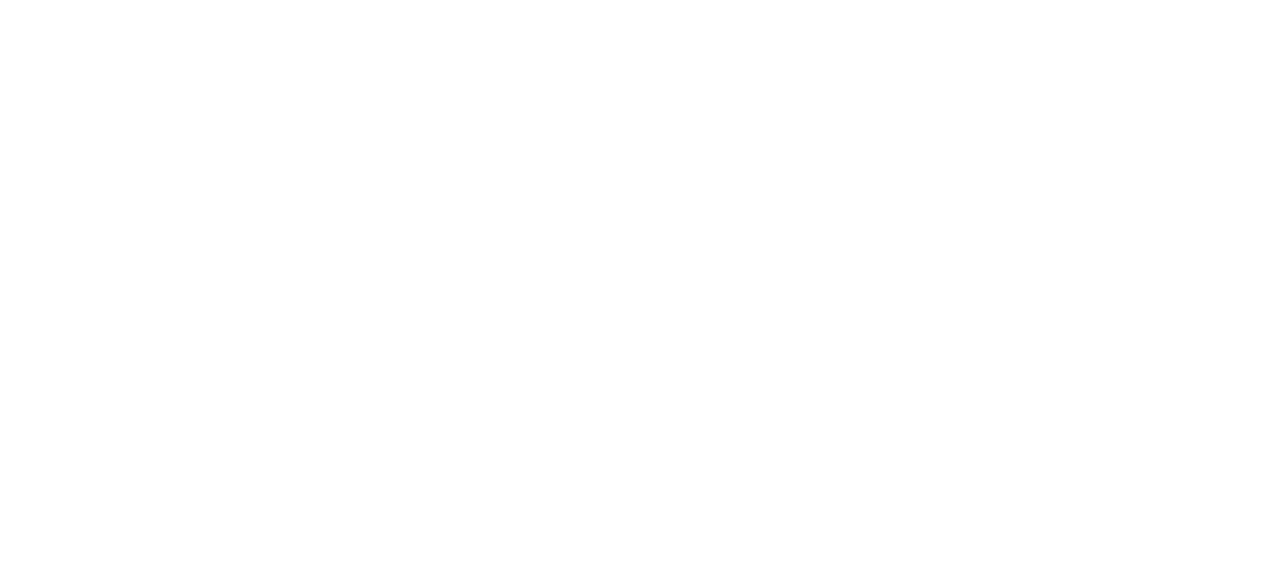 select 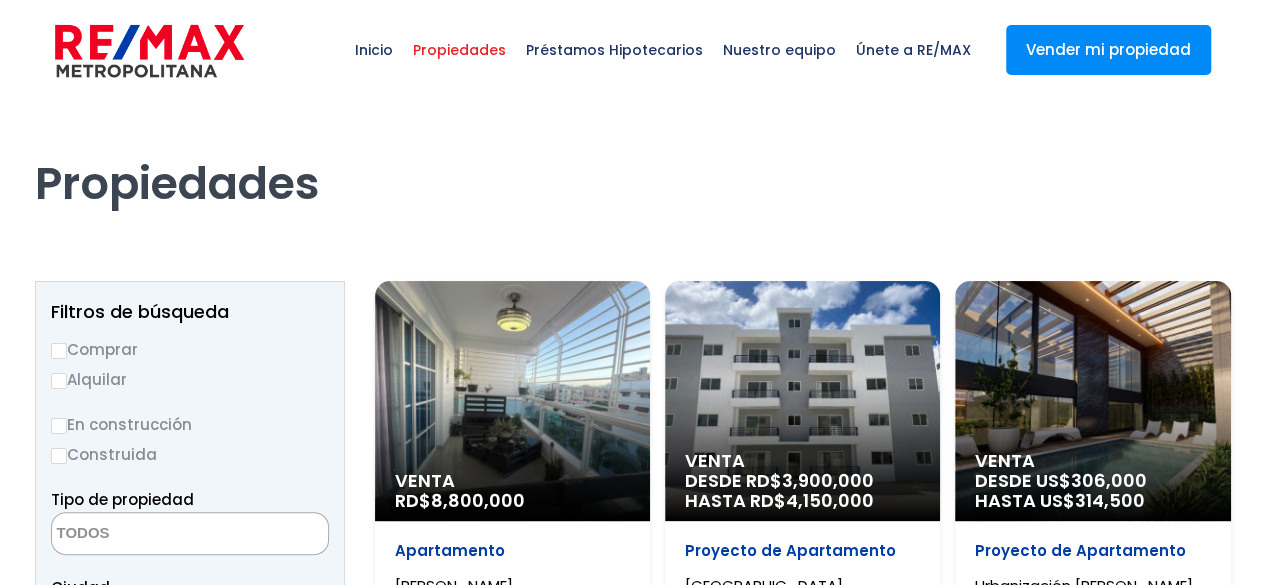 scroll, scrollTop: 0, scrollLeft: 0, axis: both 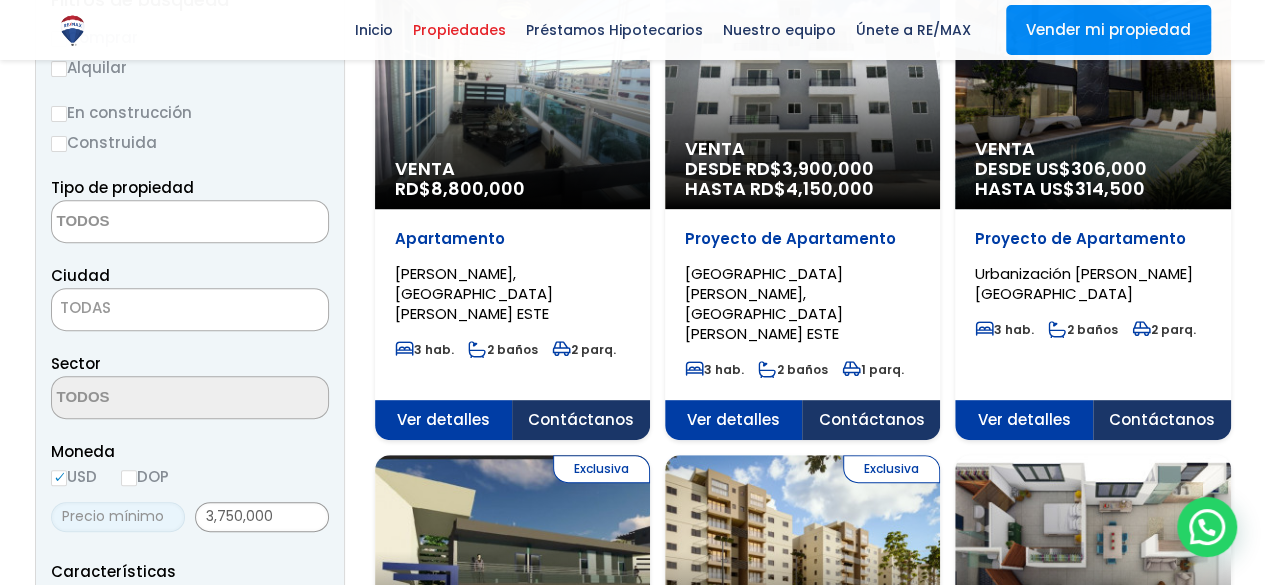 click at bounding box center (118, 517) 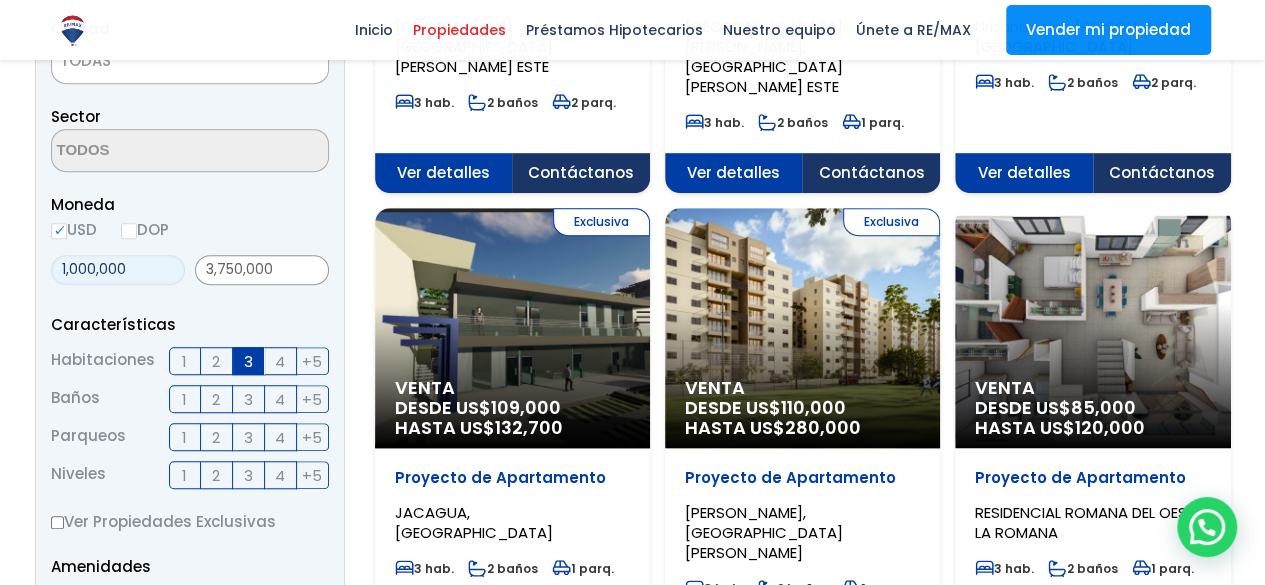 scroll, scrollTop: 561, scrollLeft: 0, axis: vertical 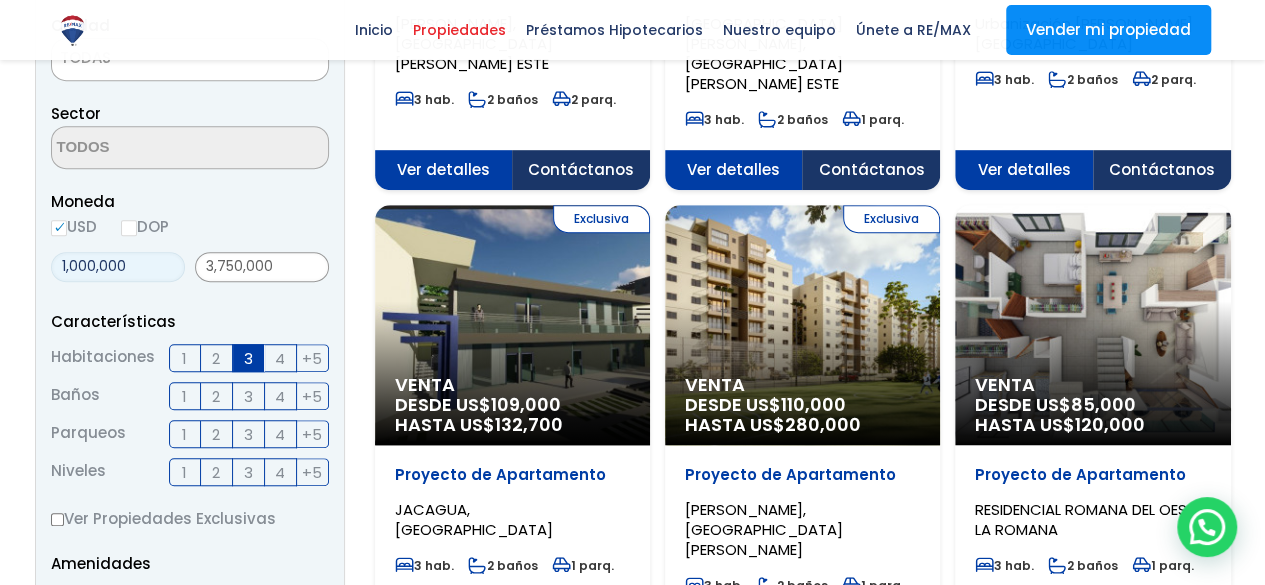 type on "1,000,000" 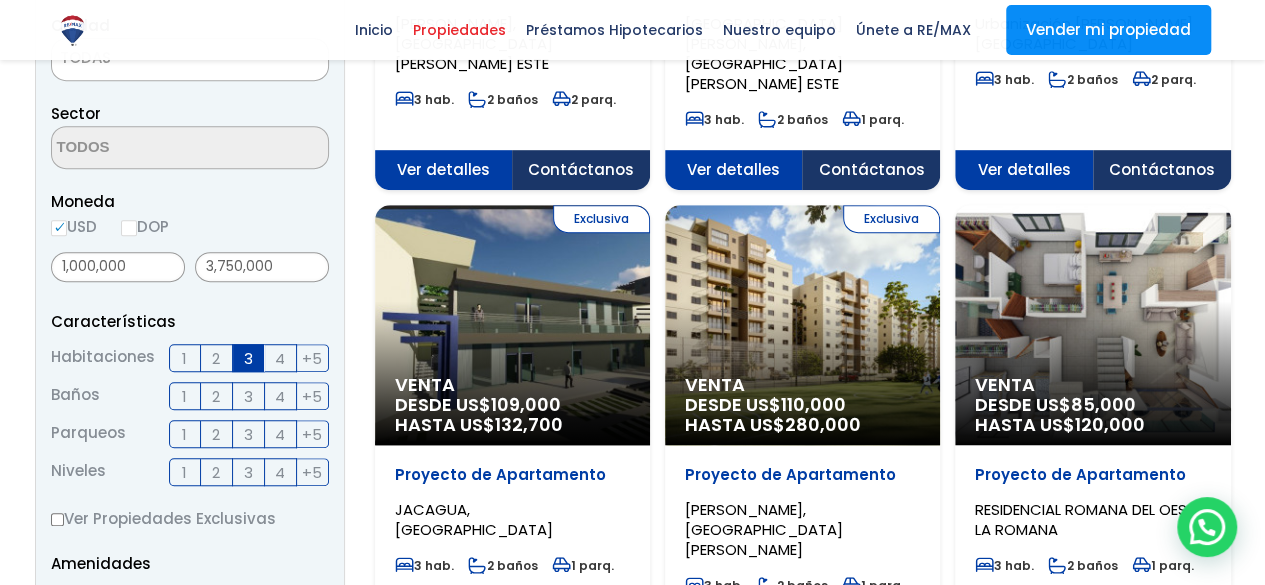 click on "DOP" at bounding box center (129, 228) 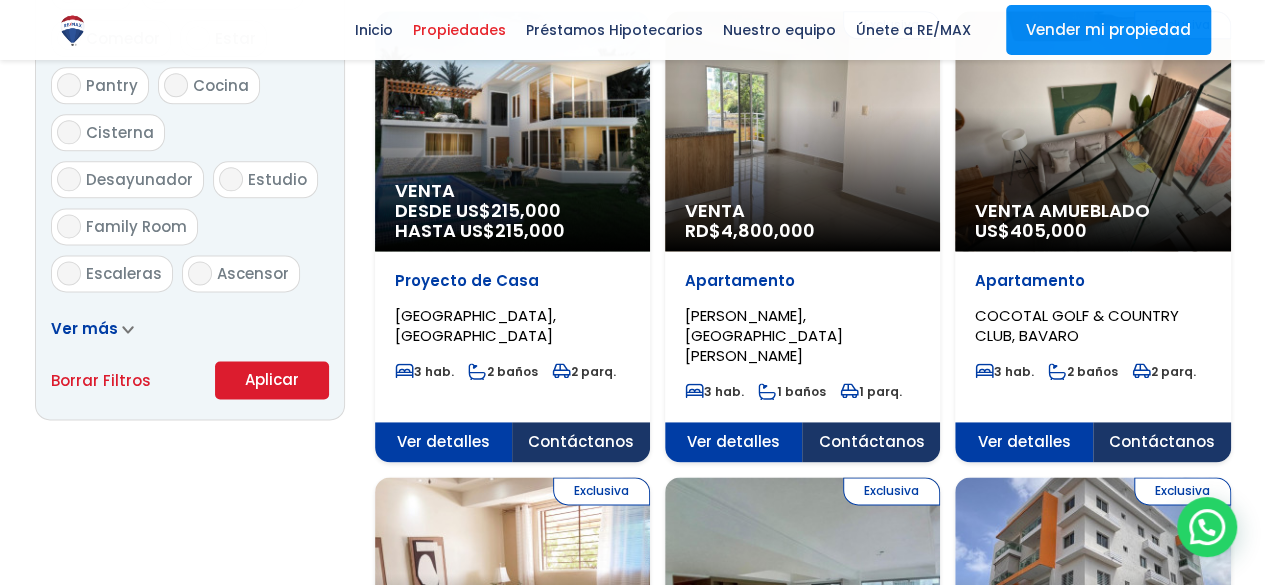 scroll, scrollTop: 1222, scrollLeft: 0, axis: vertical 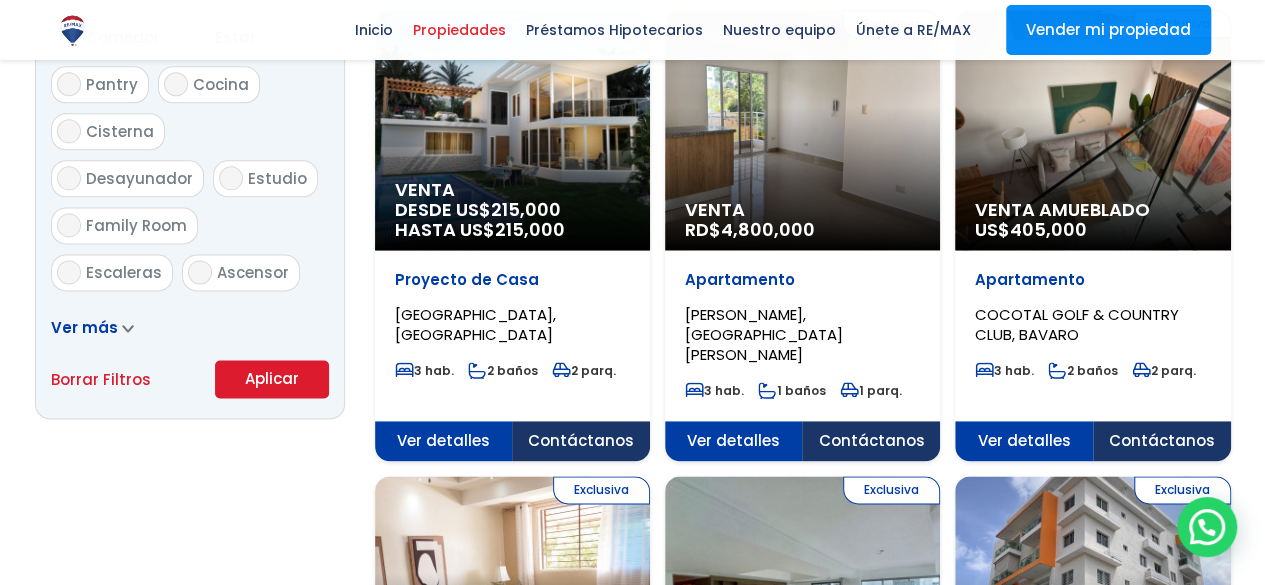 click on "Aplicar" at bounding box center (272, 379) 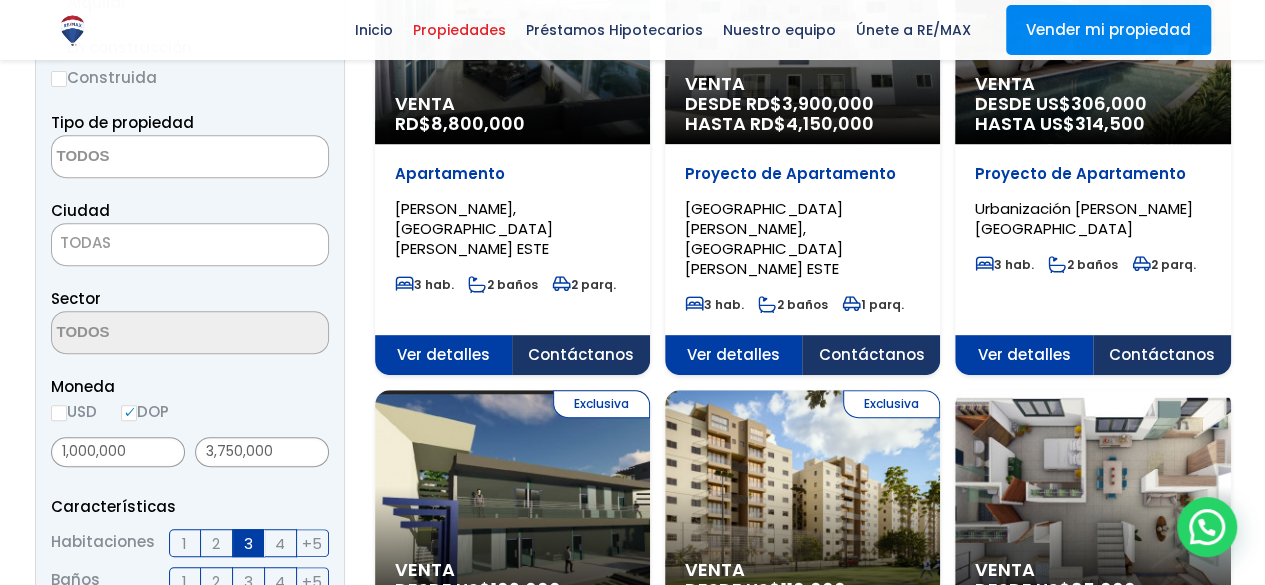 scroll, scrollTop: 365, scrollLeft: 0, axis: vertical 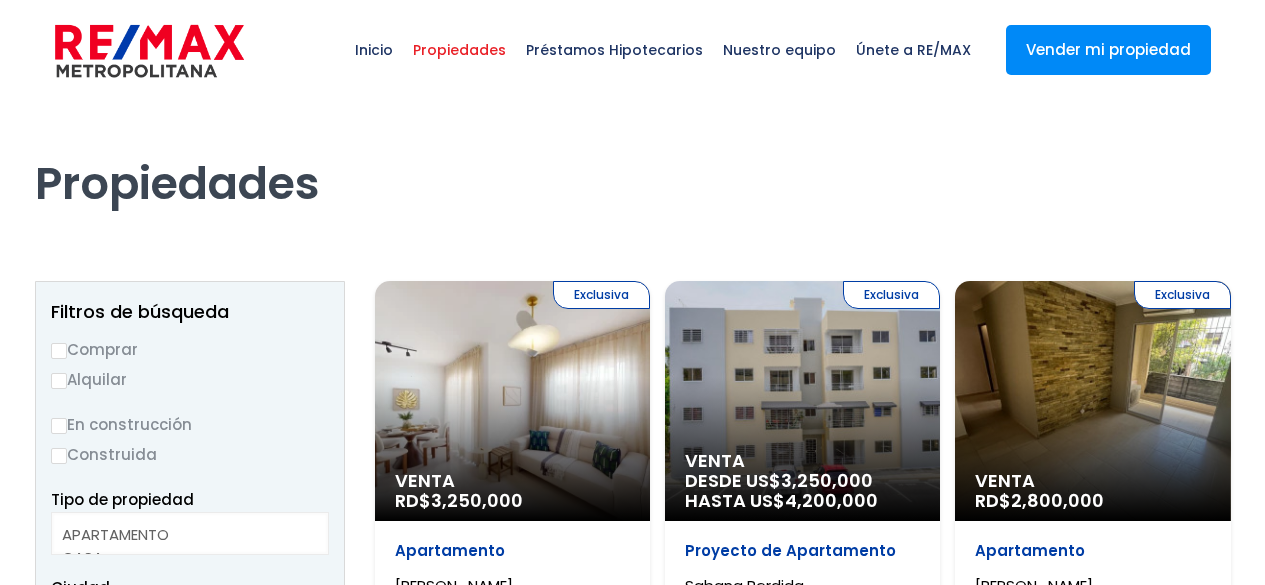 select 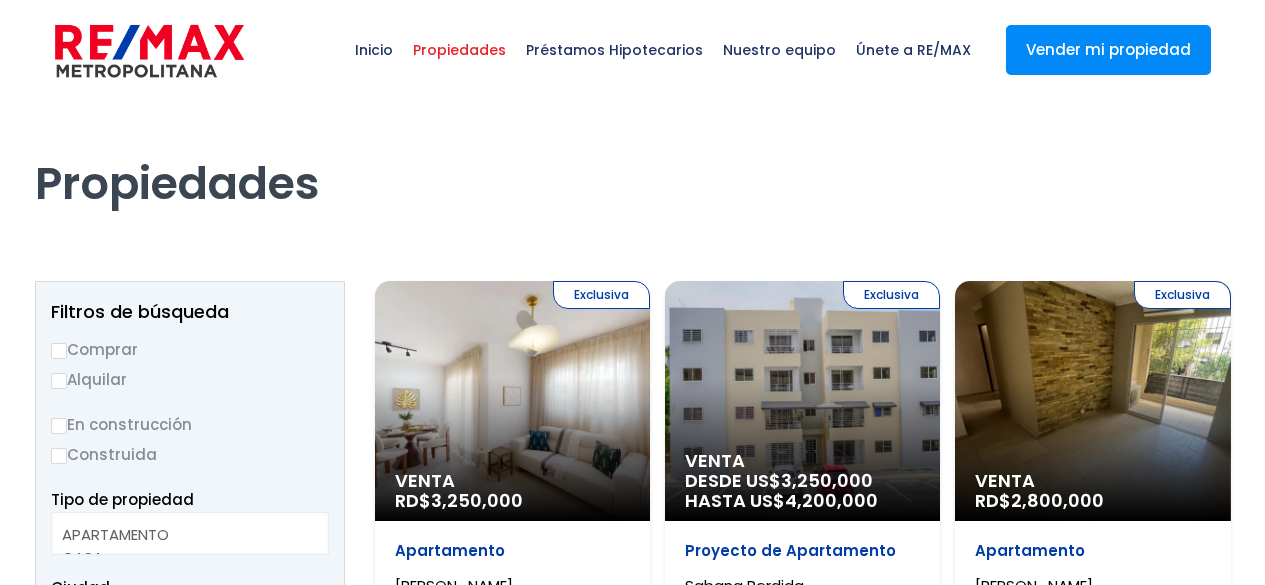 scroll, scrollTop: 0, scrollLeft: 0, axis: both 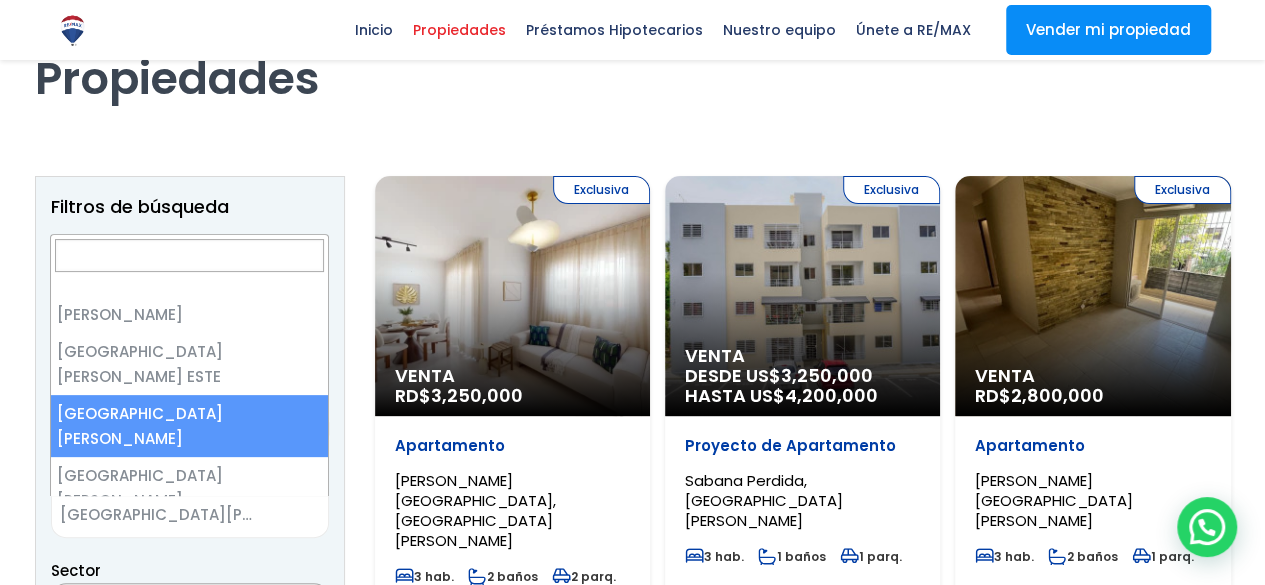 click on "× SANTO DOMINGO OESTE" 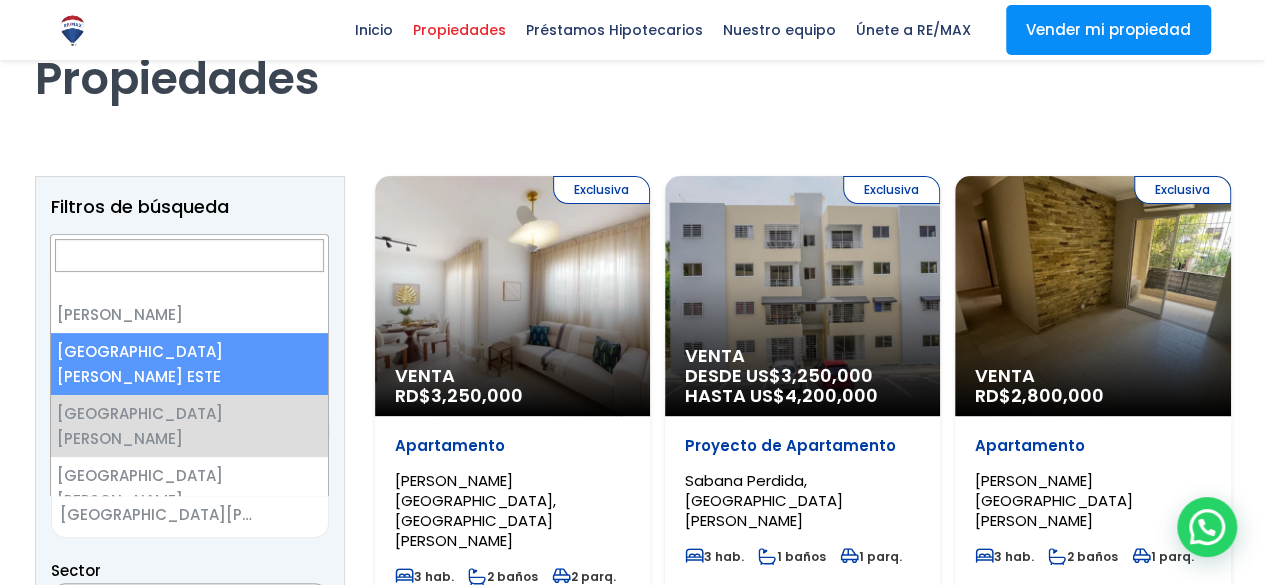 select on "148" 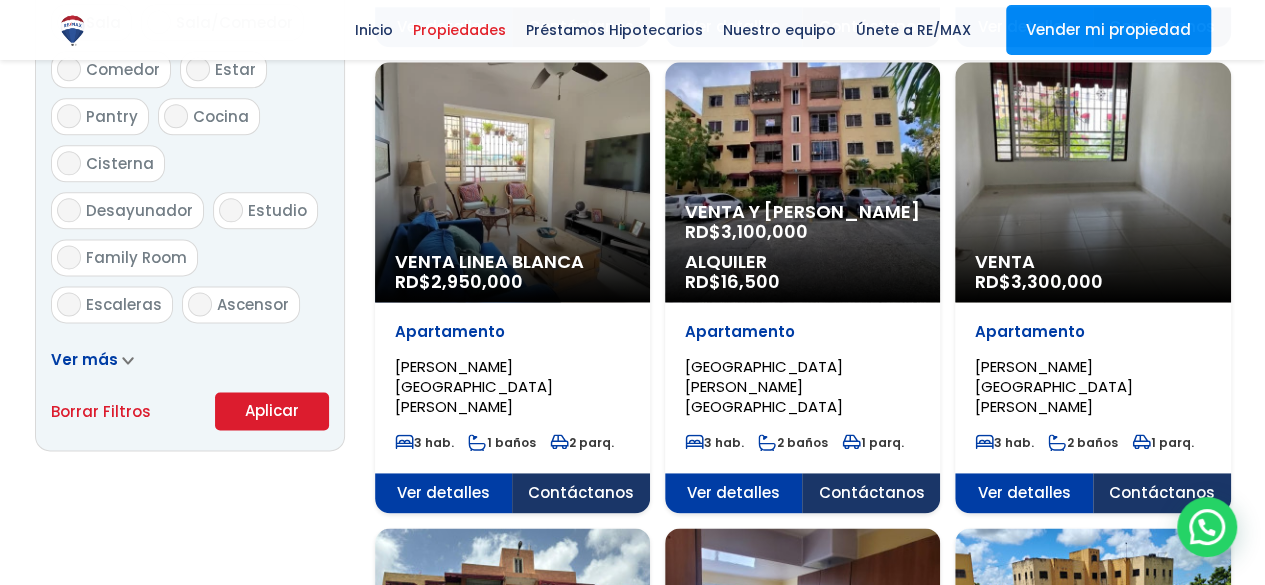 scroll, scrollTop: 1192, scrollLeft: 0, axis: vertical 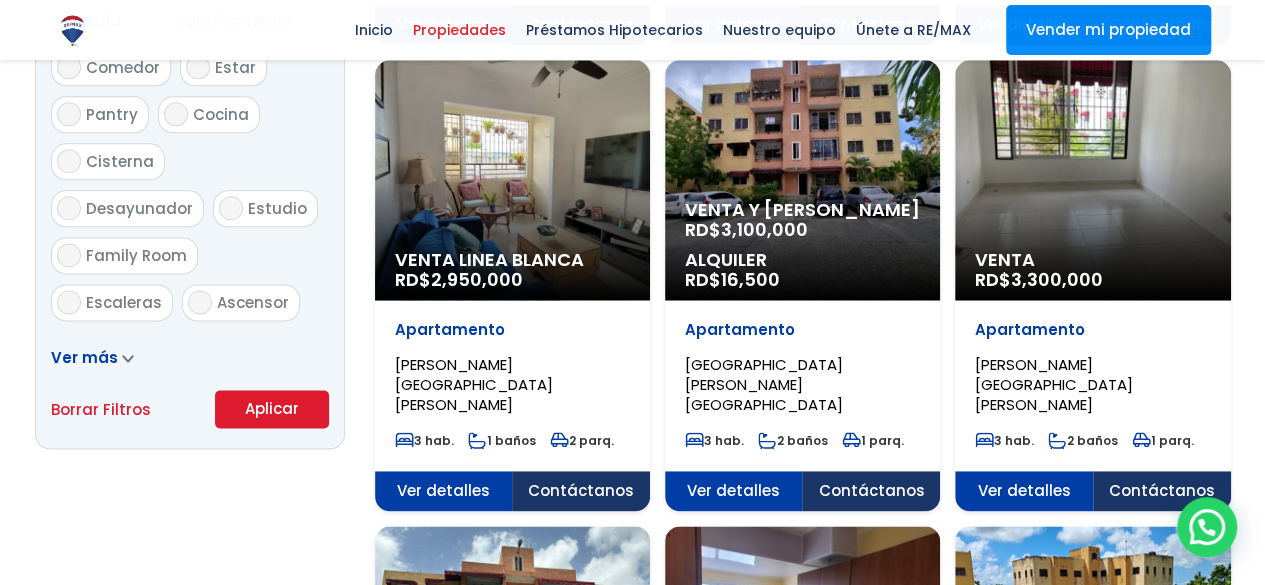 click on "Aplicar" 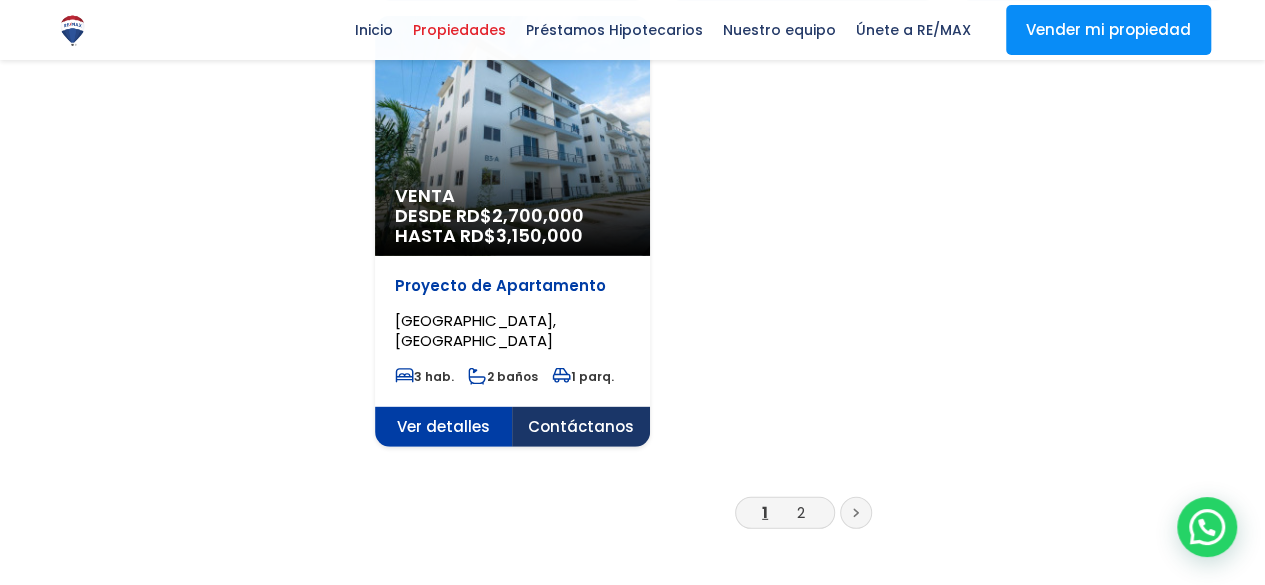 scroll, scrollTop: 2654, scrollLeft: 0, axis: vertical 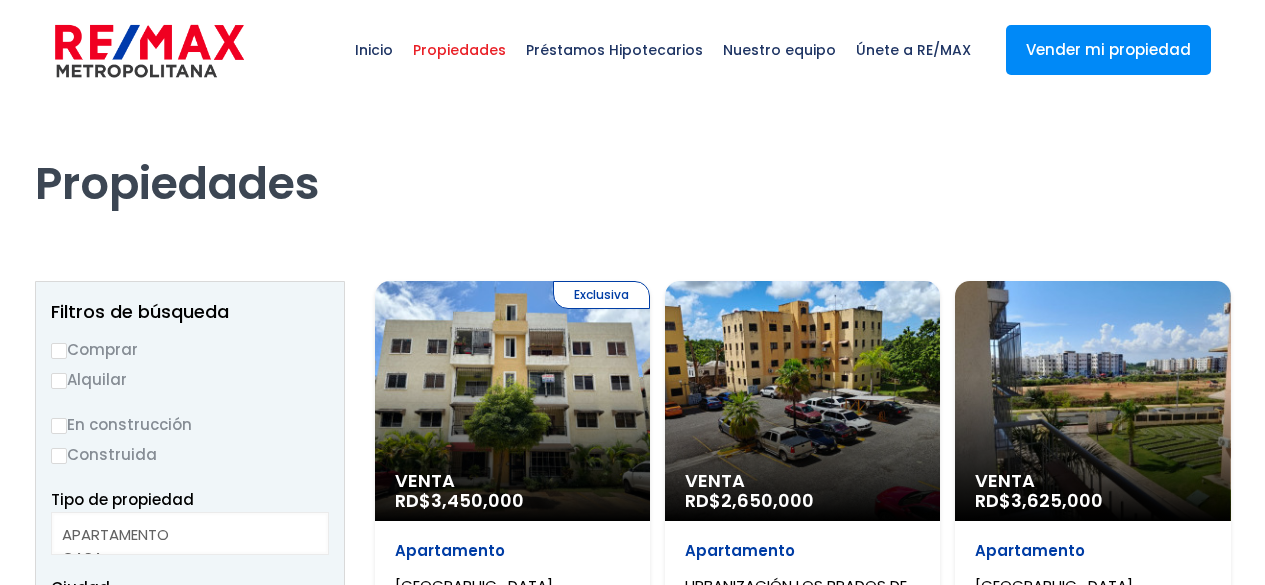 select 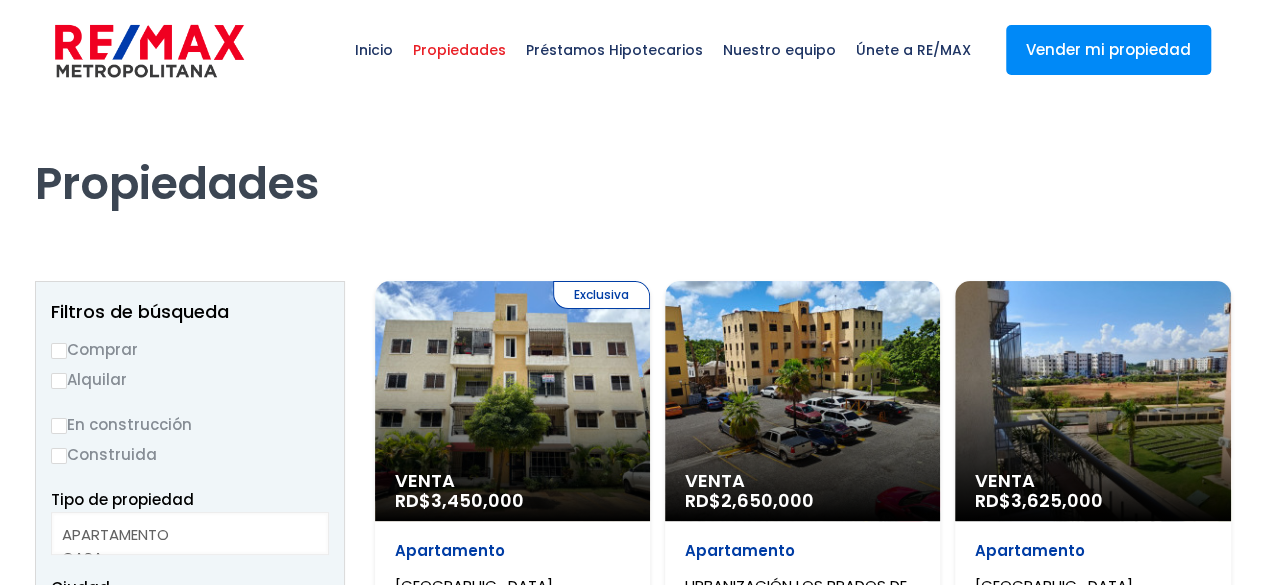 scroll, scrollTop: 0, scrollLeft: 0, axis: both 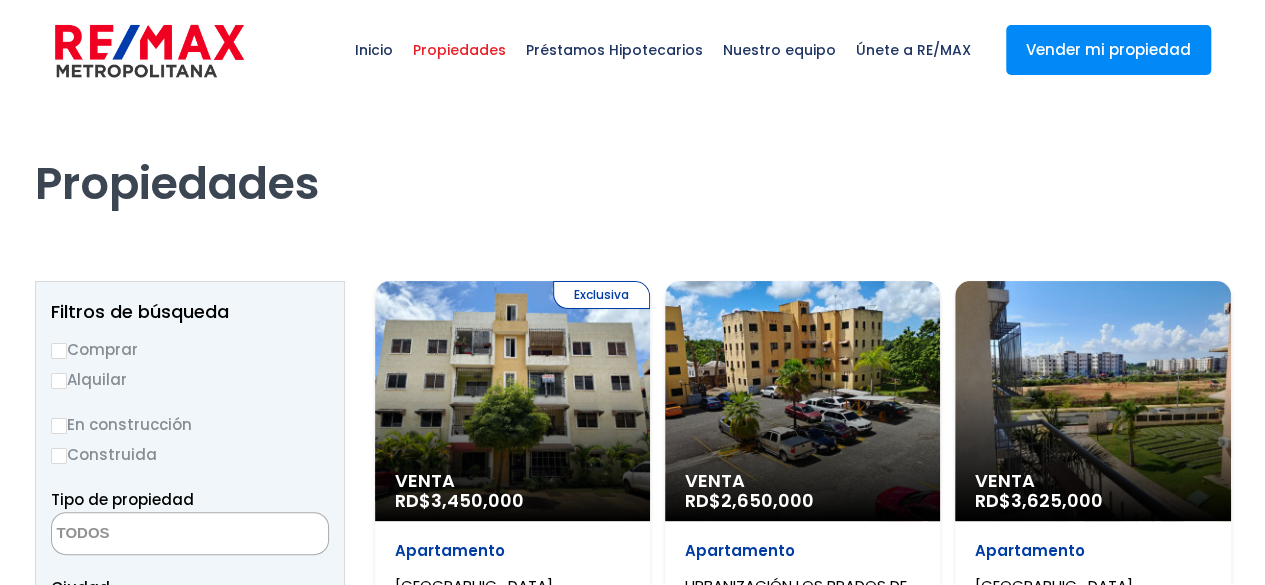 select 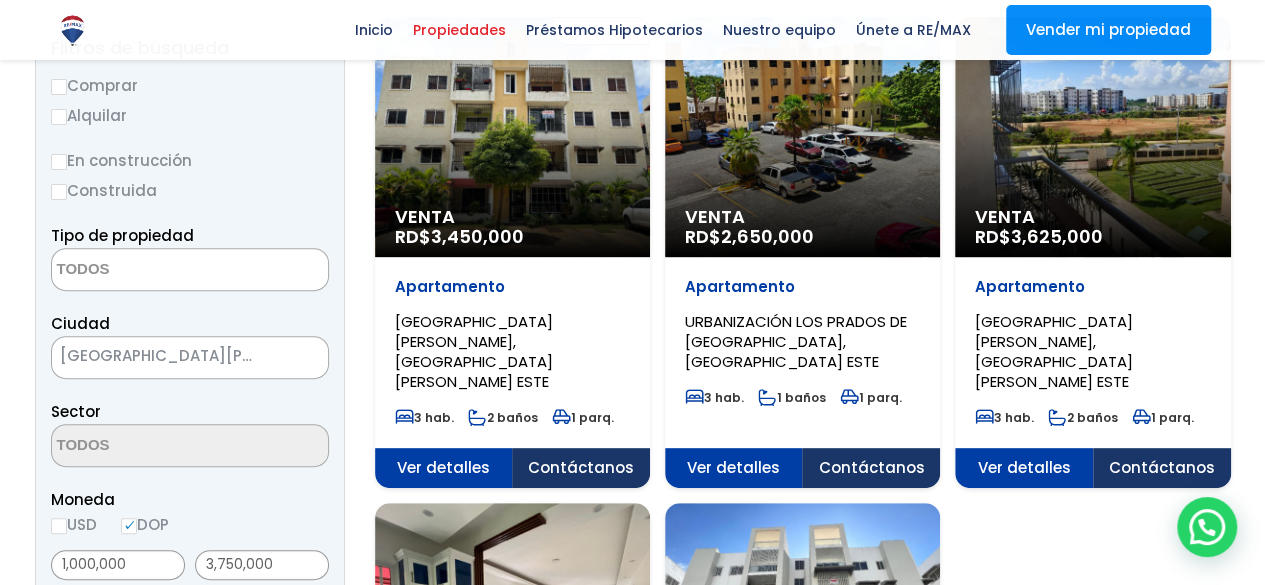 scroll, scrollTop: 338, scrollLeft: 0, axis: vertical 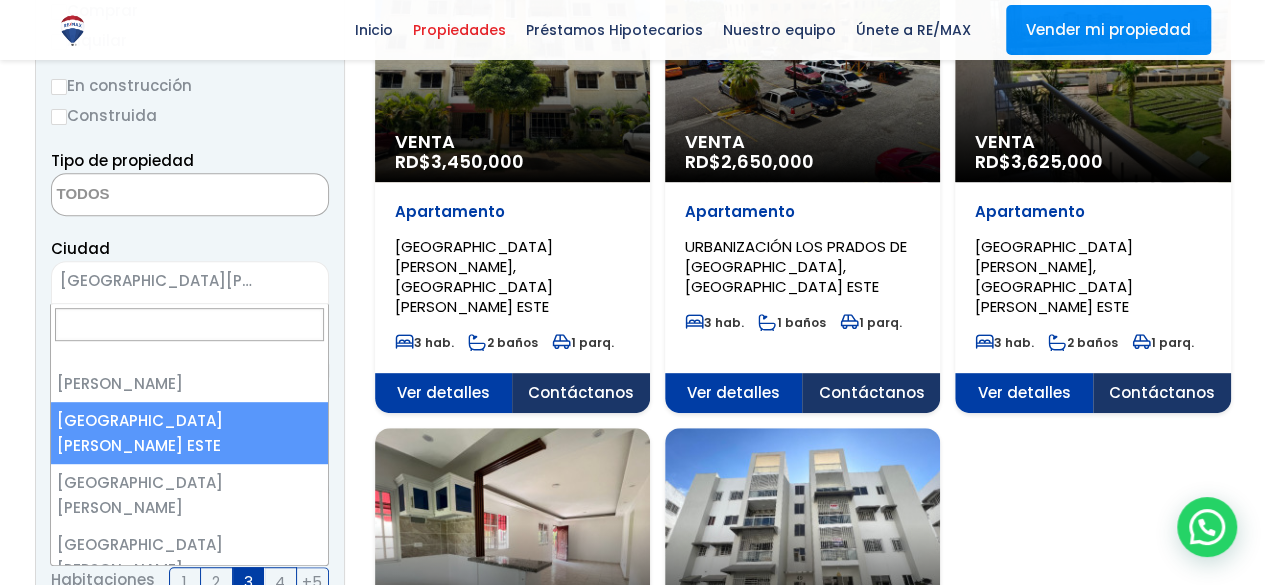 click on "[GEOGRAPHIC_DATA][PERSON_NAME] ESTE" at bounding box center (165, 281) 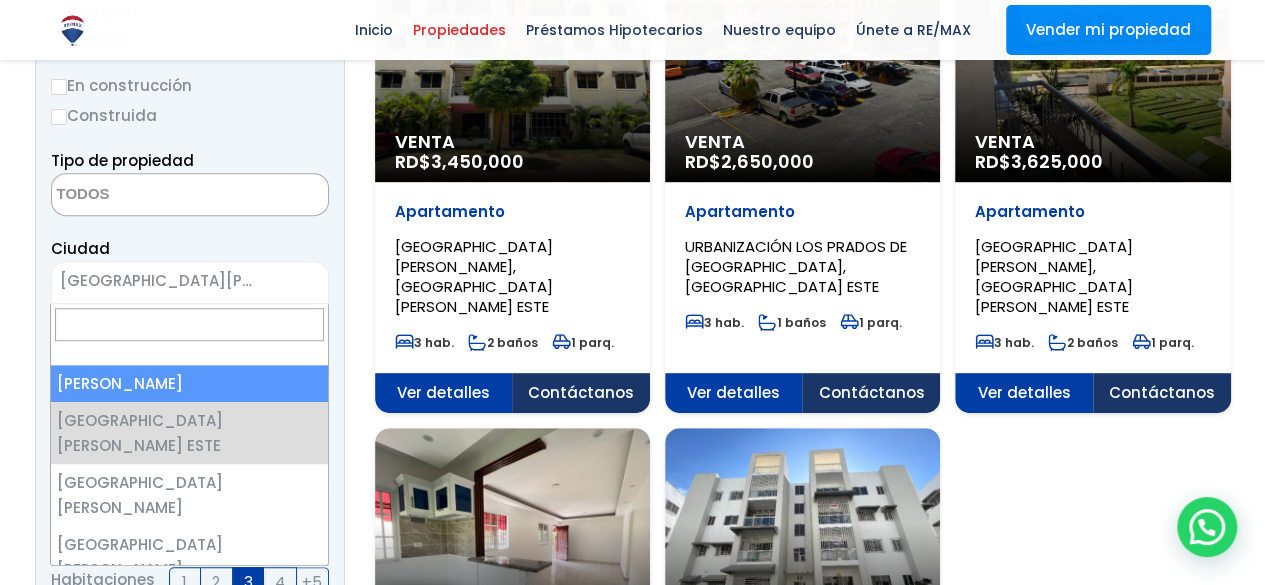 select on "1" 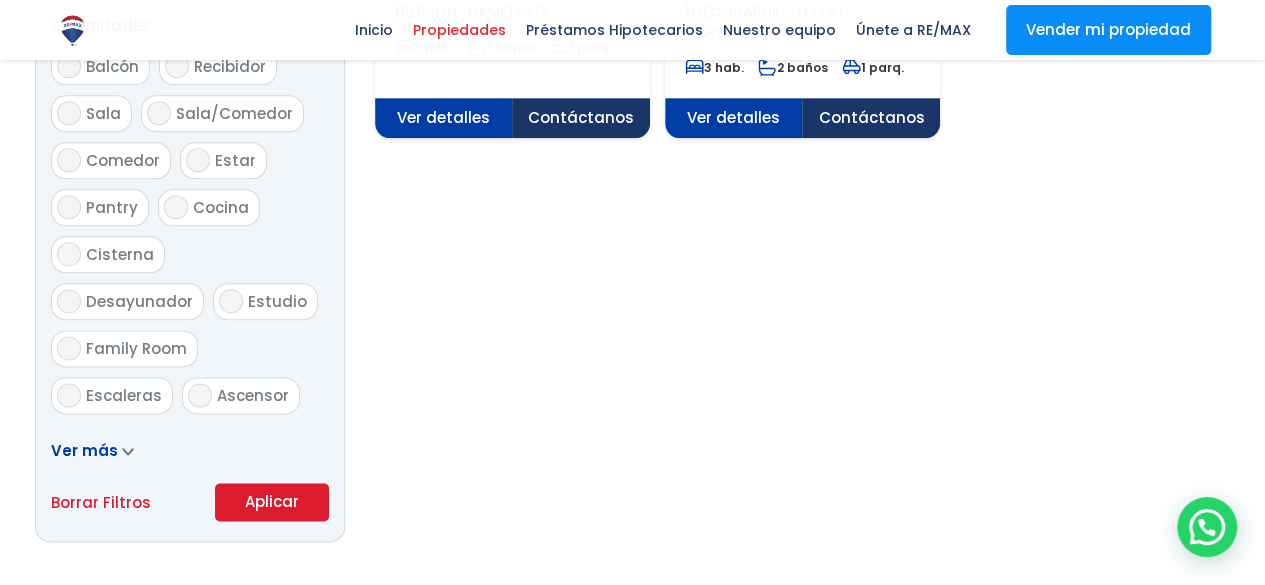 scroll, scrollTop: 1100, scrollLeft: 0, axis: vertical 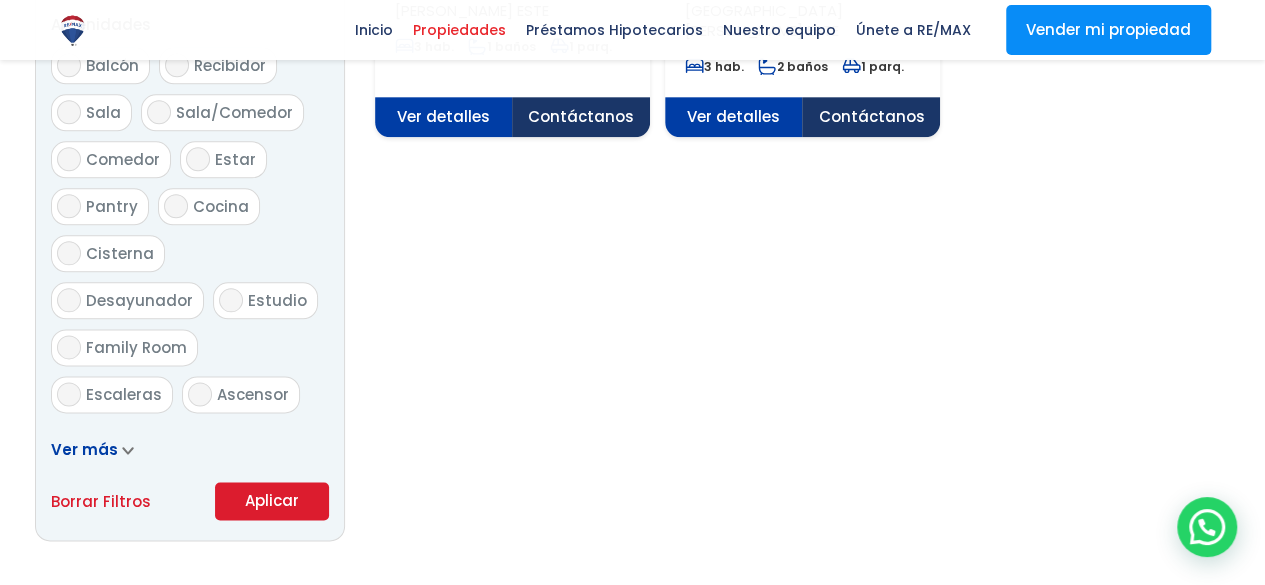 click on "Aplicar" at bounding box center (272, 501) 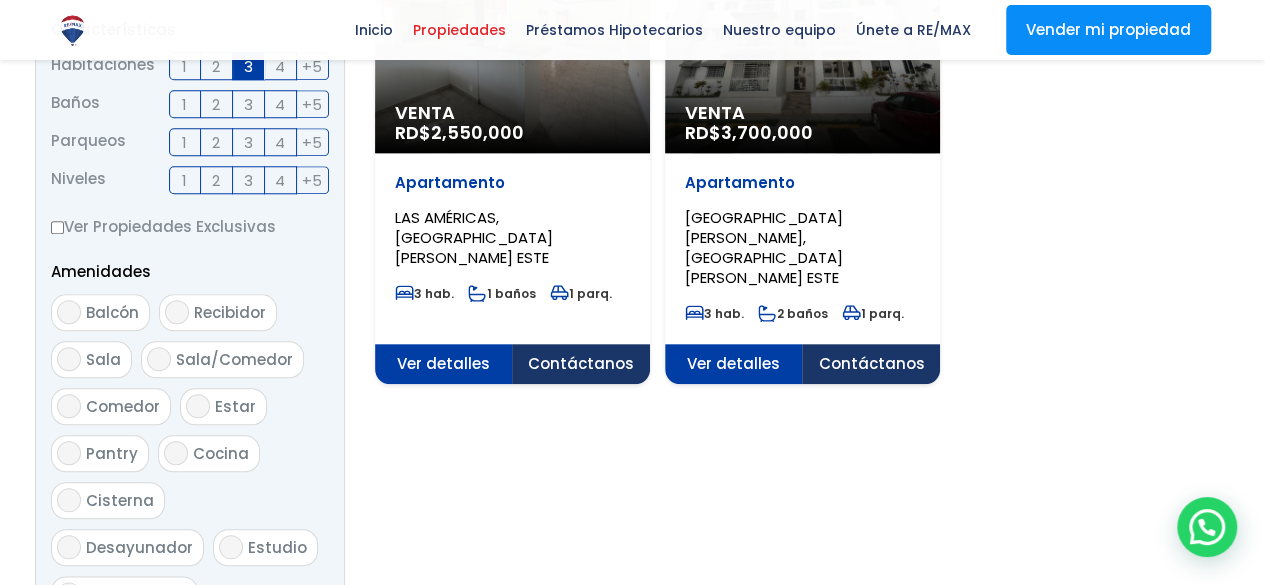 scroll, scrollTop: 850, scrollLeft: 0, axis: vertical 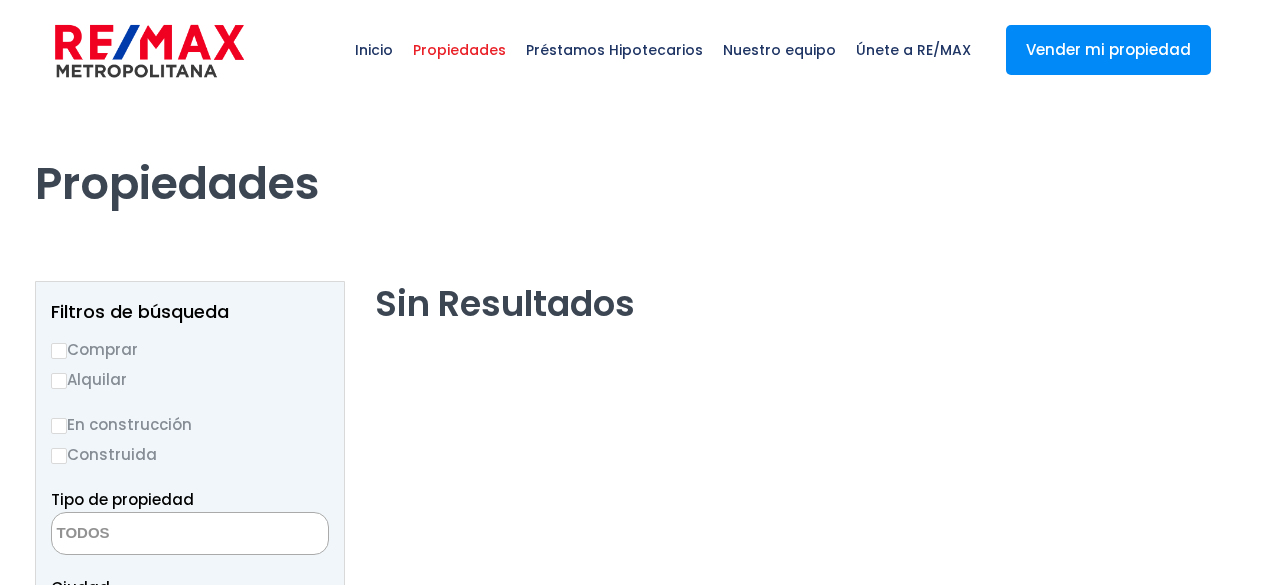 select 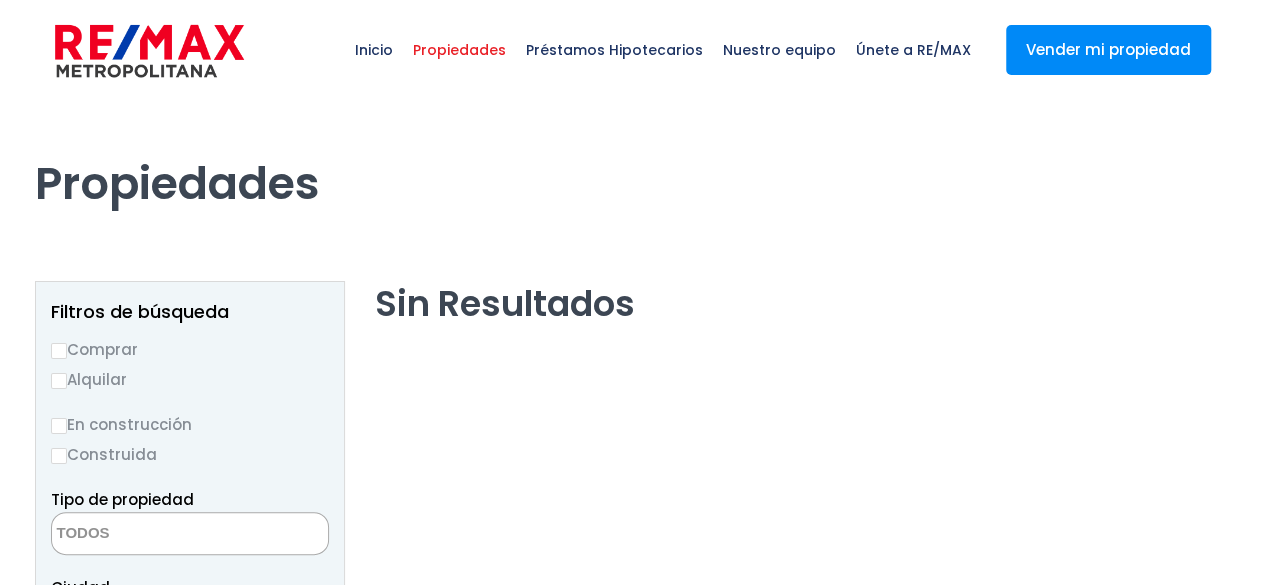 scroll, scrollTop: 0, scrollLeft: 0, axis: both 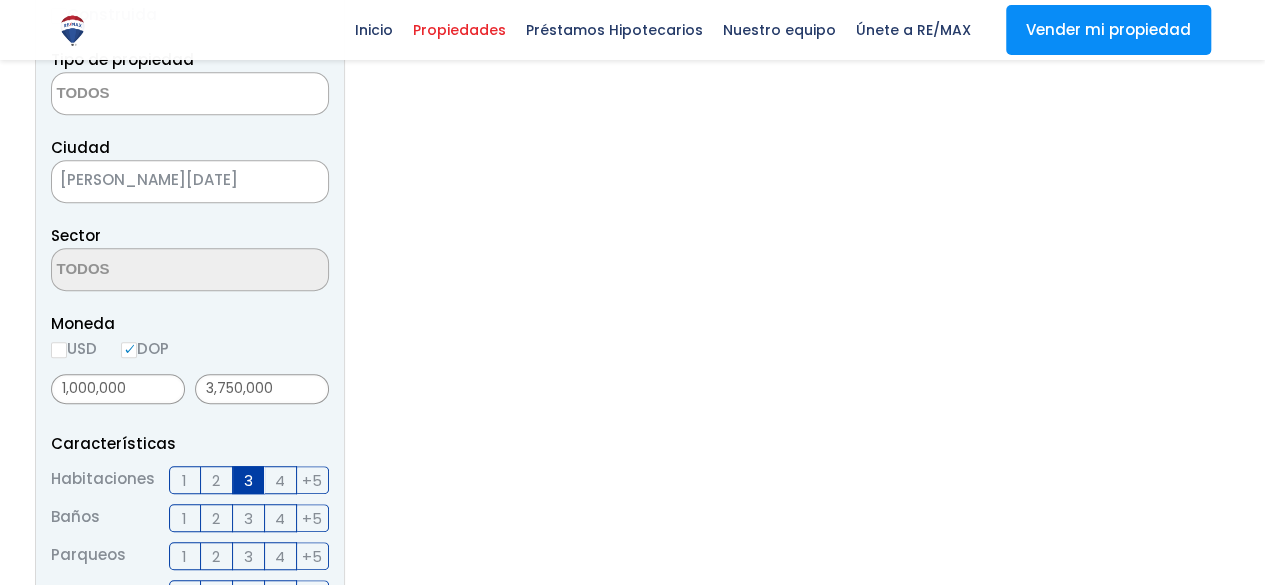 select 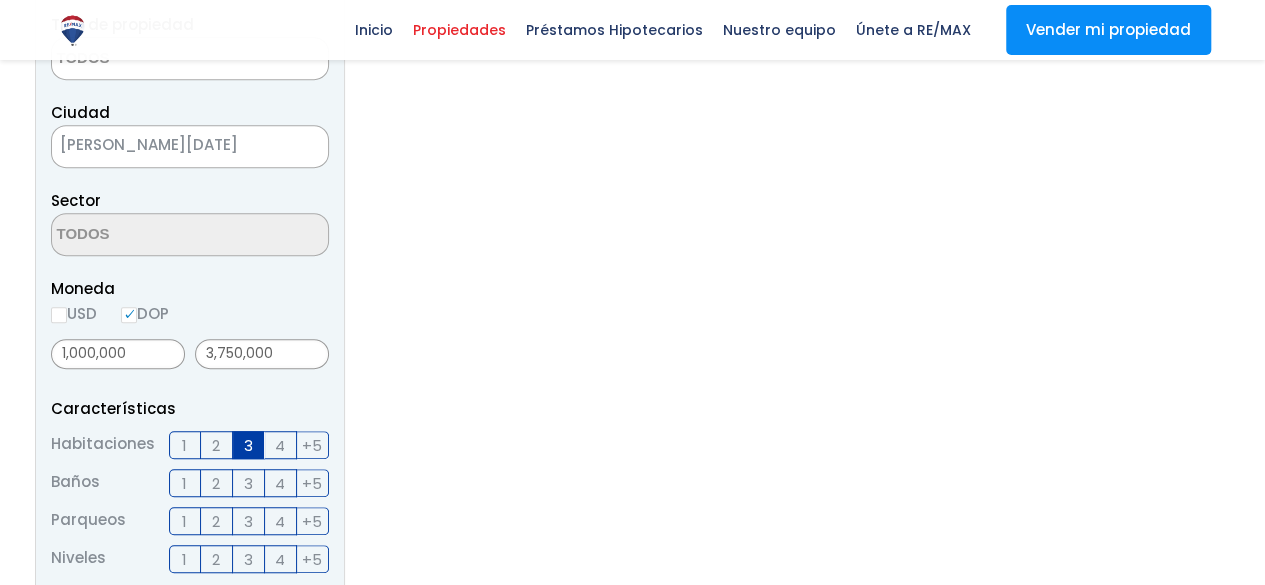 scroll, scrollTop: 476, scrollLeft: 0, axis: vertical 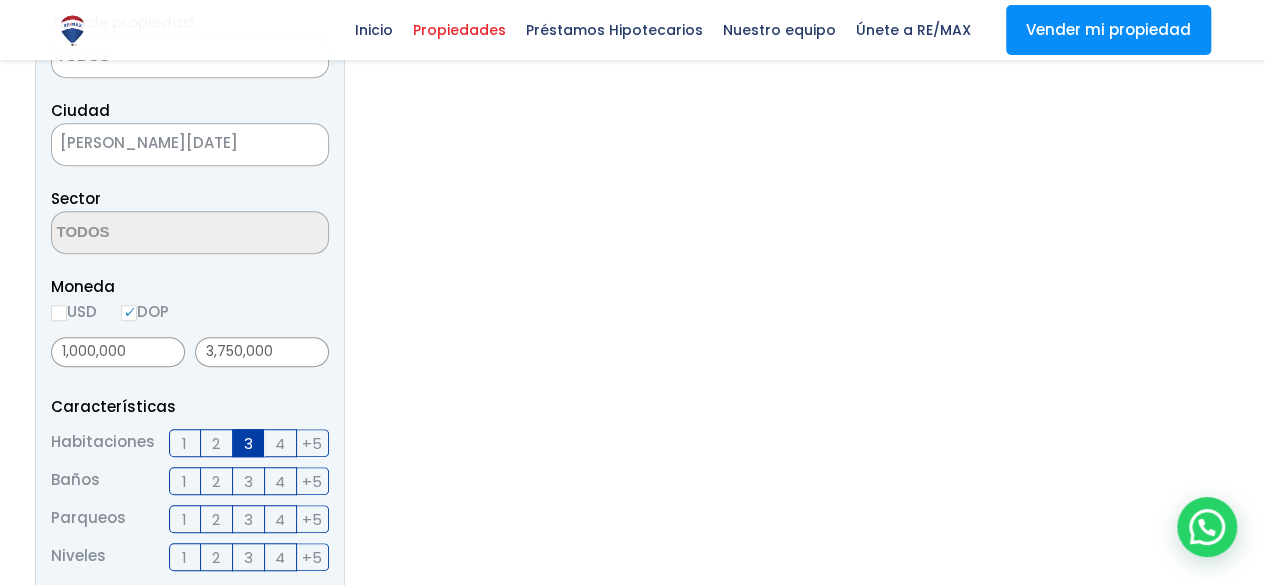 click on "2" at bounding box center (216, 443) 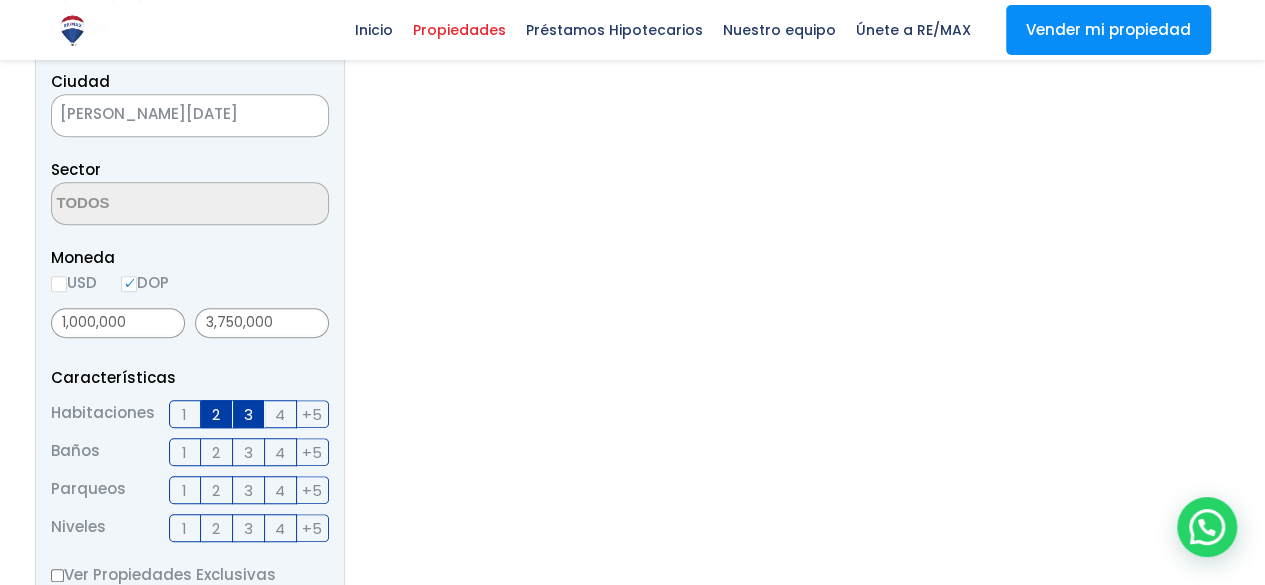 scroll, scrollTop: 506, scrollLeft: 0, axis: vertical 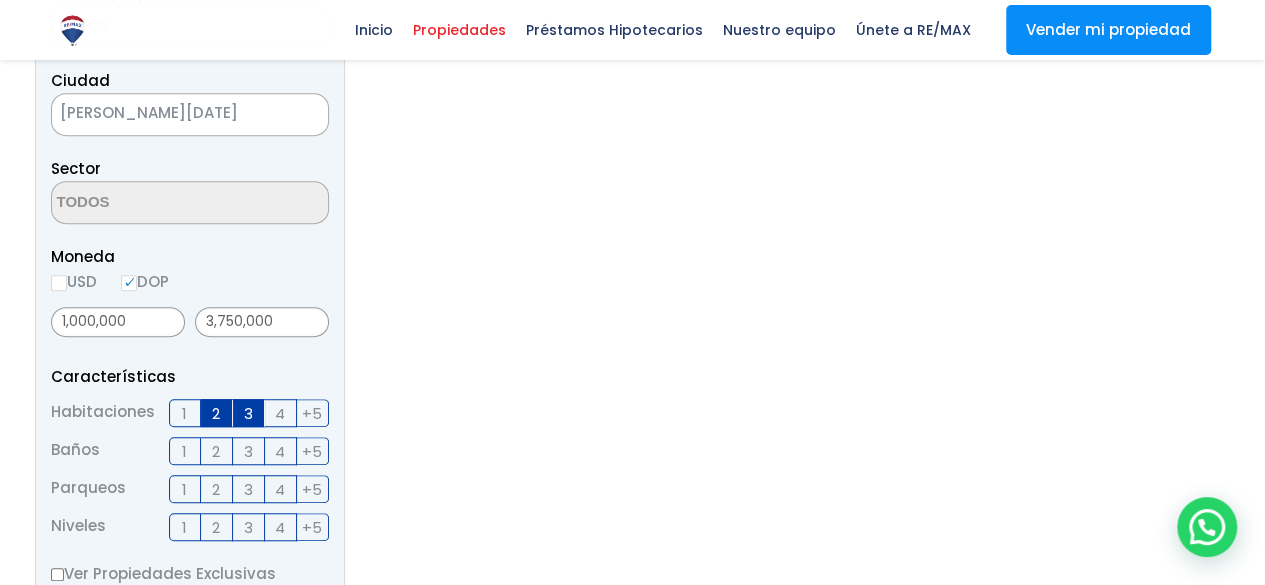 click on "3" at bounding box center (249, 413) 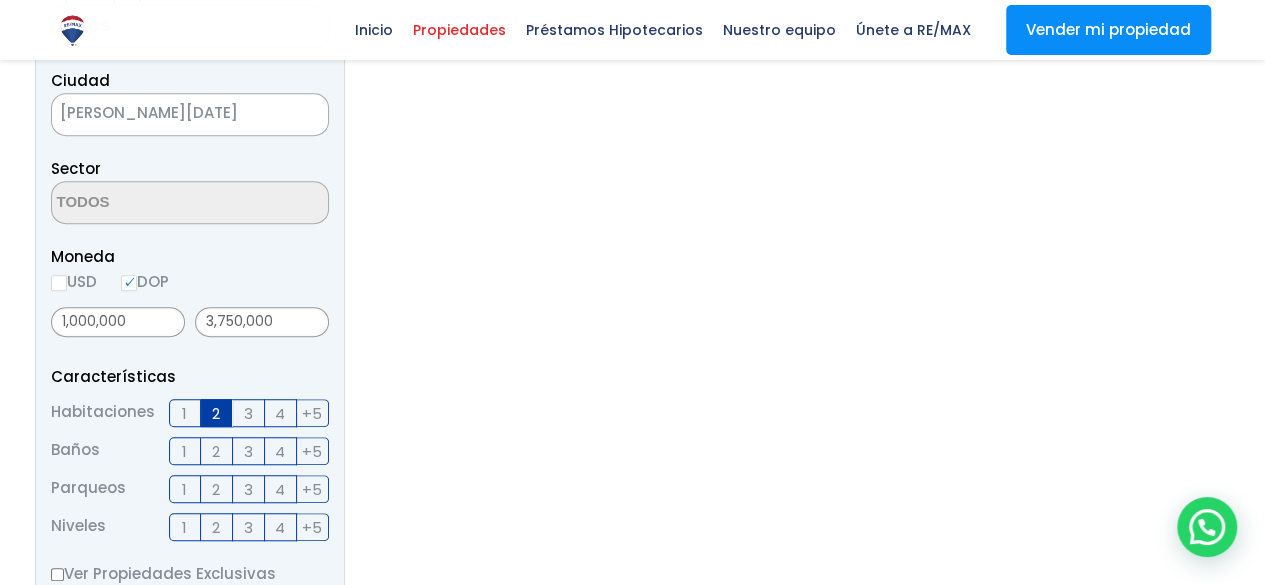 click on "Comprar
Alquilar
En construcción
Construida
Tipo de propiedad
APARTAMENTO
CASA
LOCAL COMERCIAL
NAVE INDUSTRIAL
FINCA
TERRENO
NEGOCIO
EDIFICIO
TURíSTICO
HOTEL
CASA O SOLAR
EDIFICIO O SOLAR
PROYECTO
PENTHOUSE
ESTACIóN DE COMBUSTIBLE
[GEOGRAPHIC_DATA]" at bounding box center [190, 472] 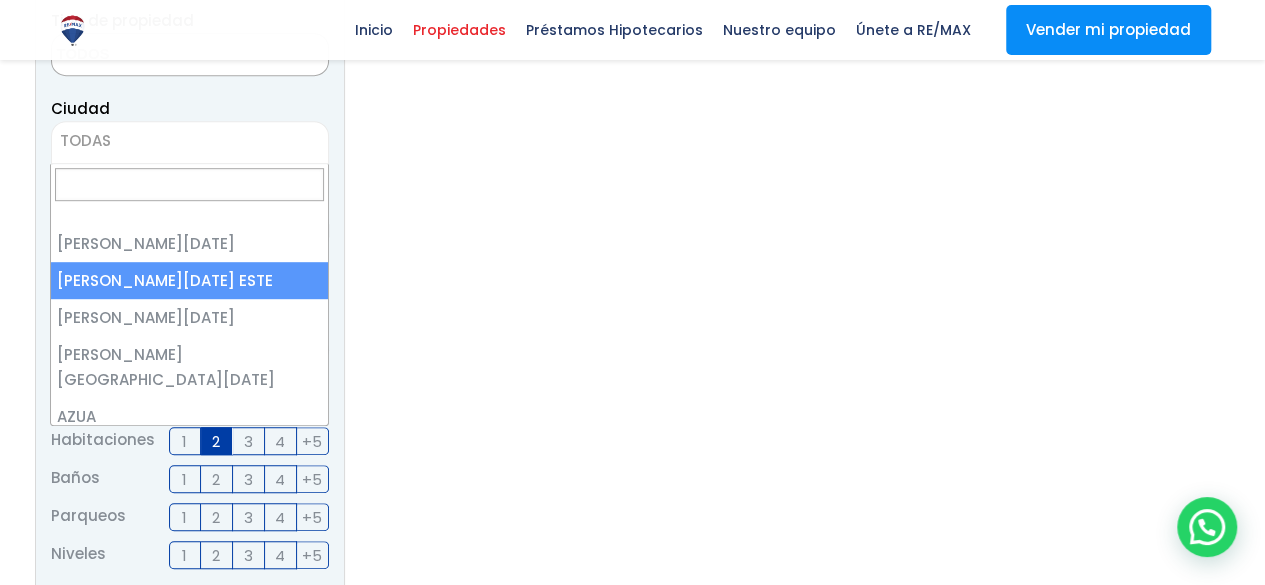 select on "148" 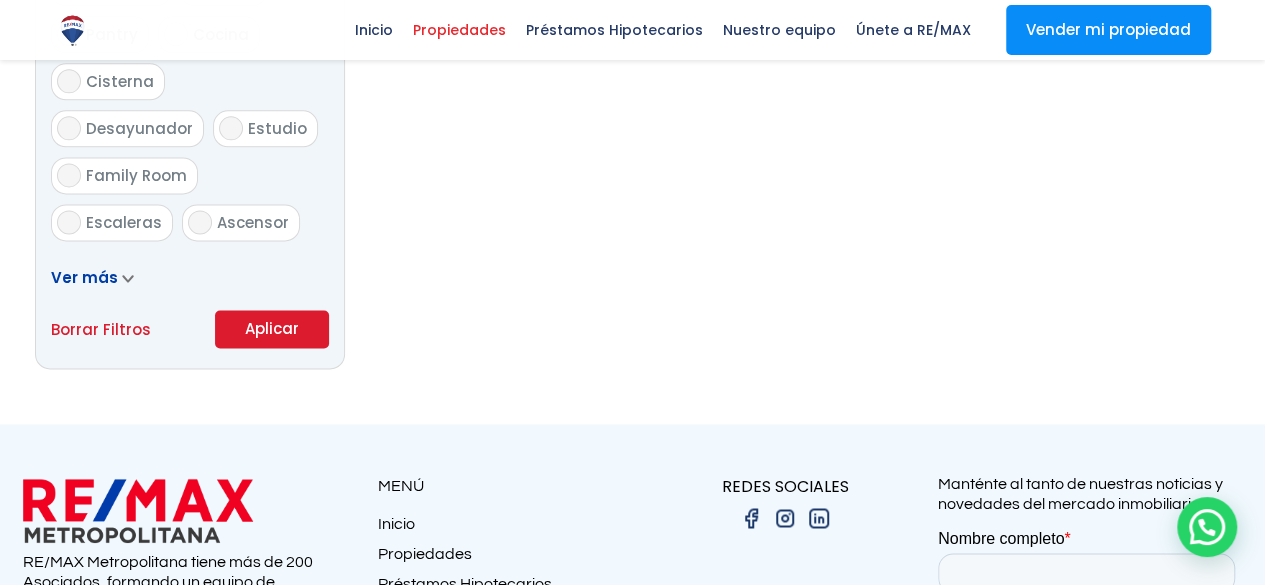 scroll, scrollTop: 1290, scrollLeft: 0, axis: vertical 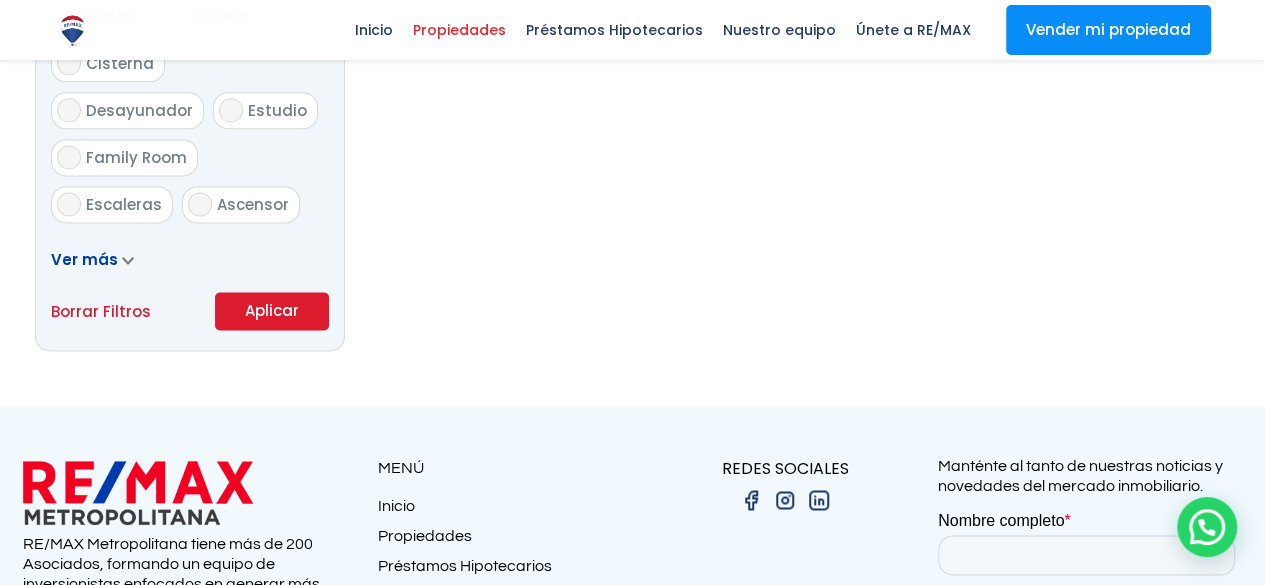 click on "Aplicar" at bounding box center (272, 311) 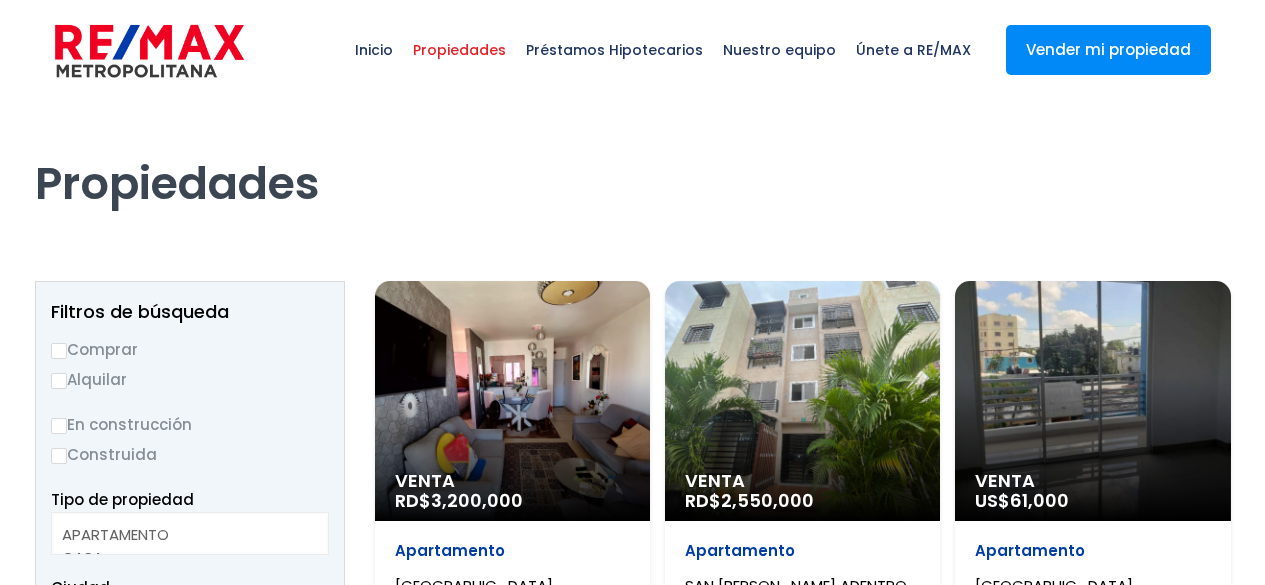 select 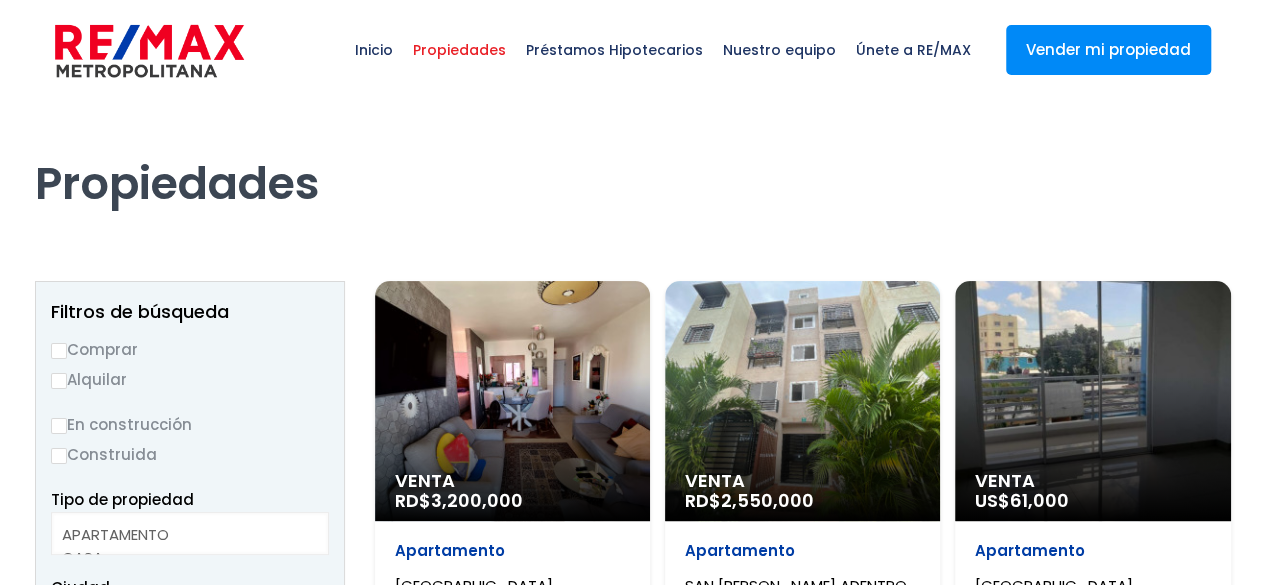 scroll, scrollTop: 0, scrollLeft: 0, axis: both 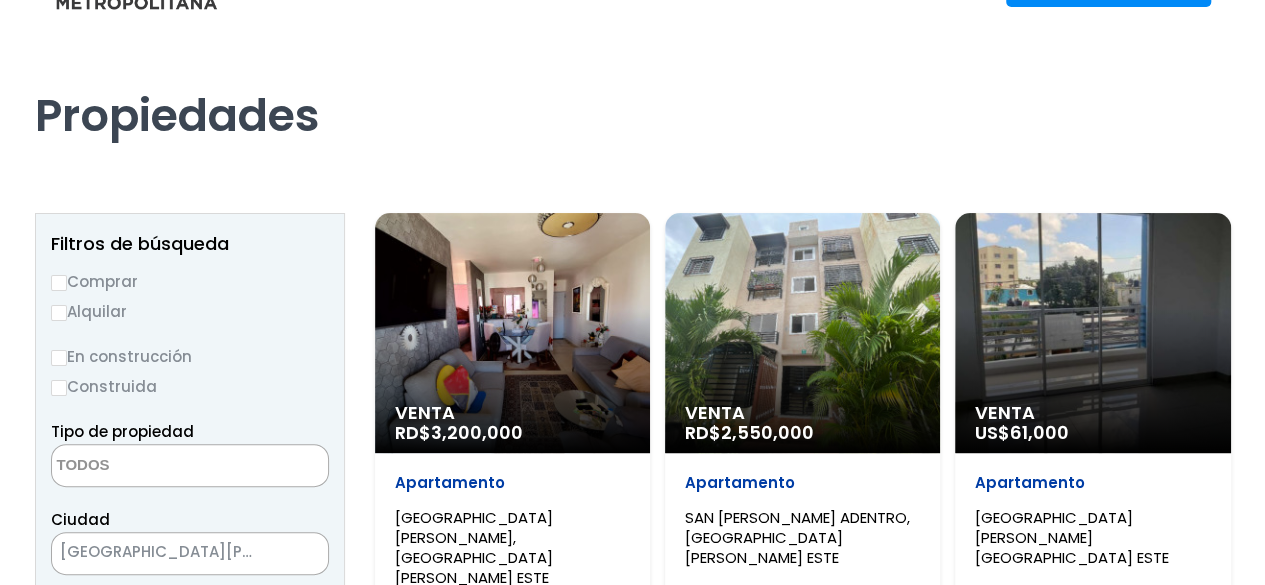 select 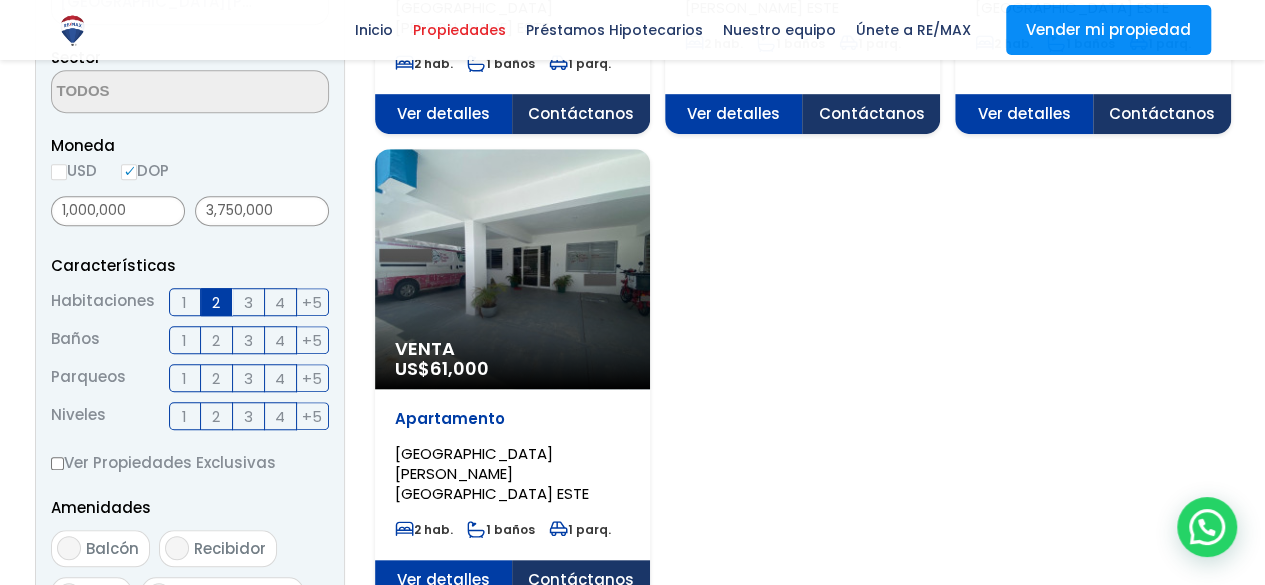 scroll, scrollTop: 619, scrollLeft: 0, axis: vertical 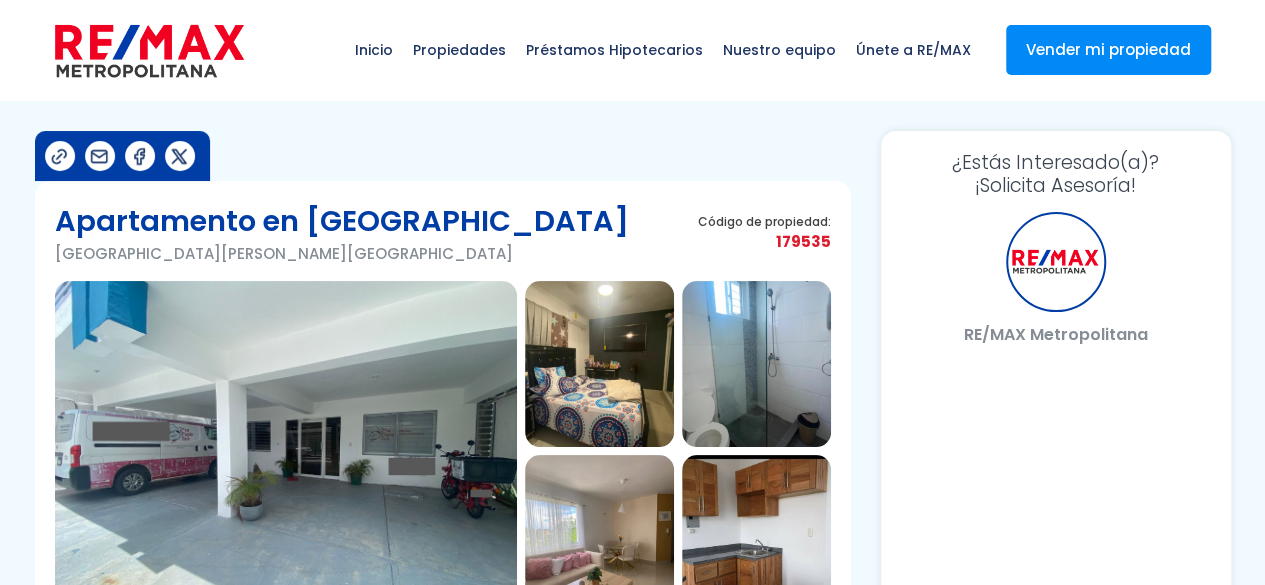 select on "DO" 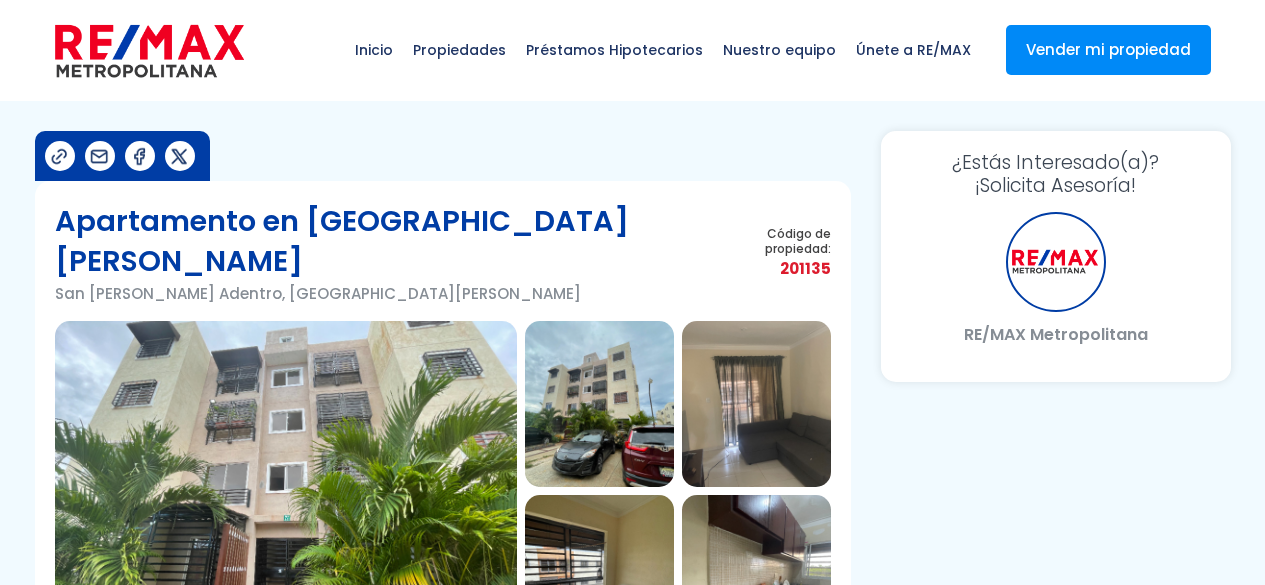 scroll, scrollTop: 0, scrollLeft: 0, axis: both 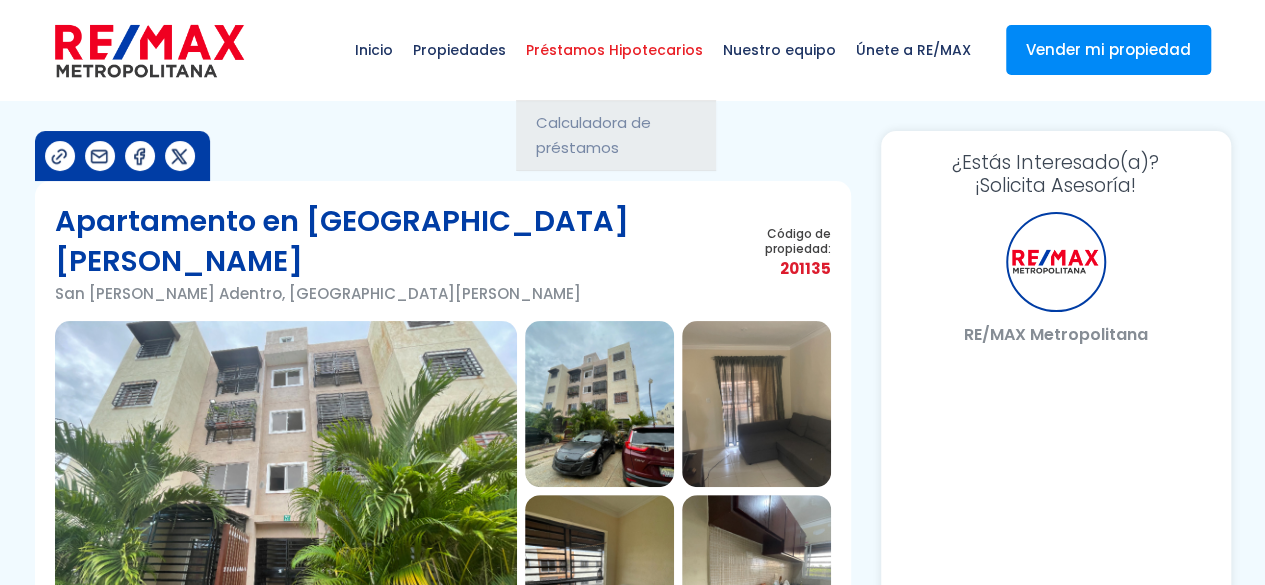 select on "DO" 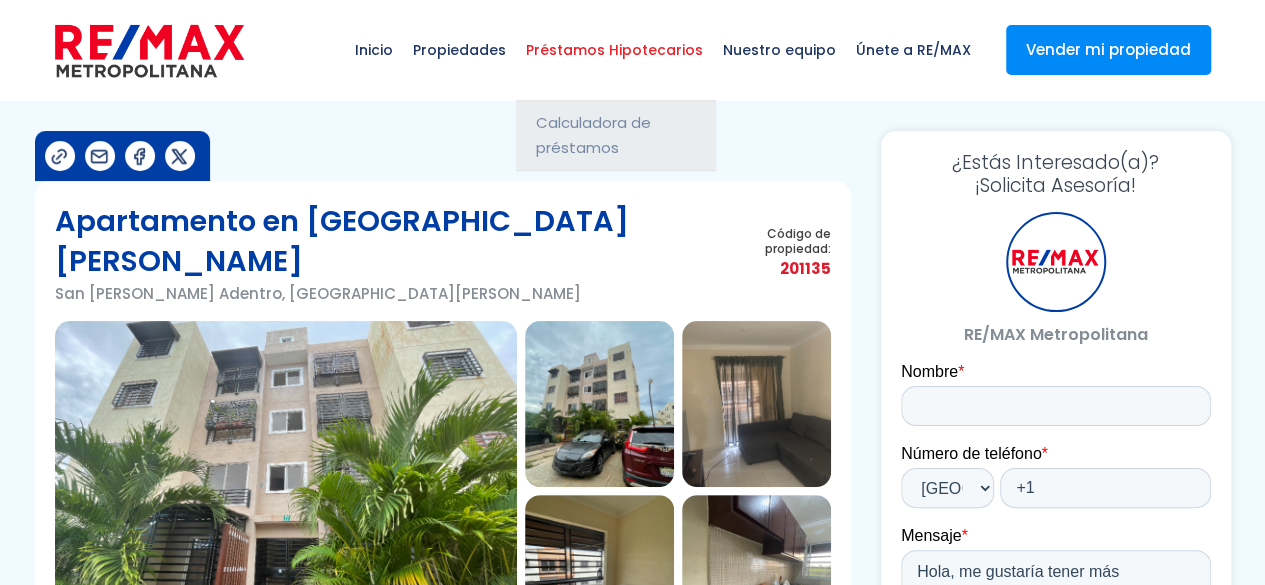 scroll, scrollTop: 0, scrollLeft: 0, axis: both 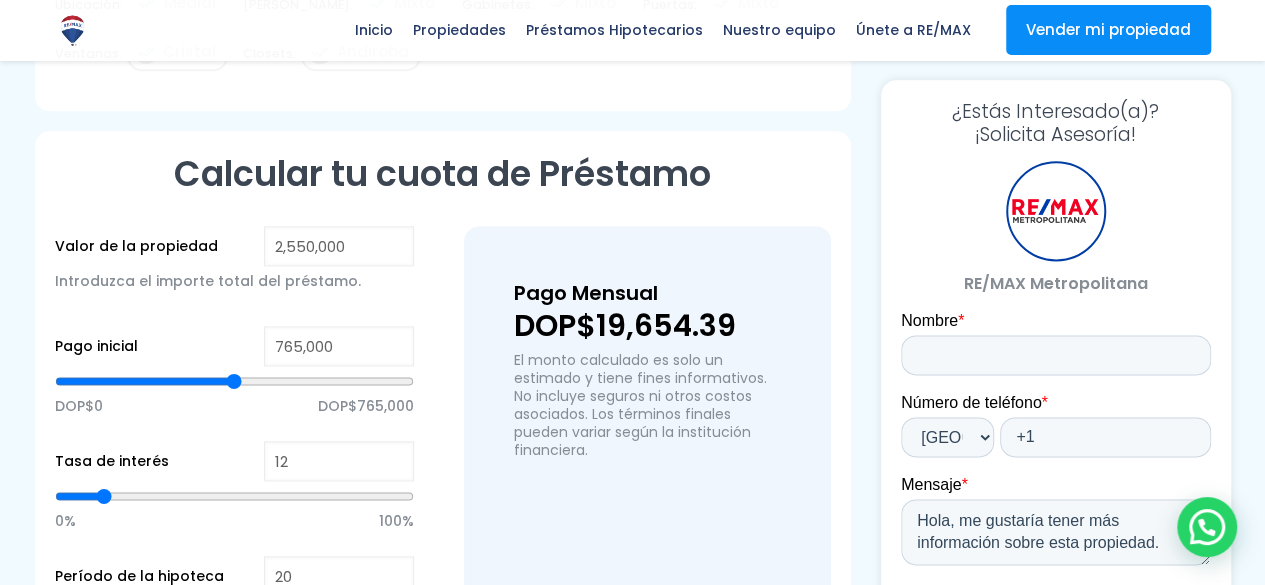 type on "1,403,866" 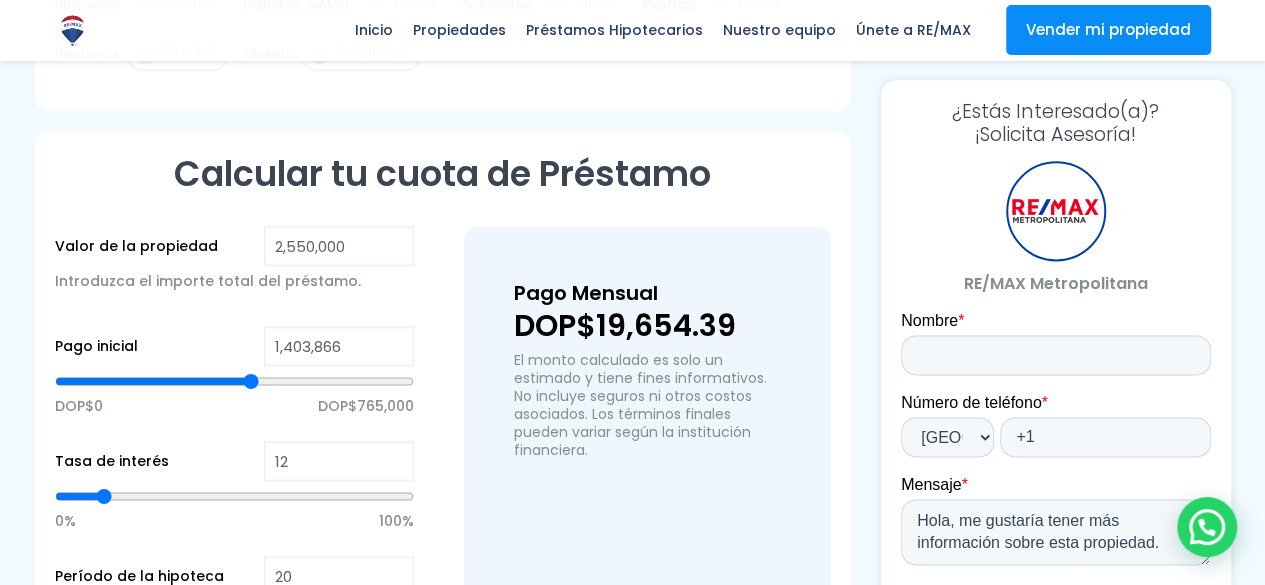 type on "1,488,048" 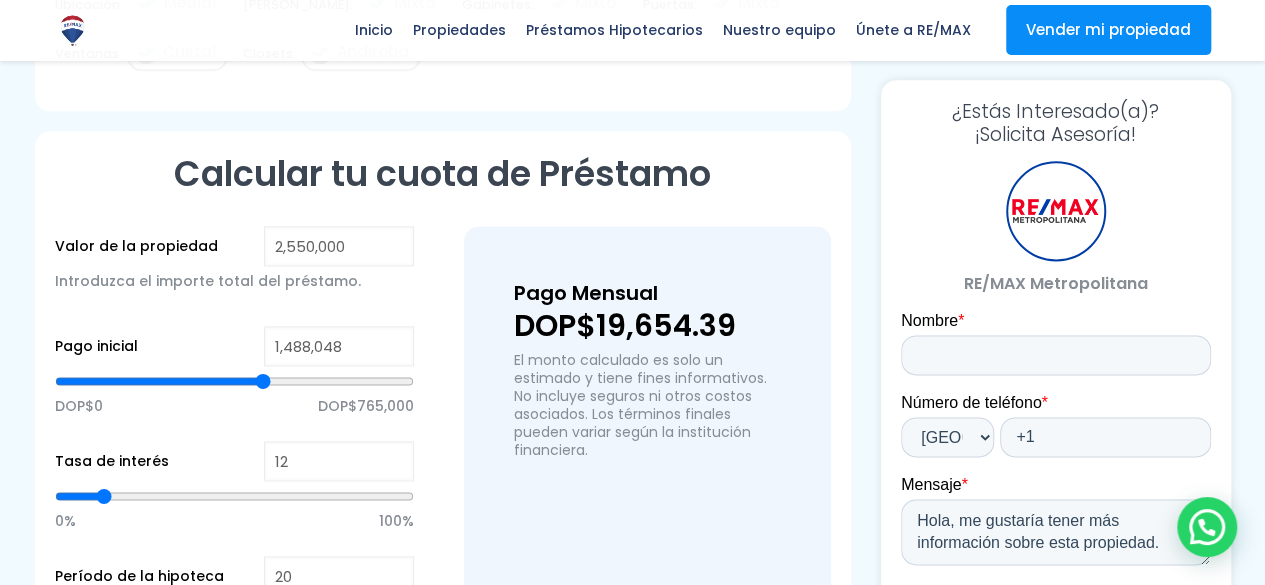 type on "1,552,423" 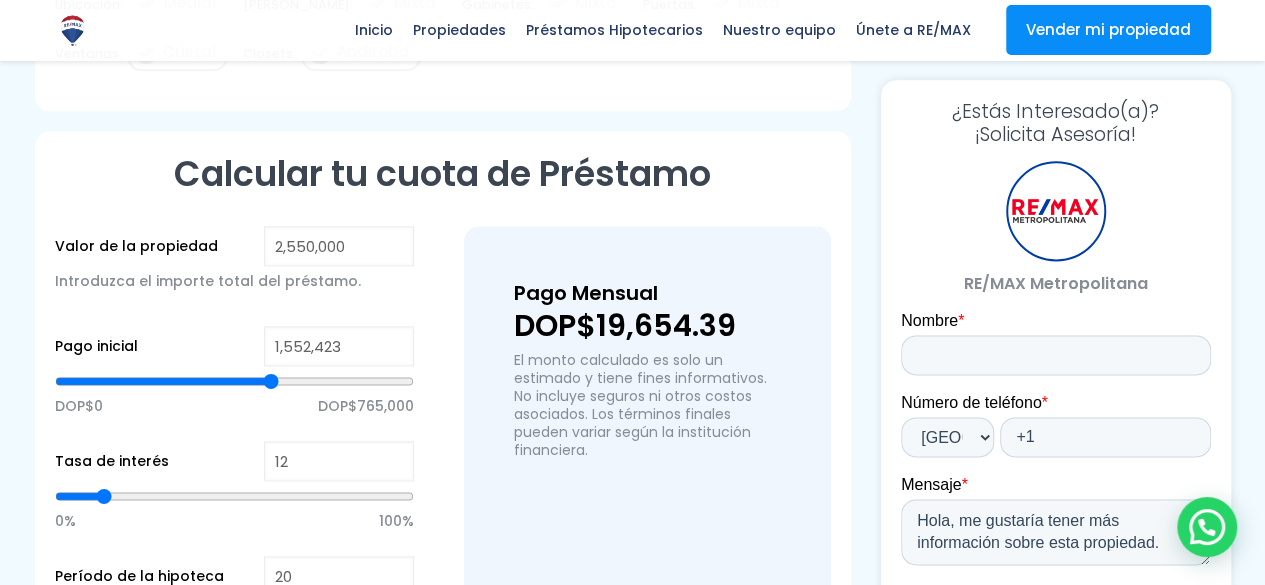 type on "1,631,653" 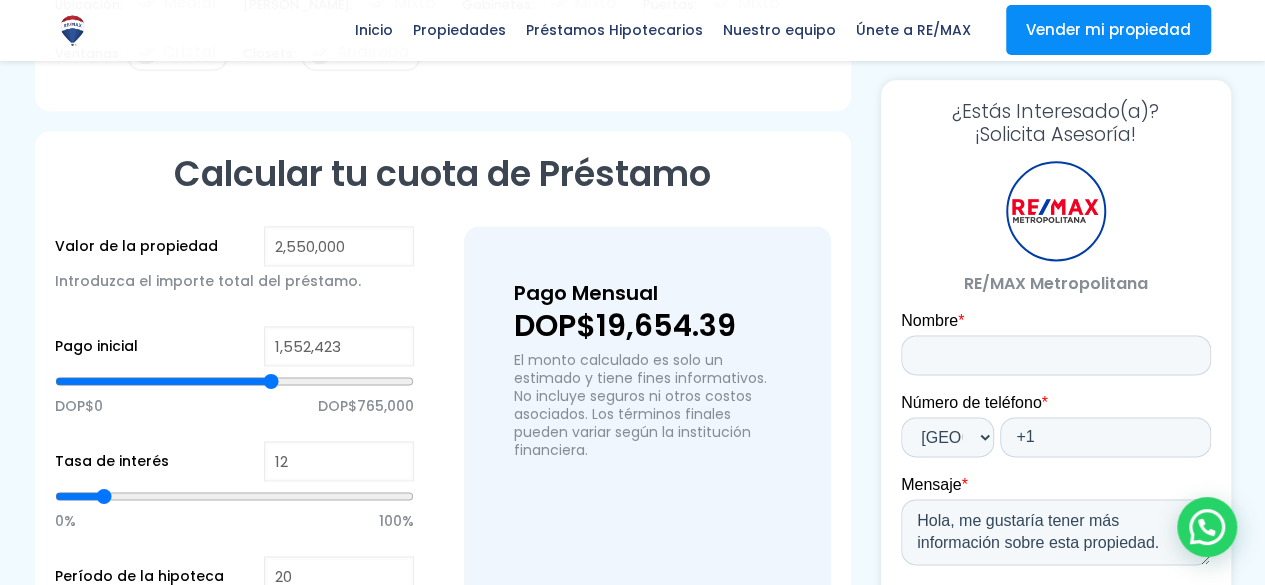 type on "1631653" 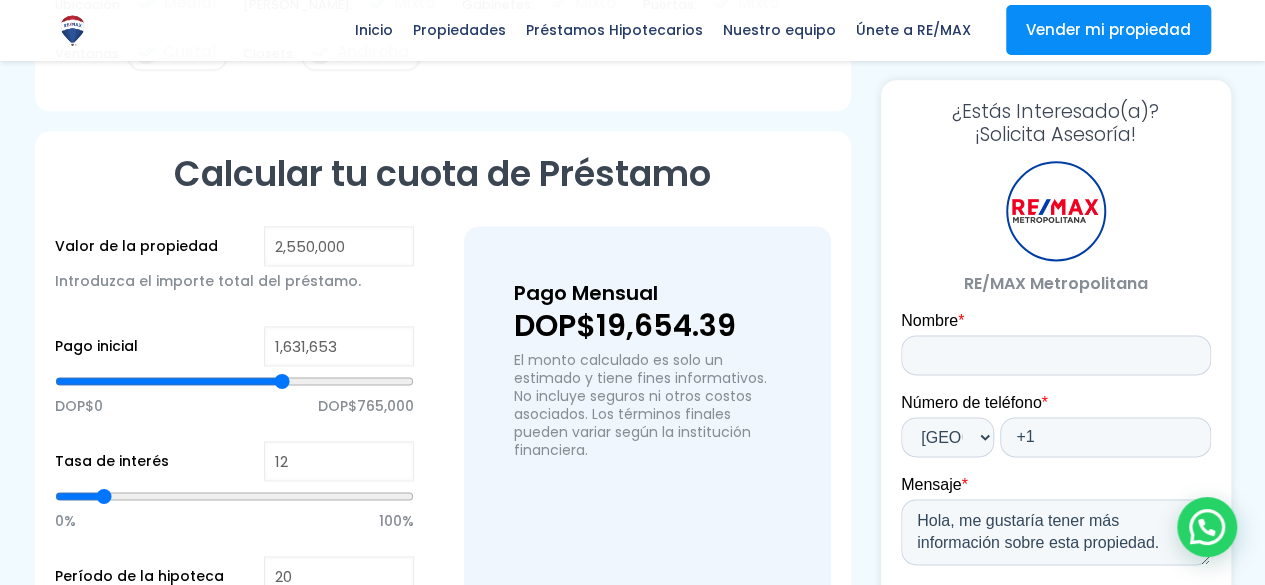 type on "1,666,317" 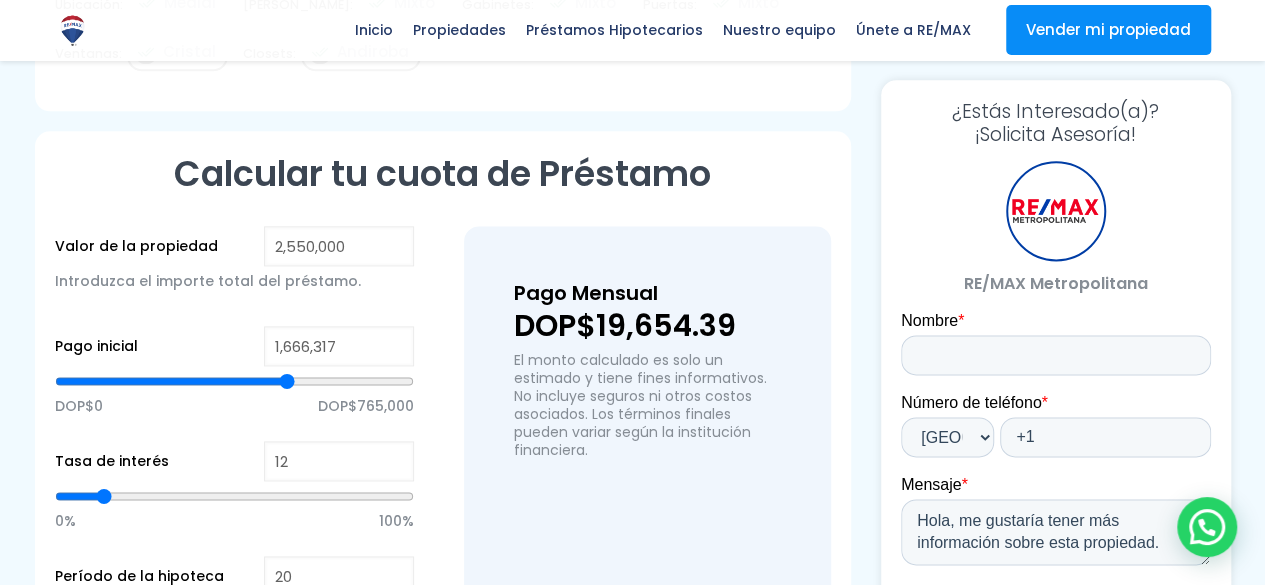 type on "1,700,980" 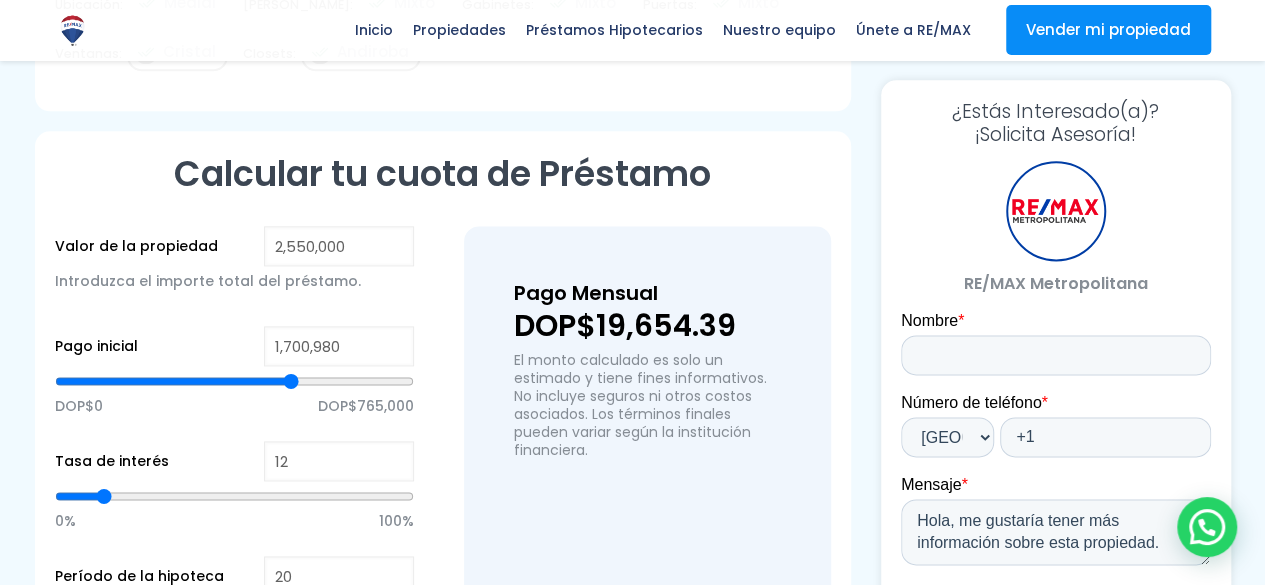 type on "1,725,740" 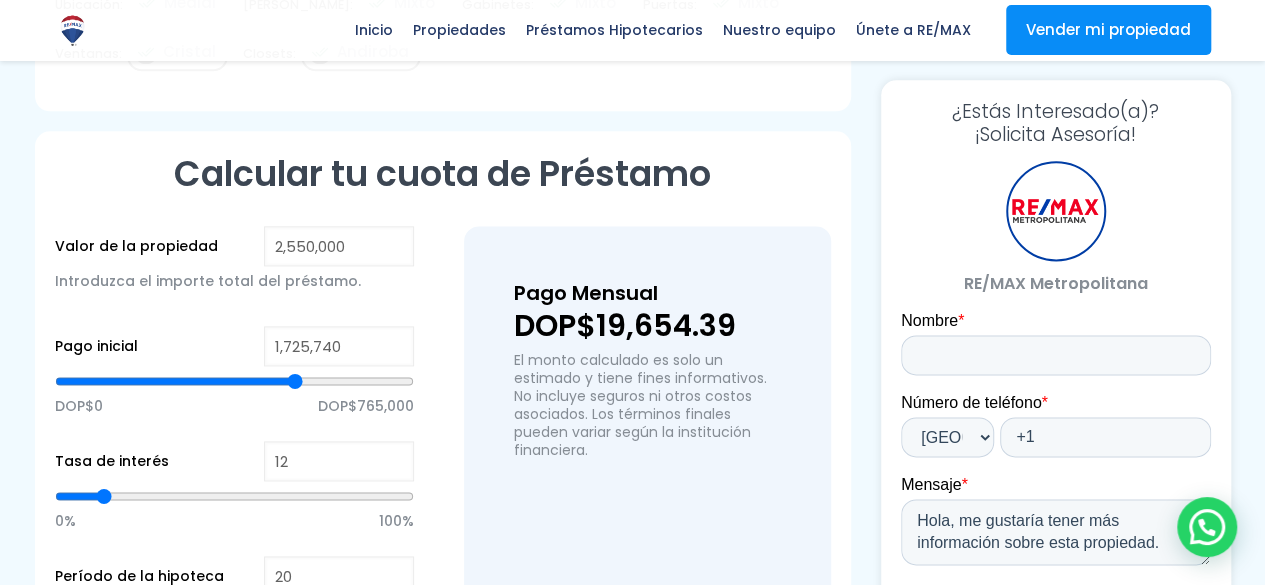 type on "1,735,643" 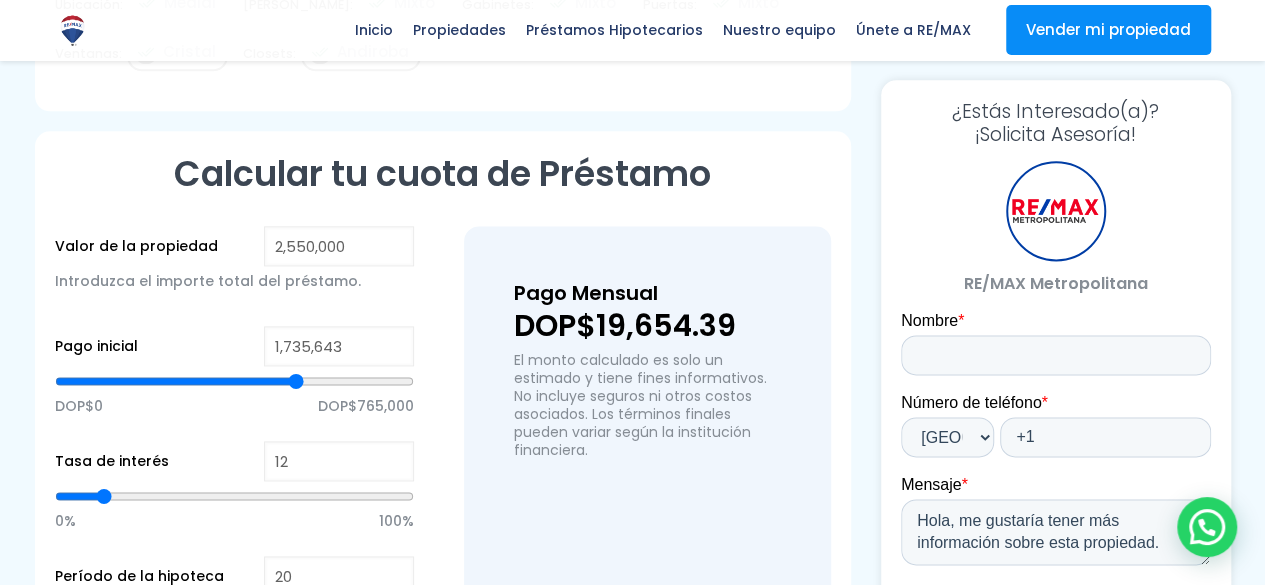 type on "1,770,307" 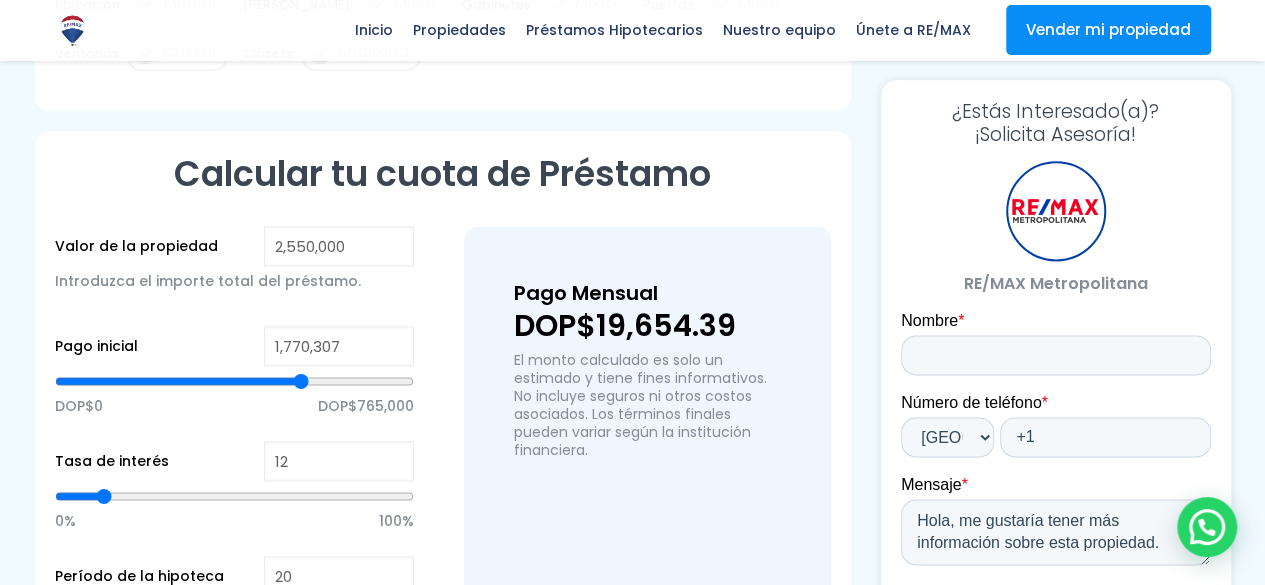 type on "1,780,211" 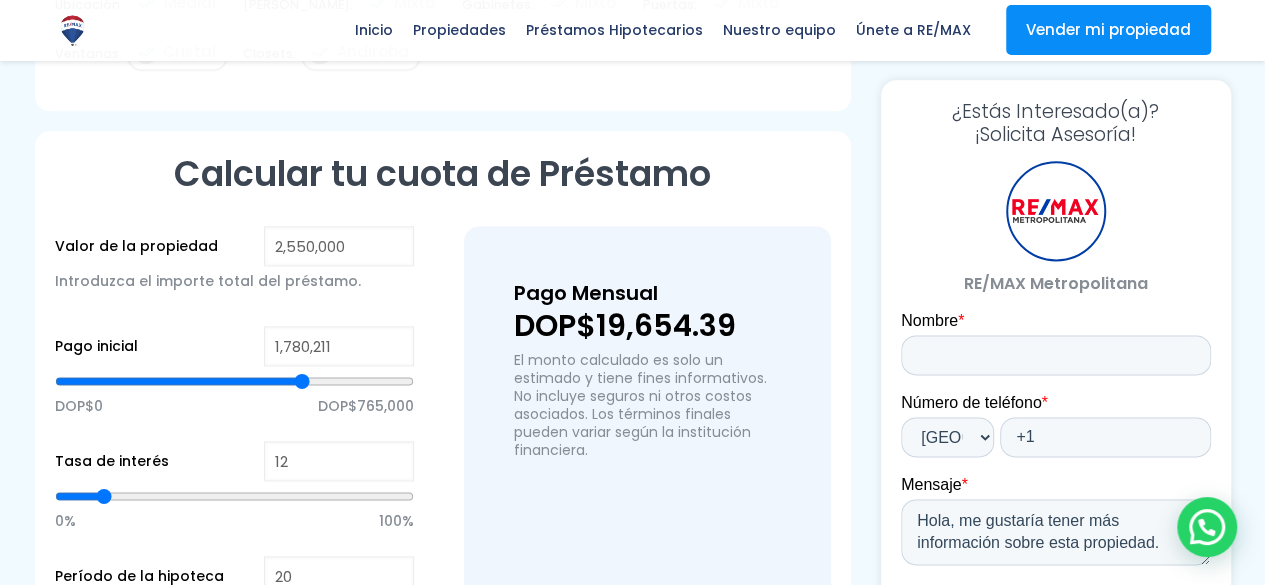 type on "1,800,018" 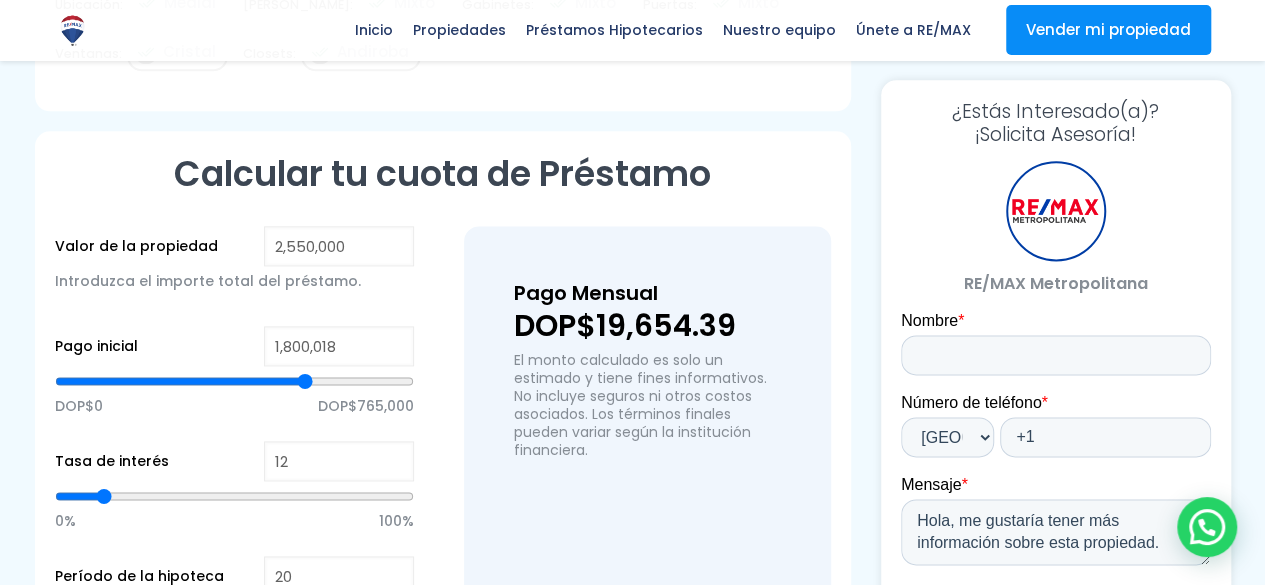 type on "1,809,922" 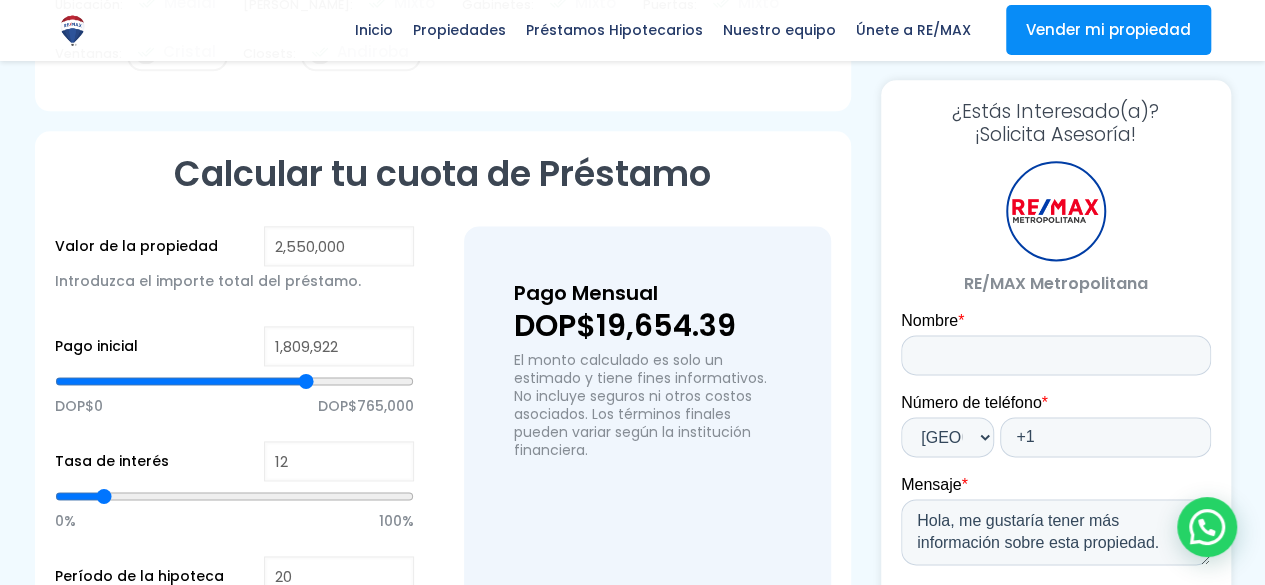 type on "1,834,682" 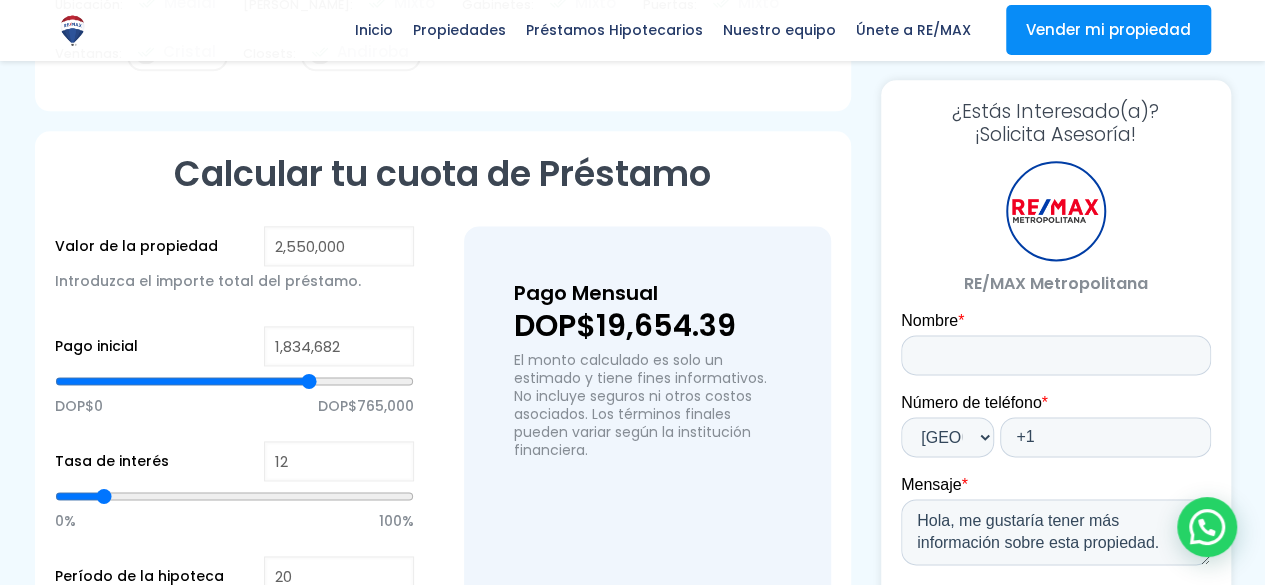 type on "1,839,633" 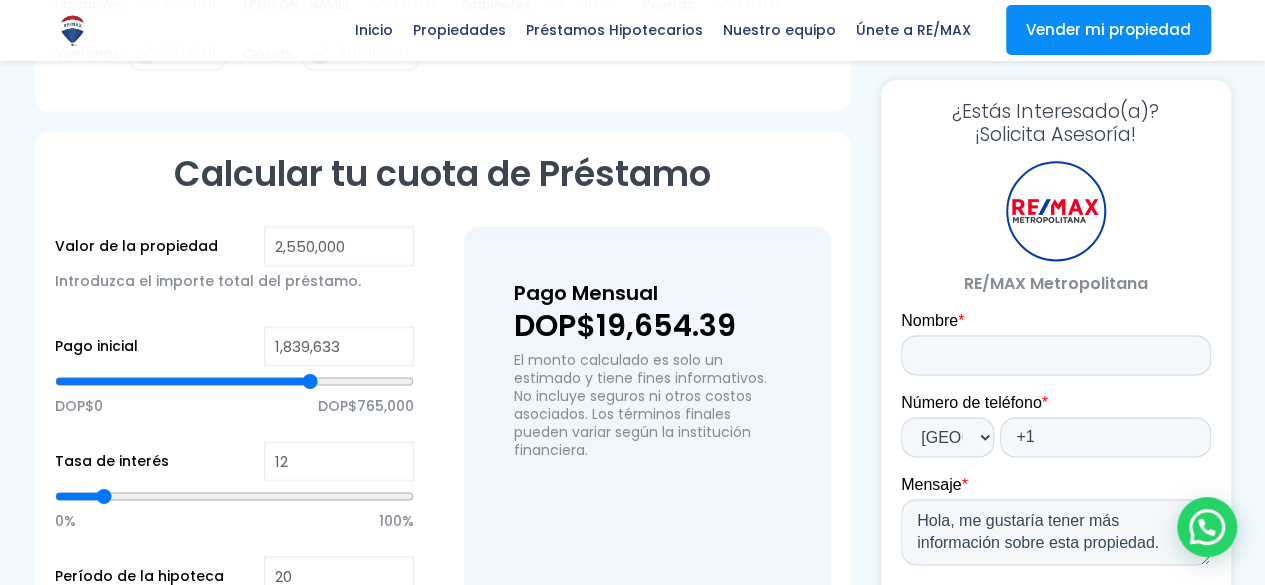 type on "1,844,585" 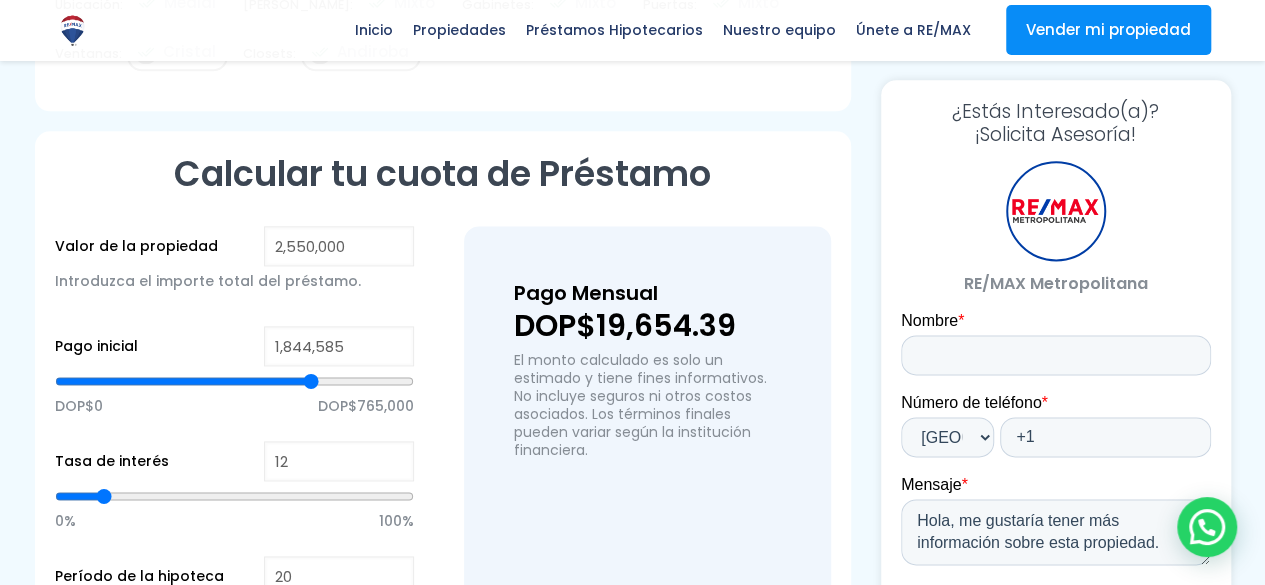 type on "1,849,537" 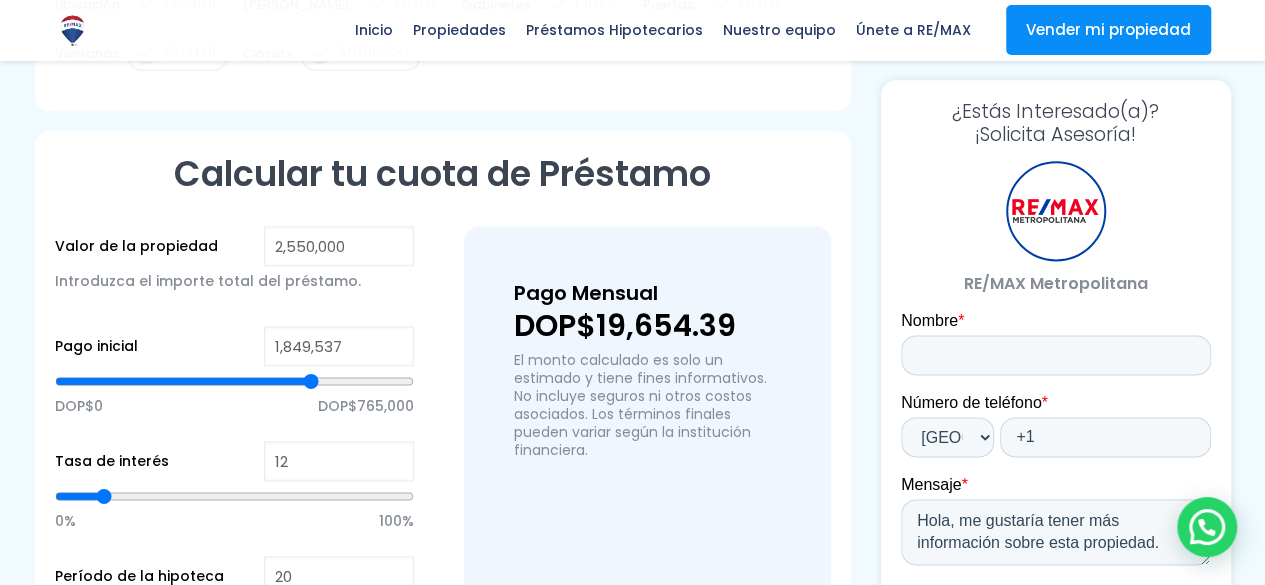 type on "1,859,441" 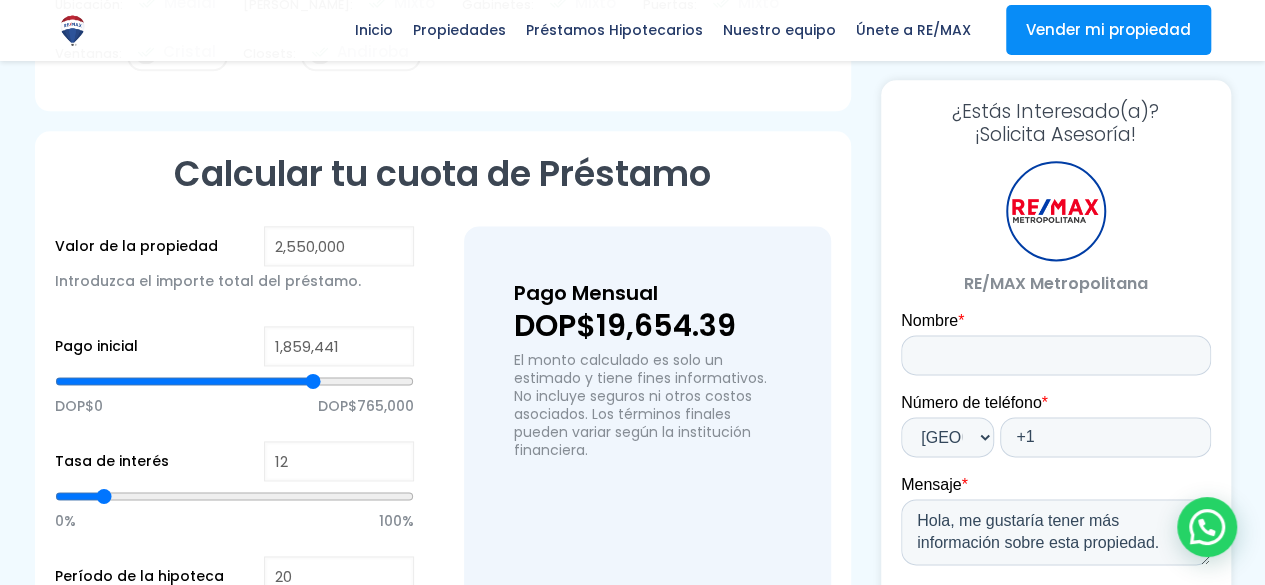 type on "1,864,393" 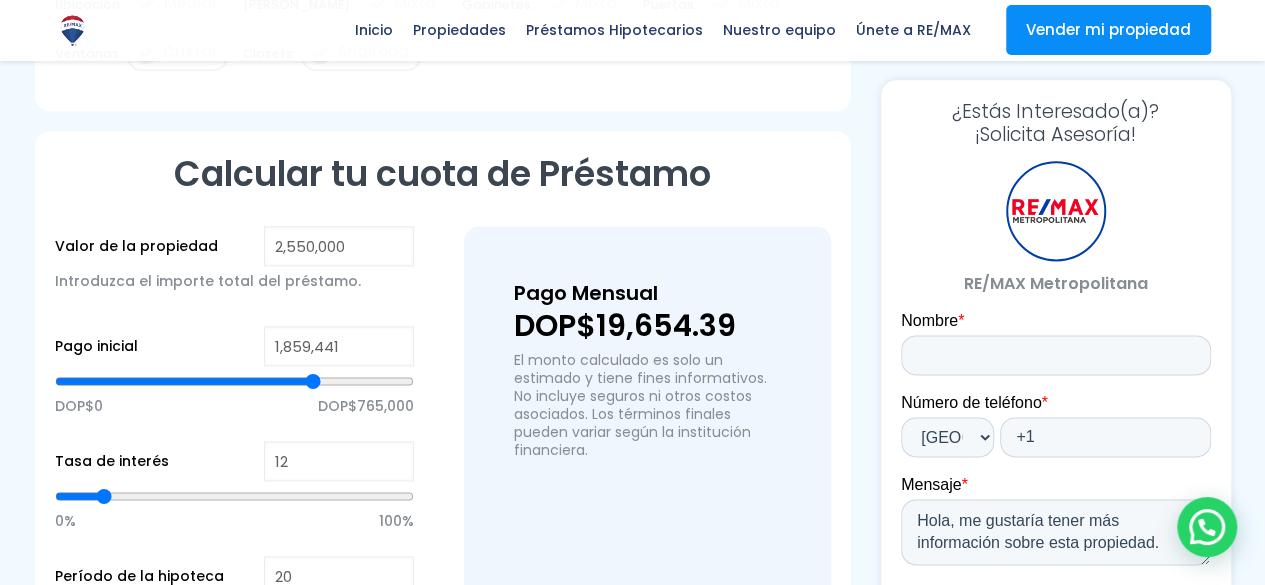 type on "1864393" 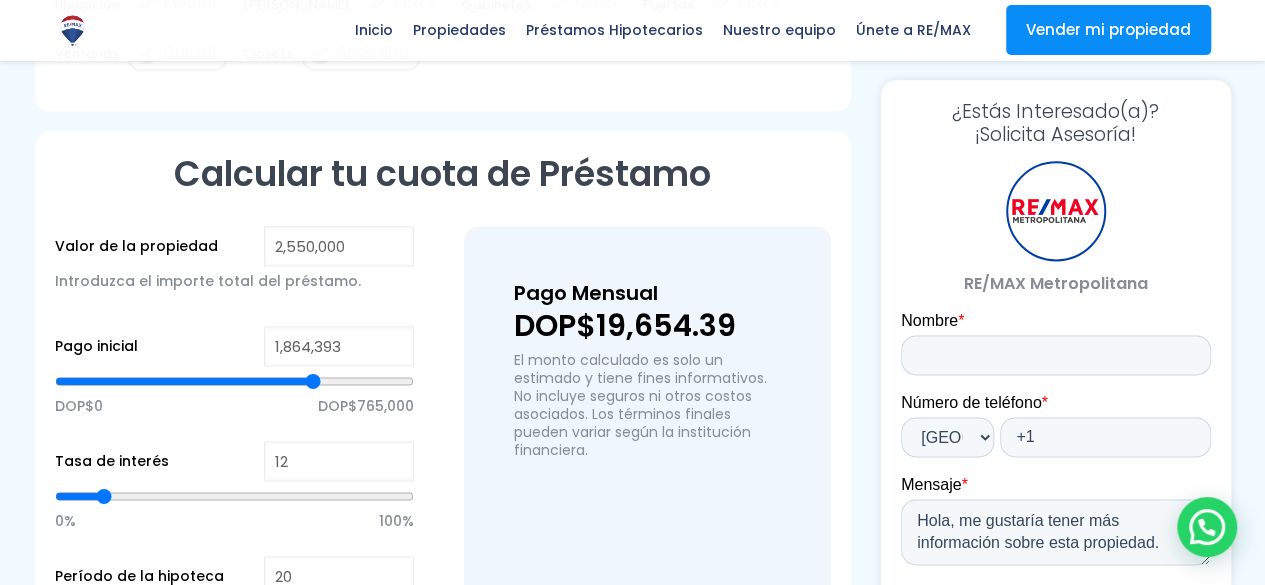 type on "1,869,345" 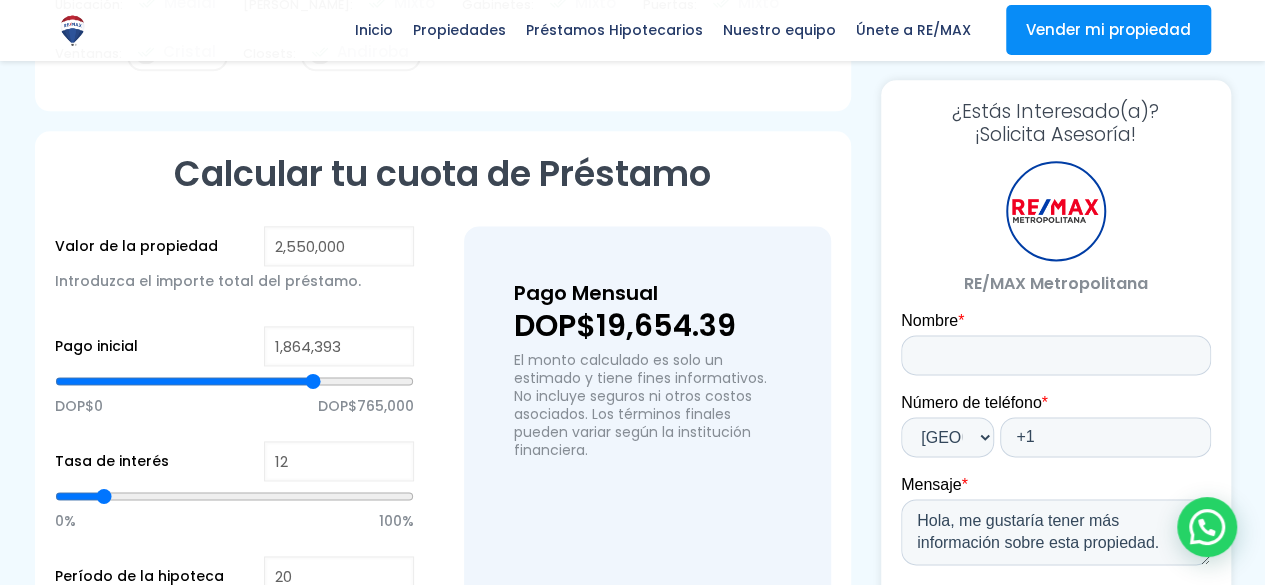 type on "1869345" 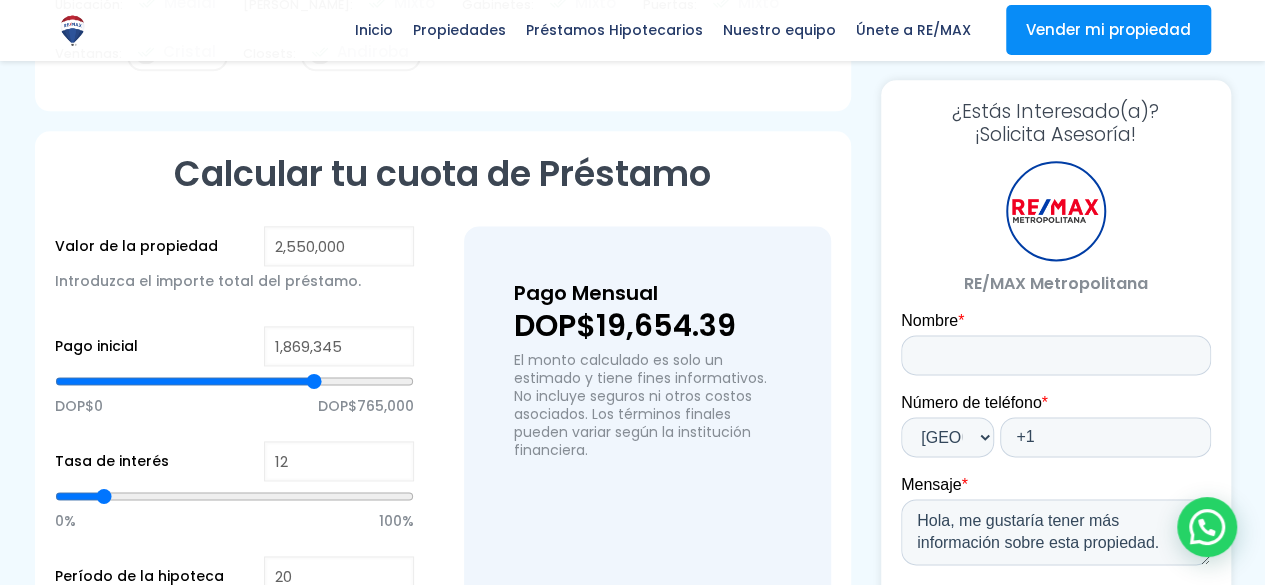 type on "1,889,153" 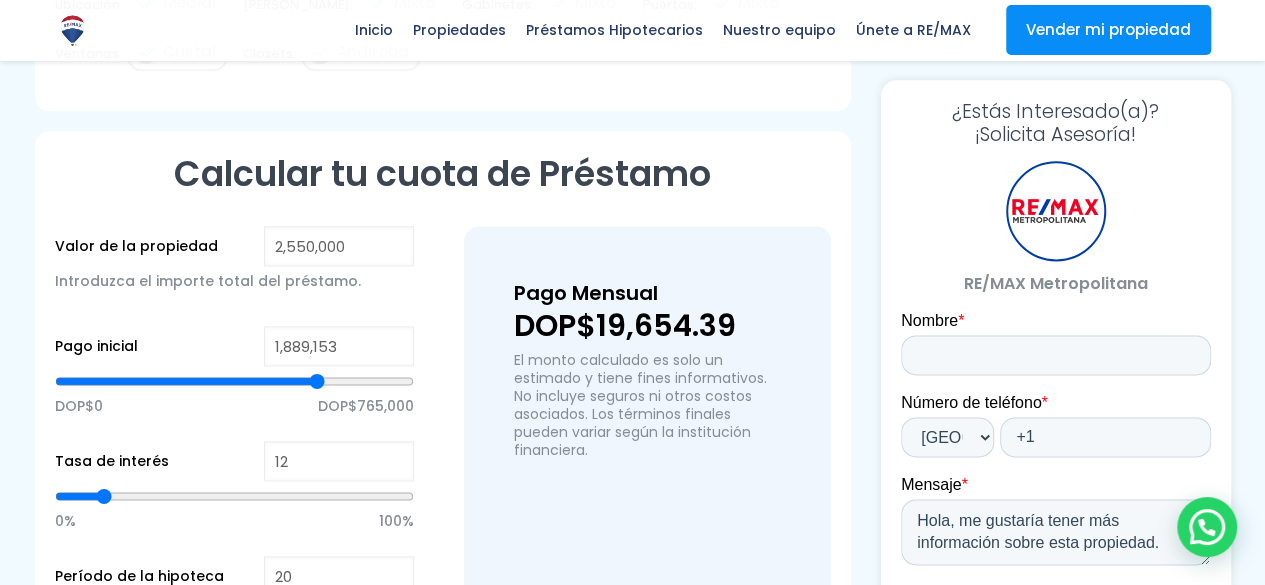 type on "1,899,056" 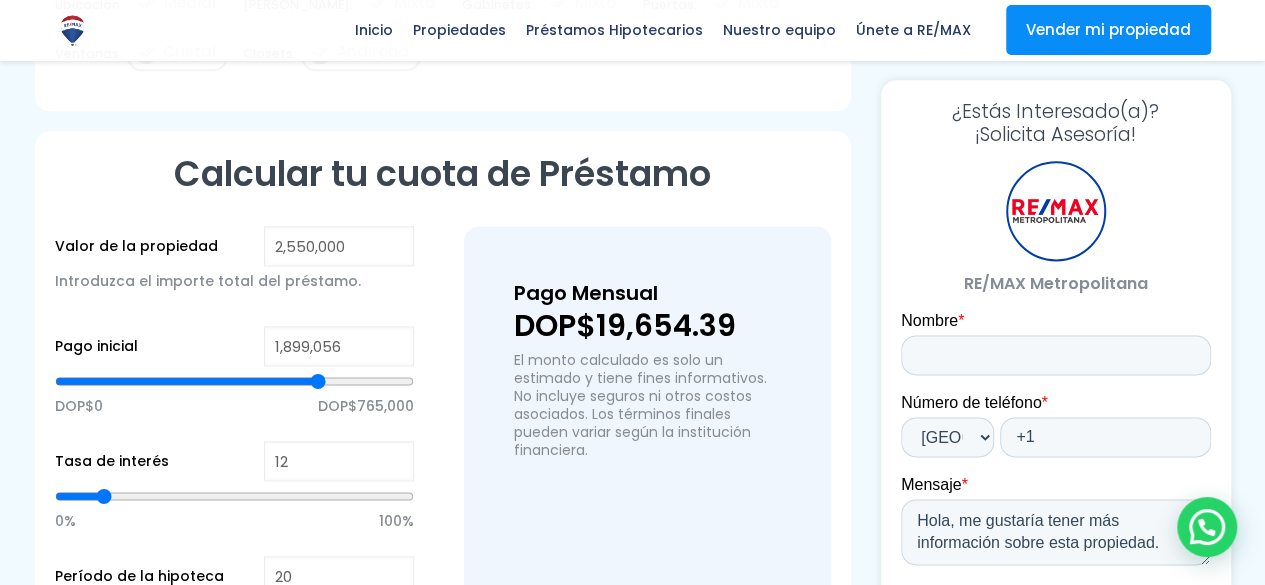 type on "1,908,960" 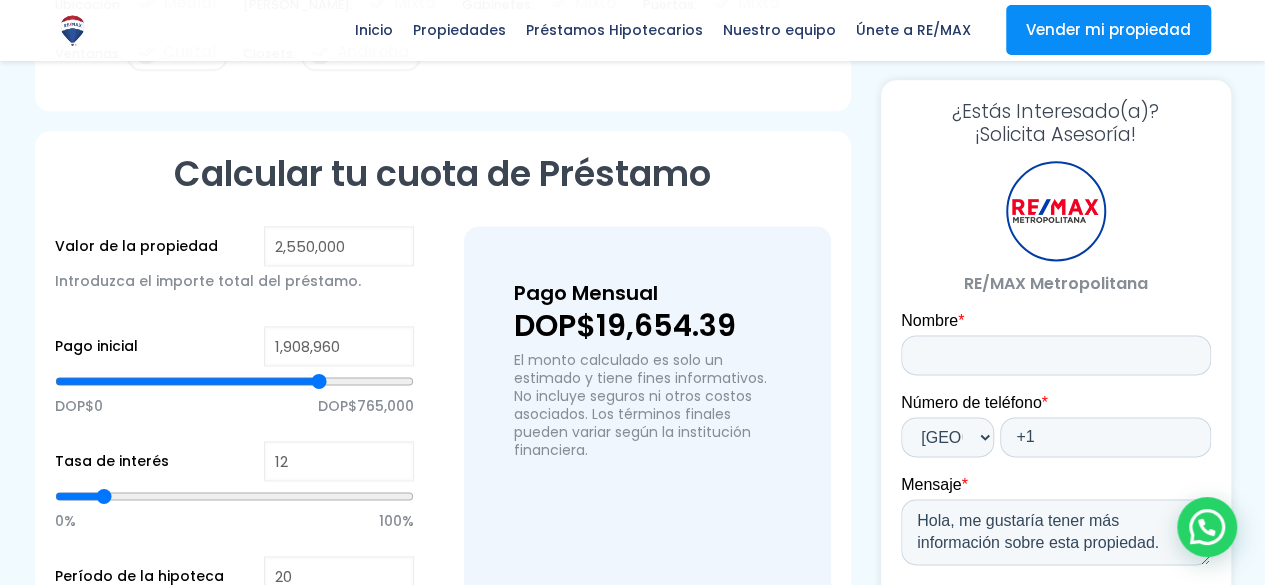 type on "1,918,864" 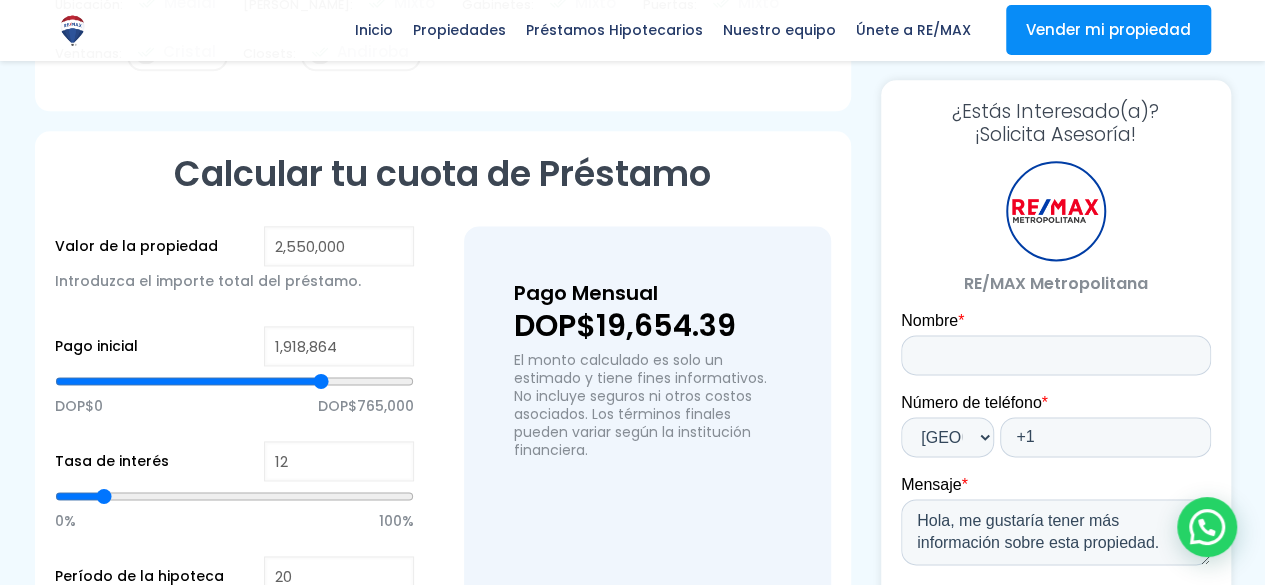 type on "1,933,720" 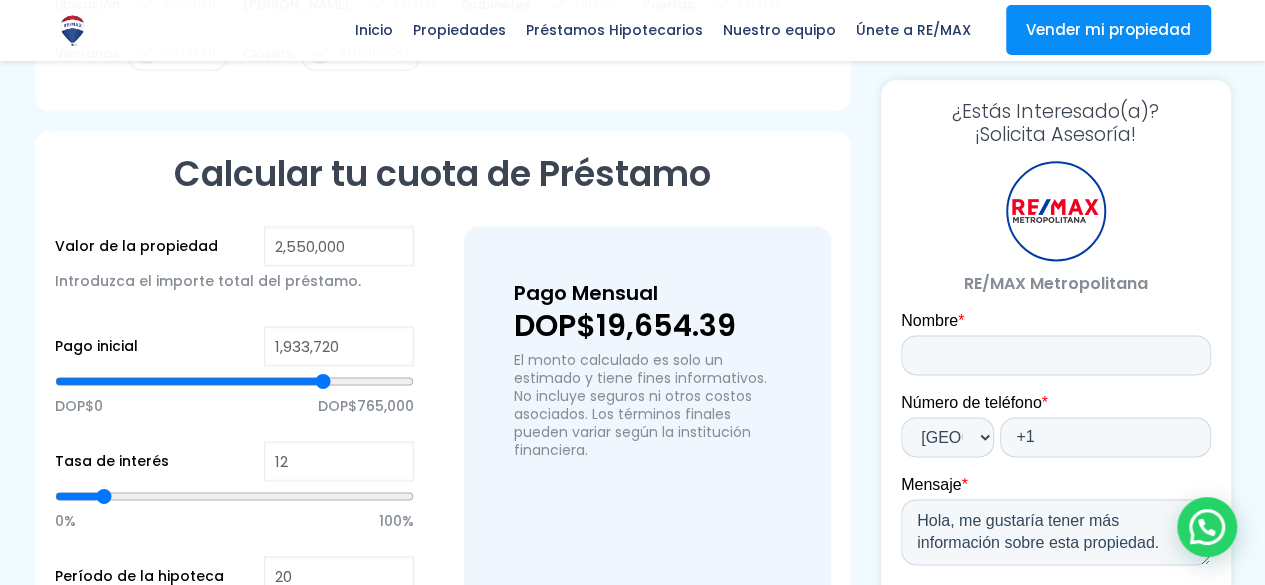 type on "1,943,624" 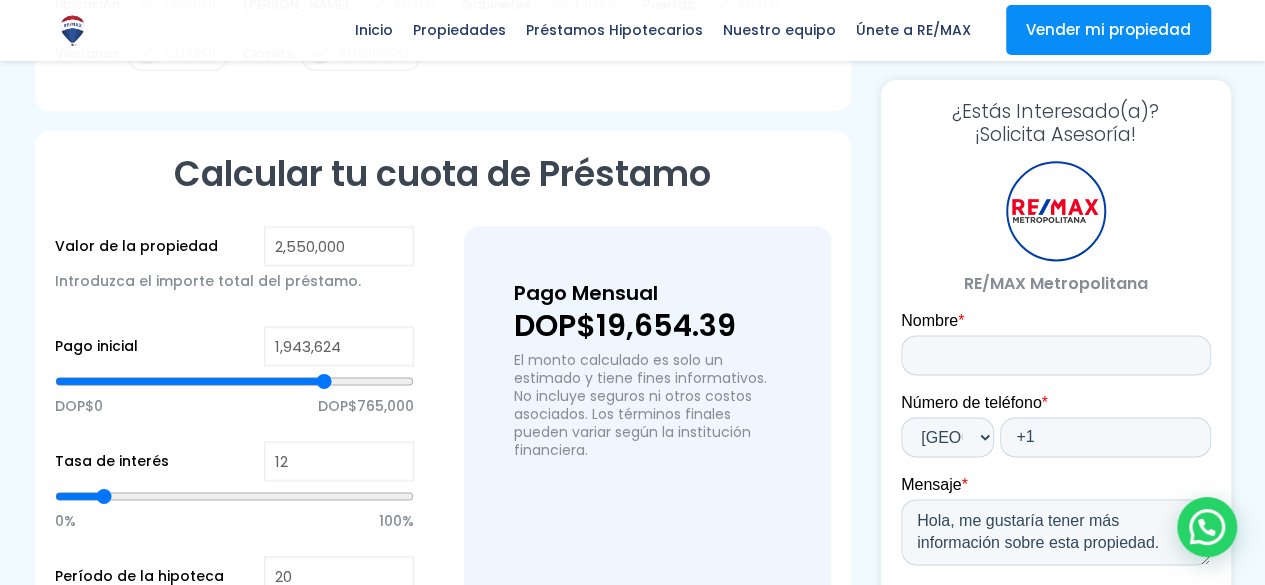 type on "1,953,527" 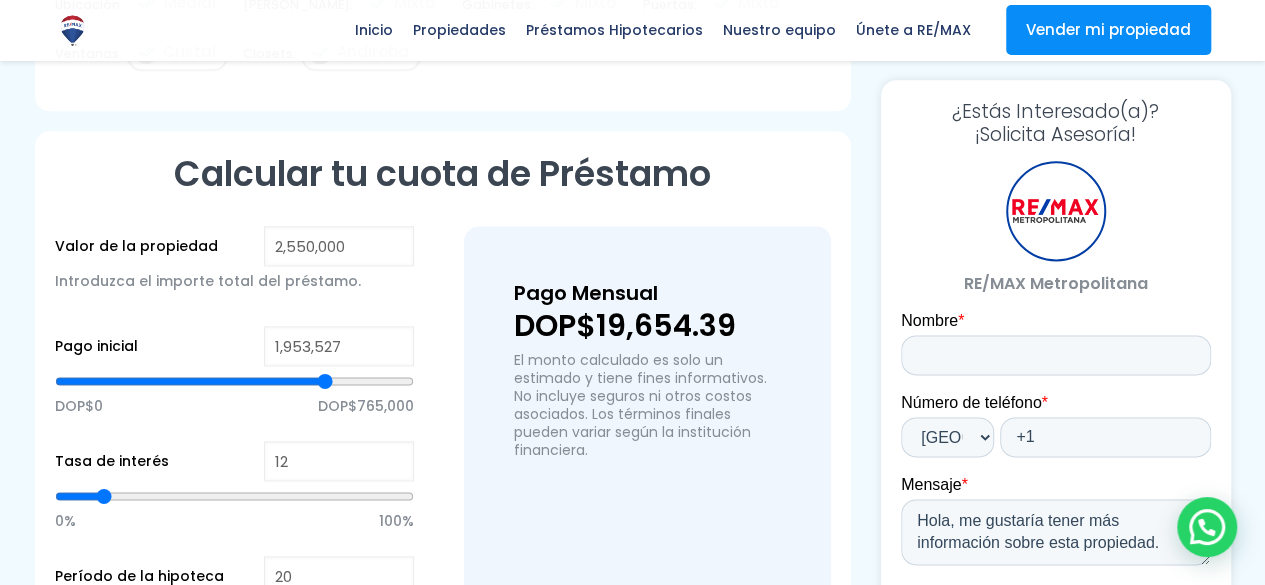 type on "1,963,431" 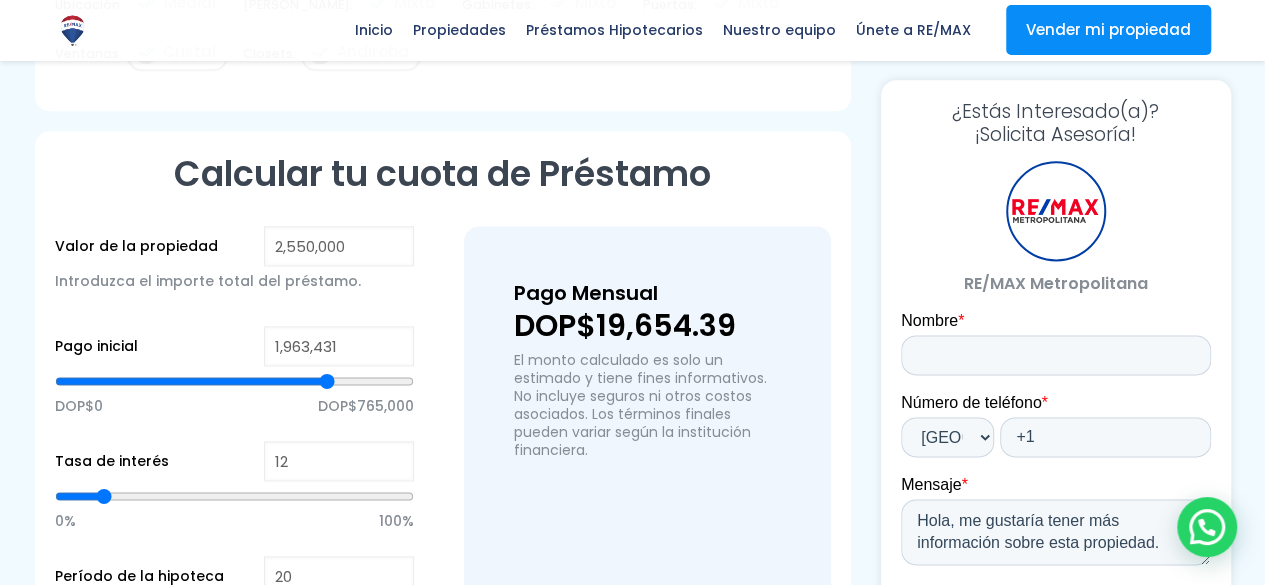type on "1,978,287" 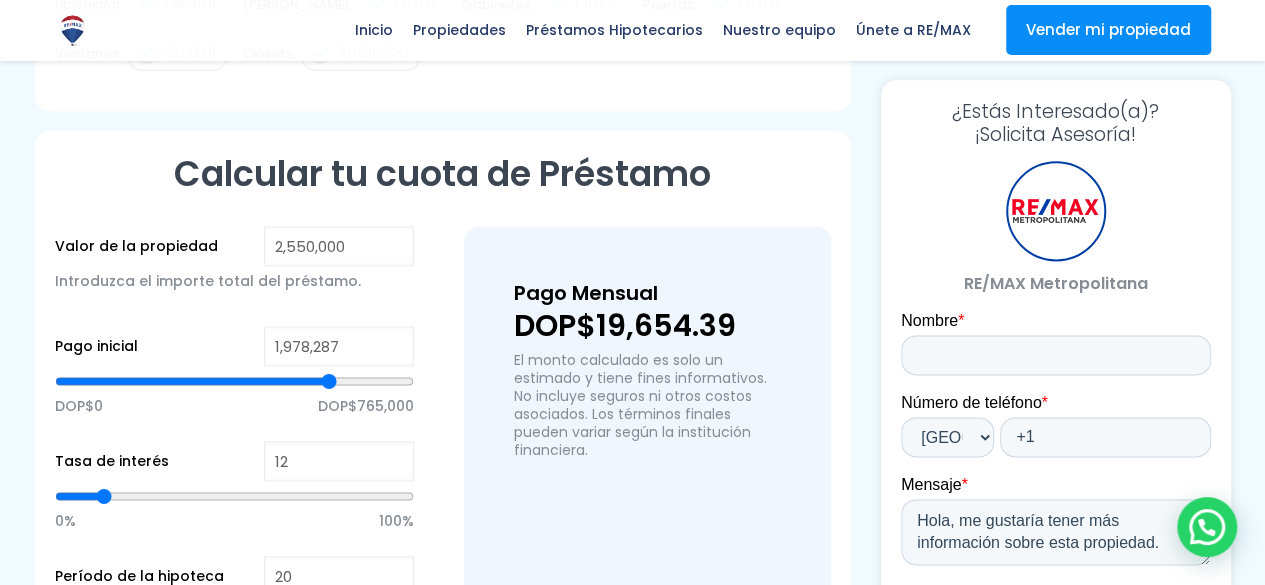 type on "1,998,094" 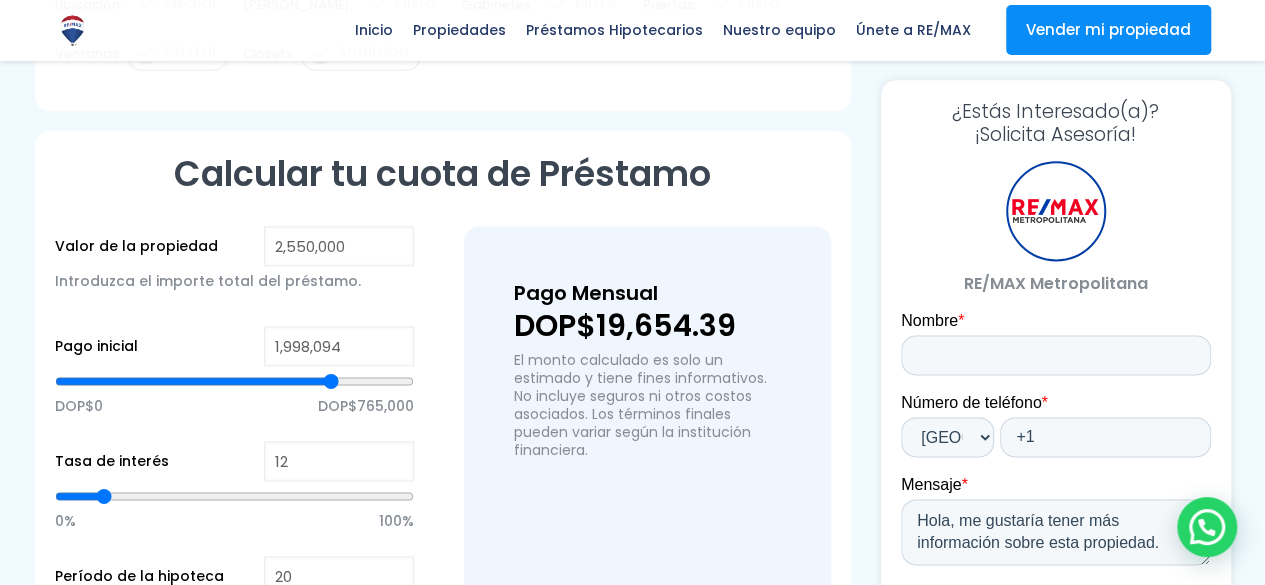 type on "2,012,950" 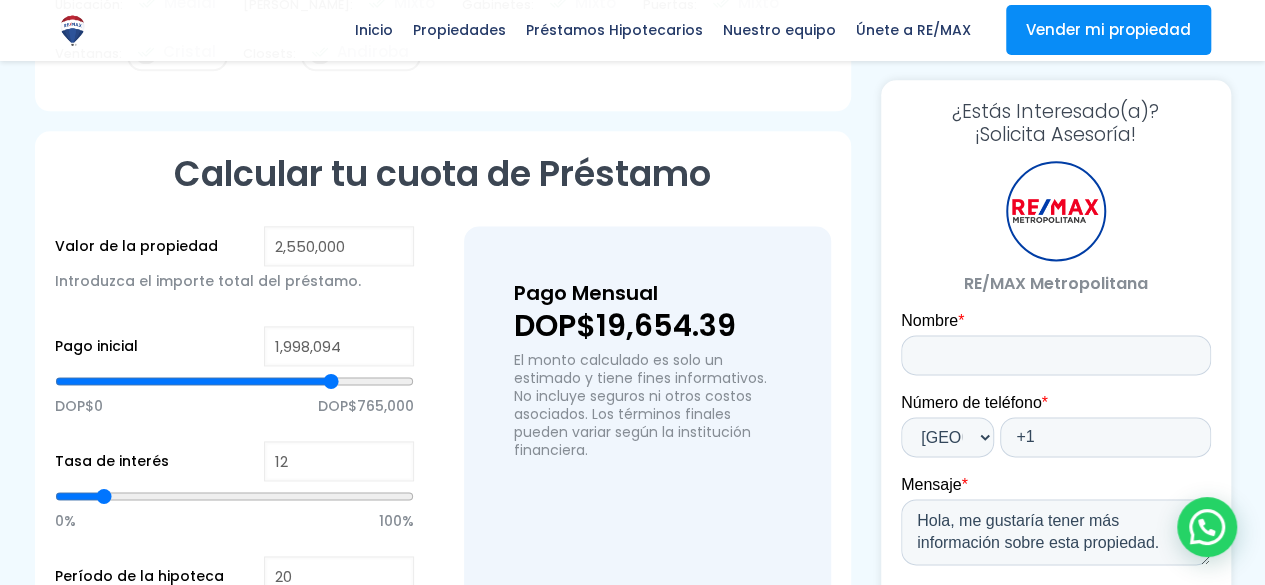 type on "2012950" 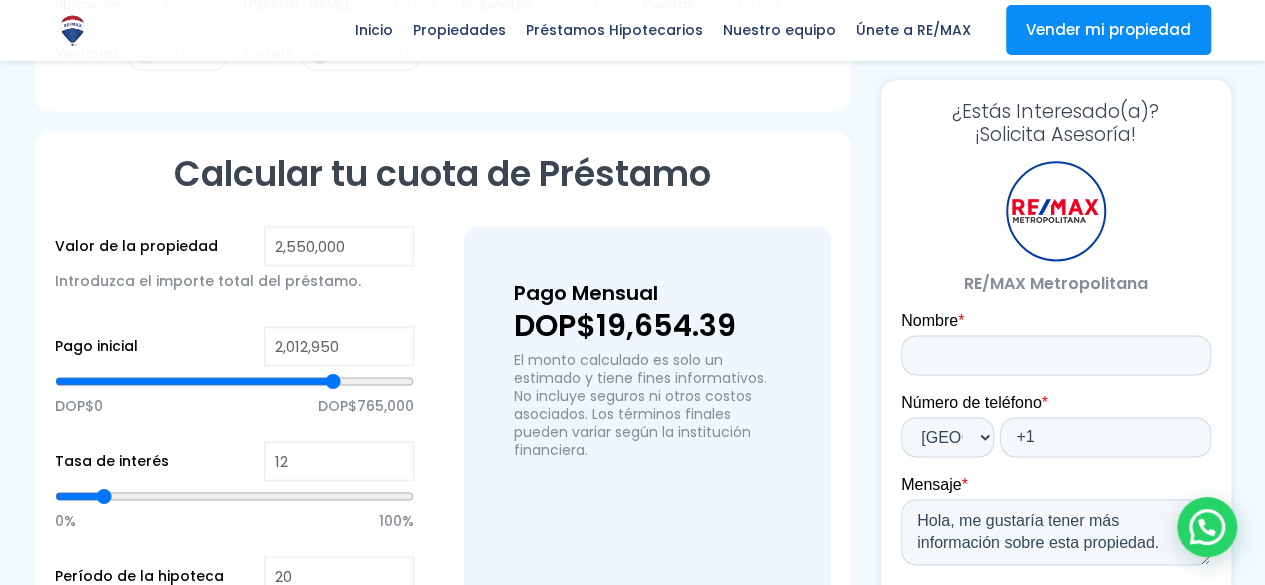 type on "2,017,902" 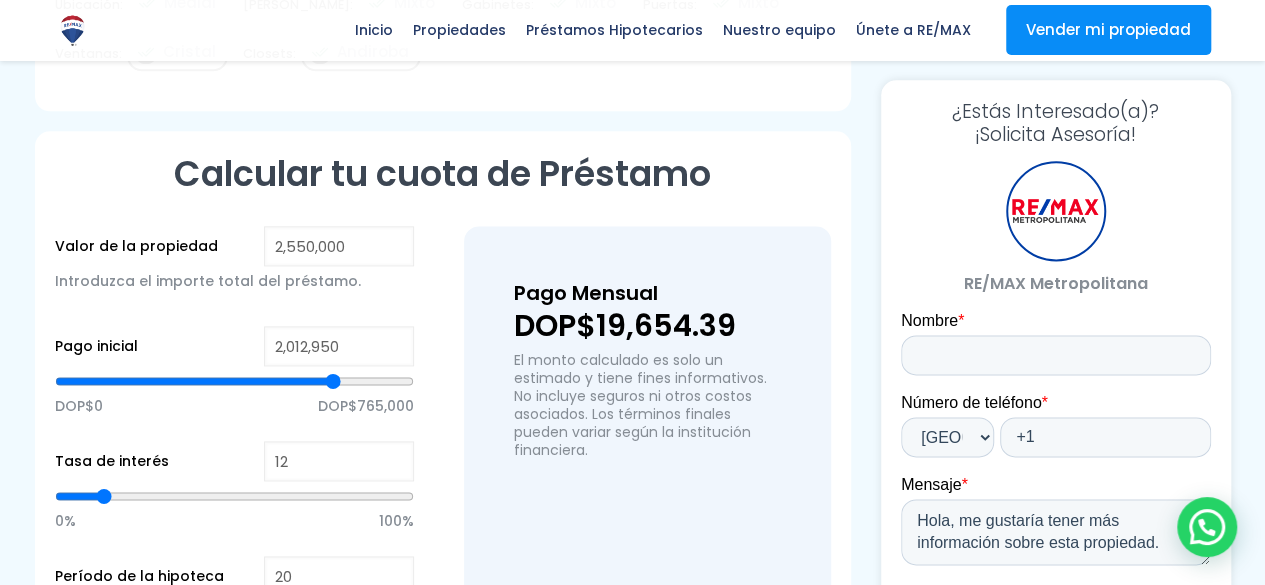 type on "2017902" 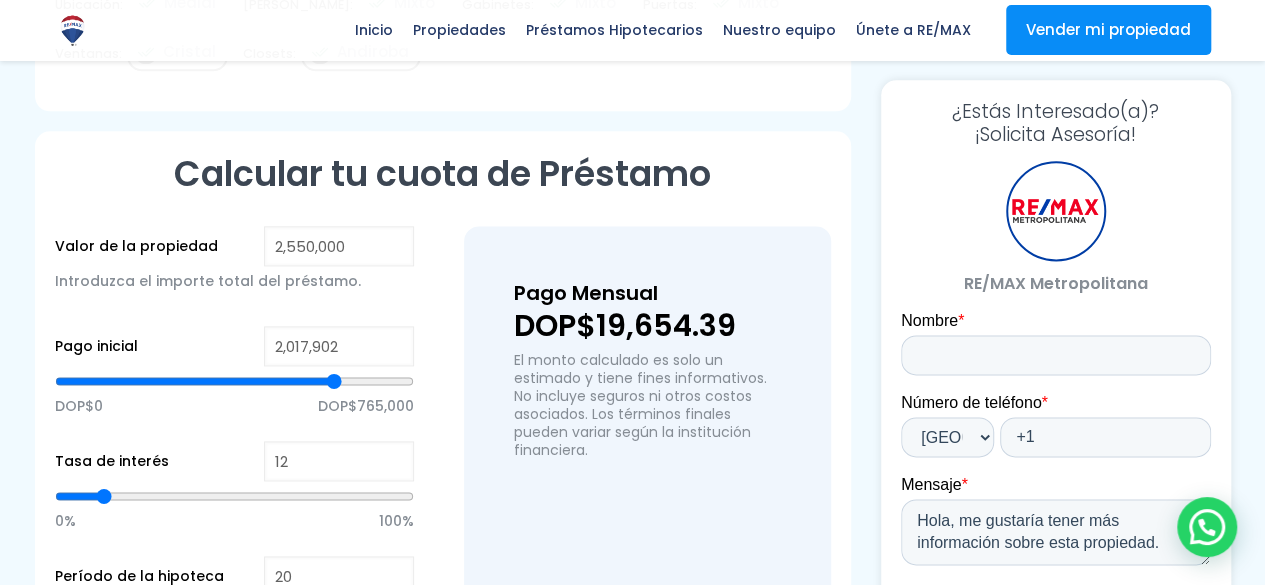 type on "2,027,806" 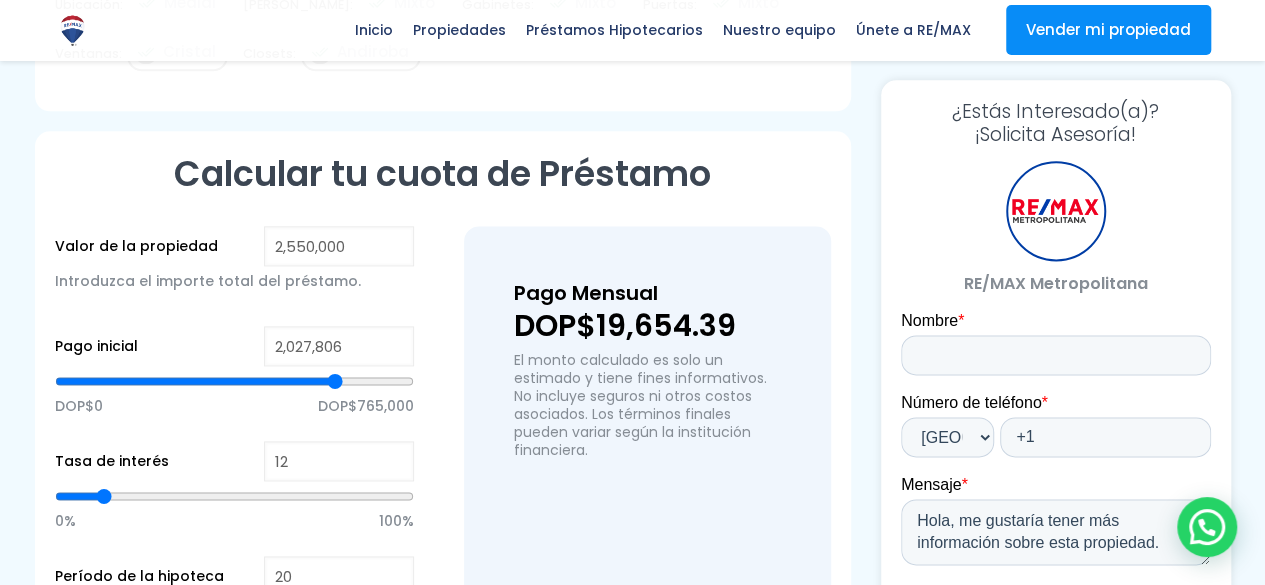 type on "2,037,710" 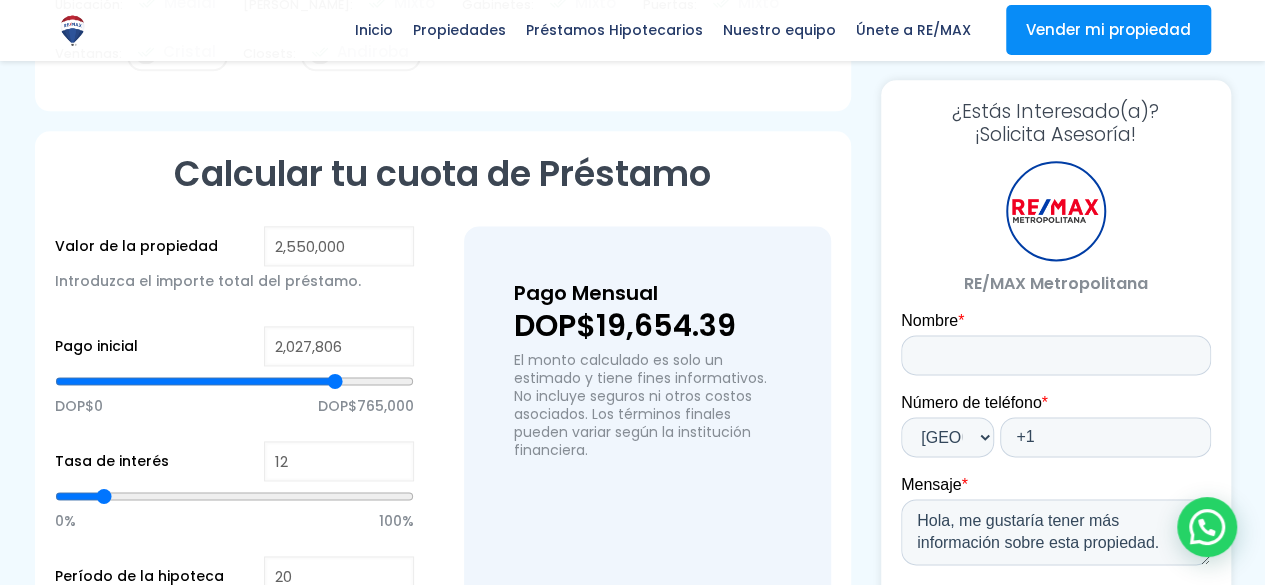 type on "2037710" 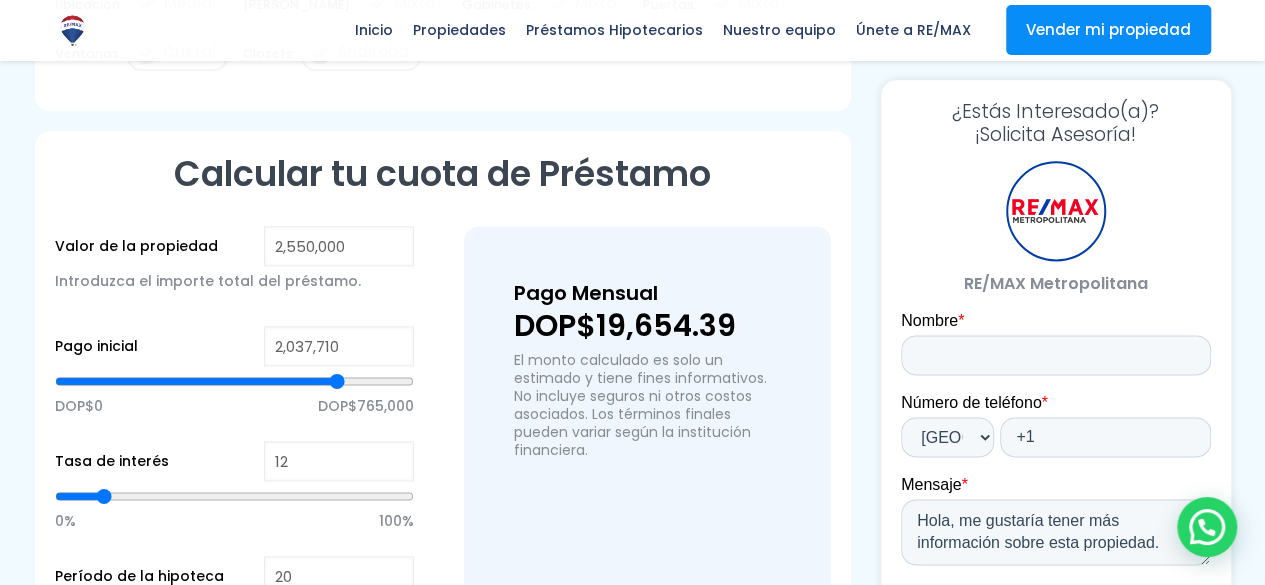 type on "2,042,662" 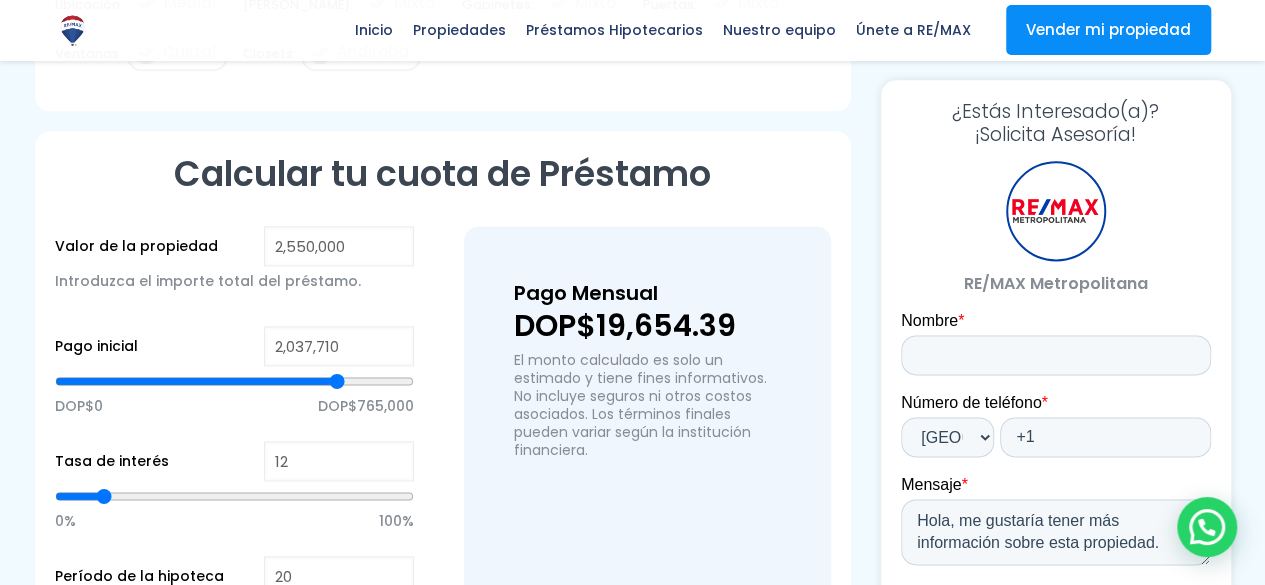 type on "2042662" 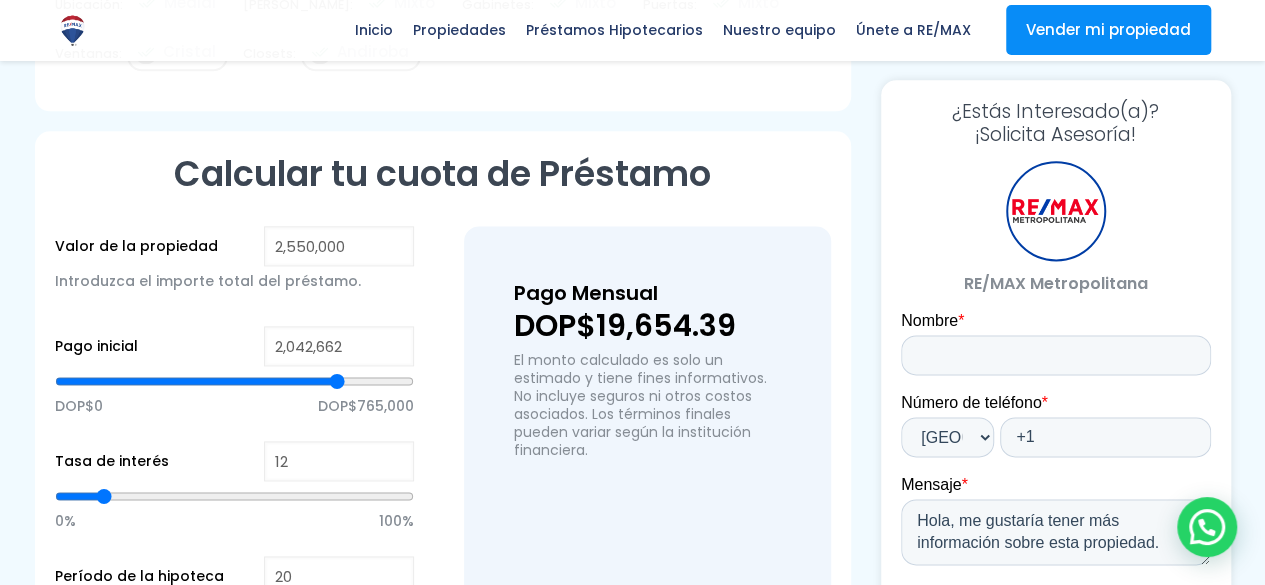 type on "2,052,565" 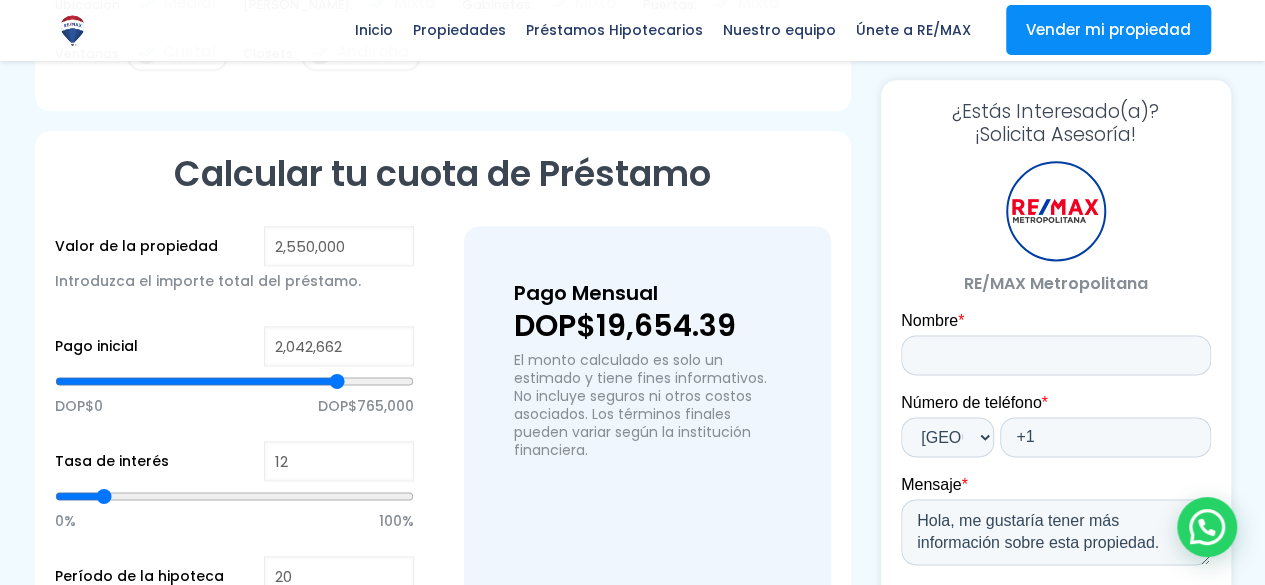 type on "2052565" 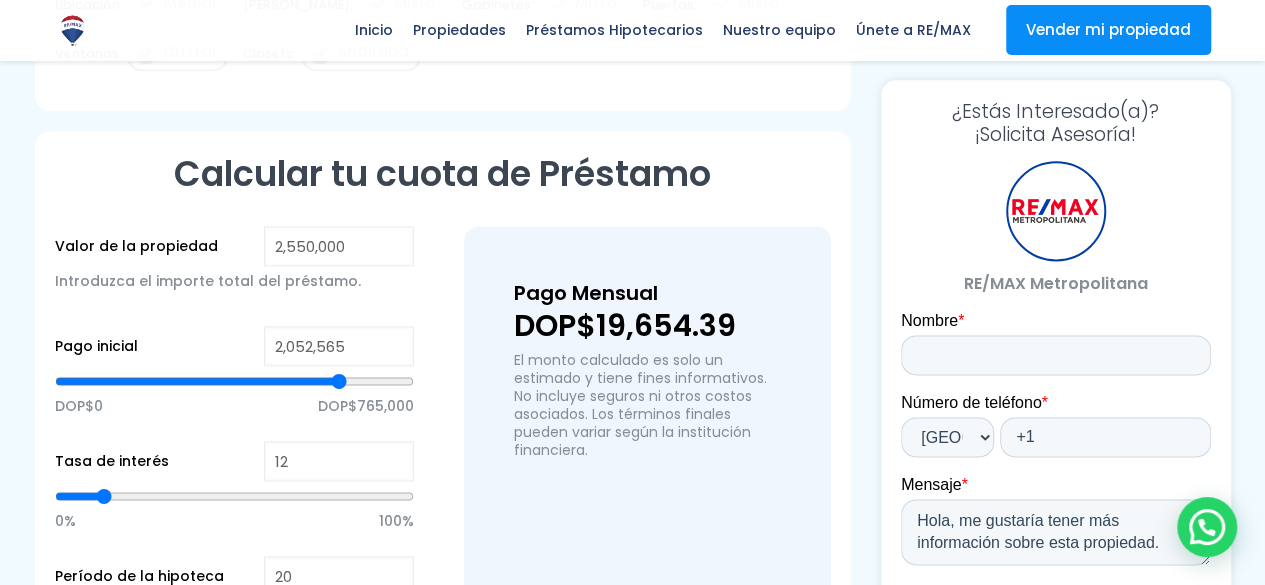 type on "2,062,469" 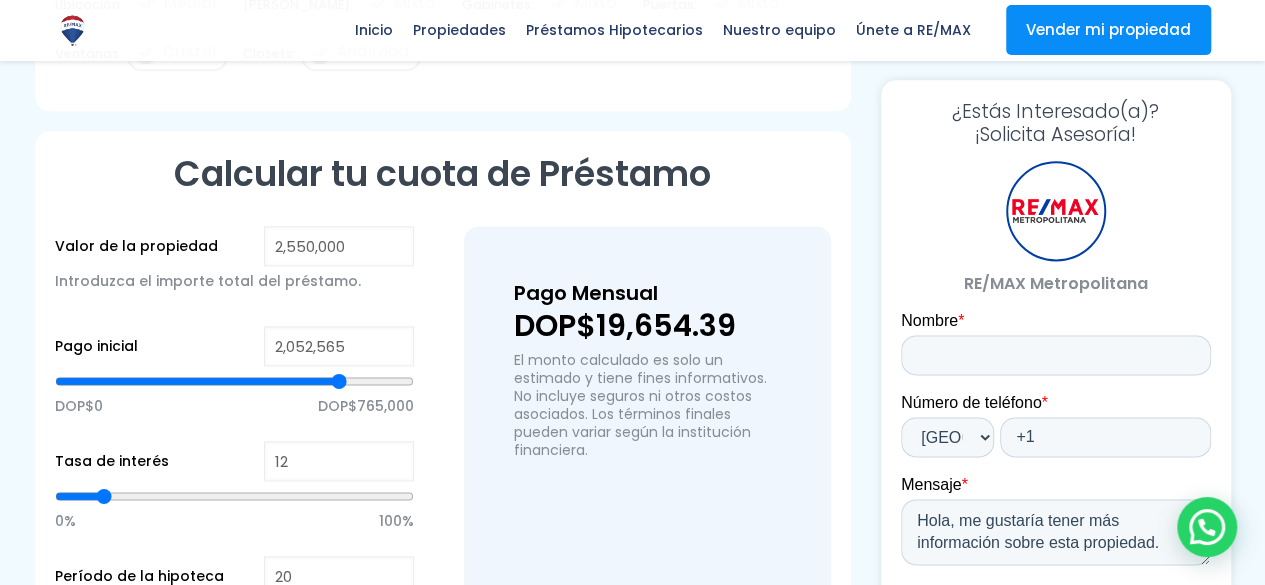 type on "2062469" 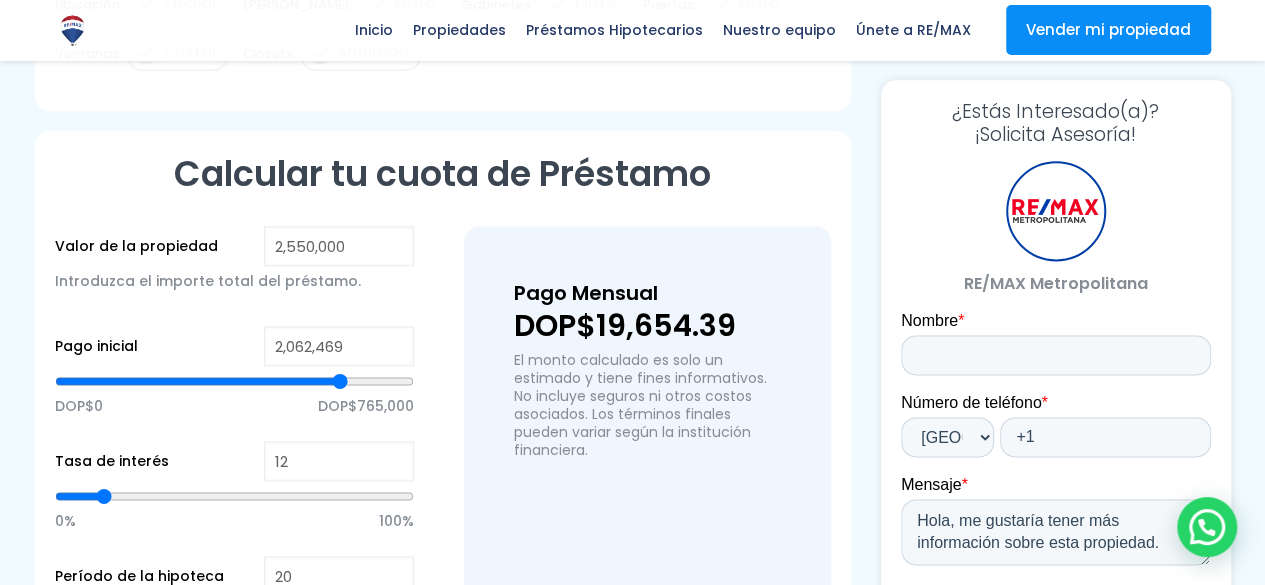 type on "2,072,373" 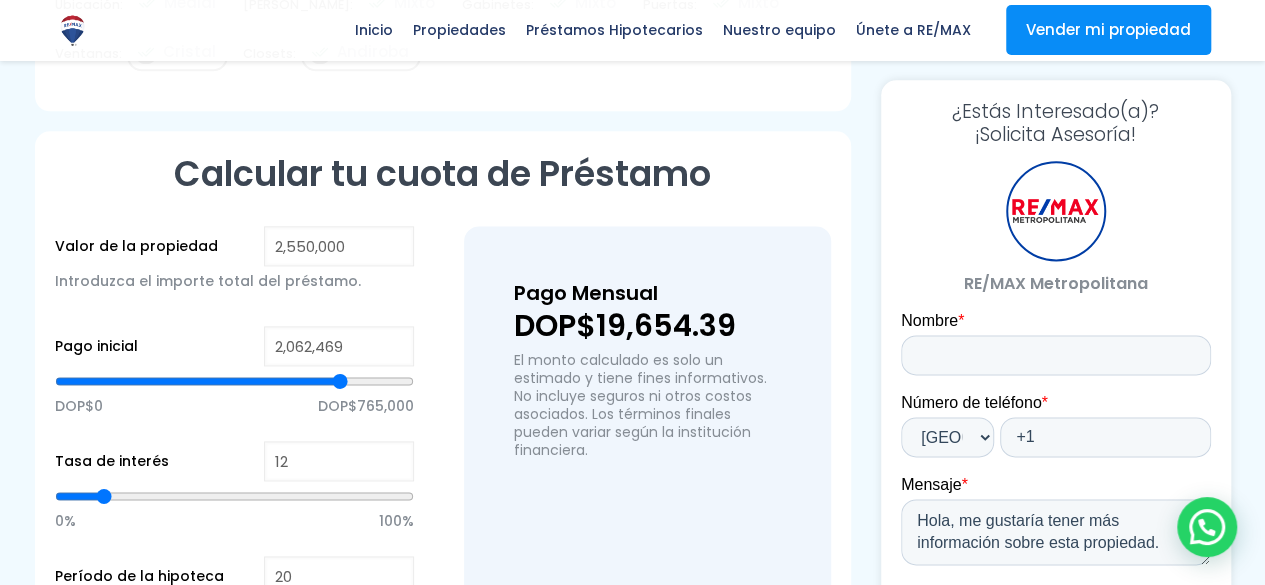 type on "2072373" 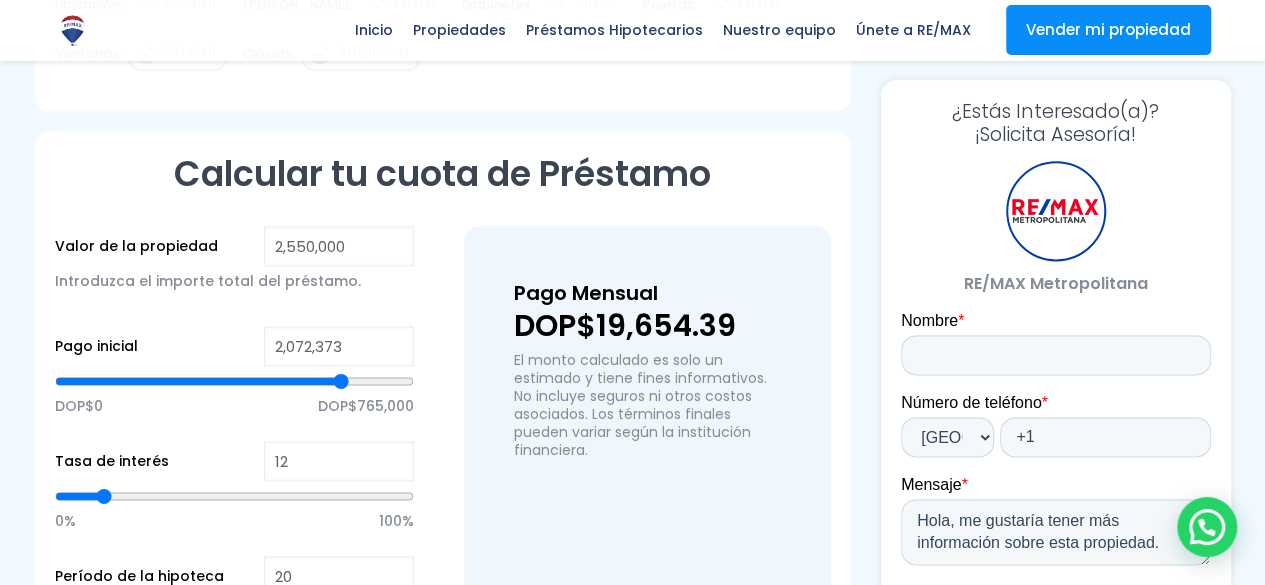 type on "2,077,325" 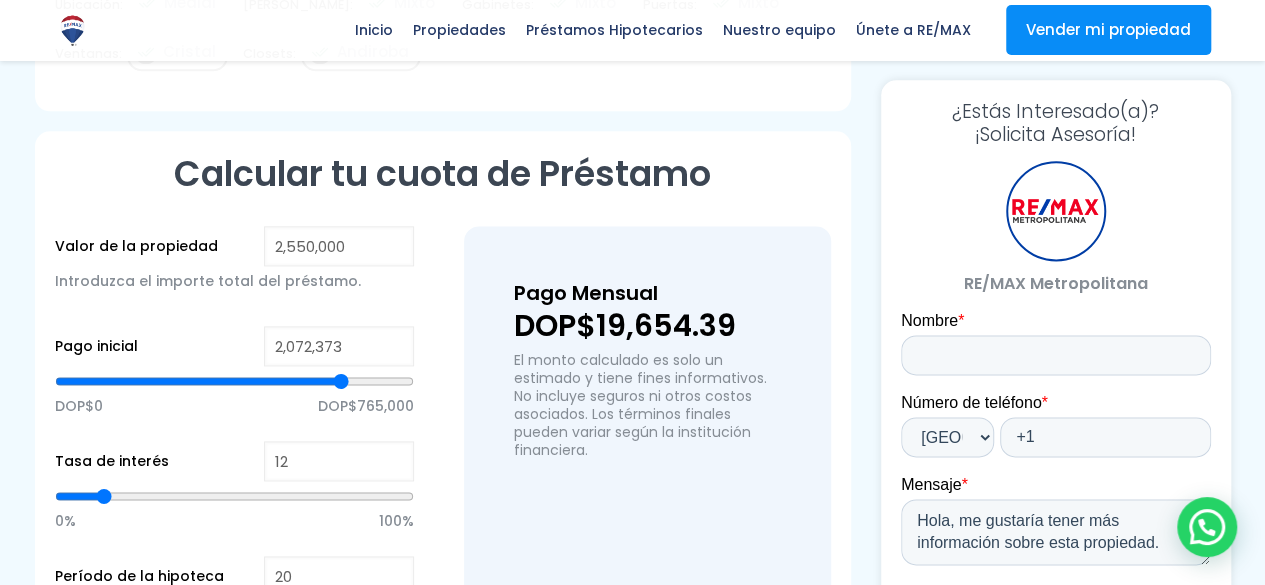 type on "2077325" 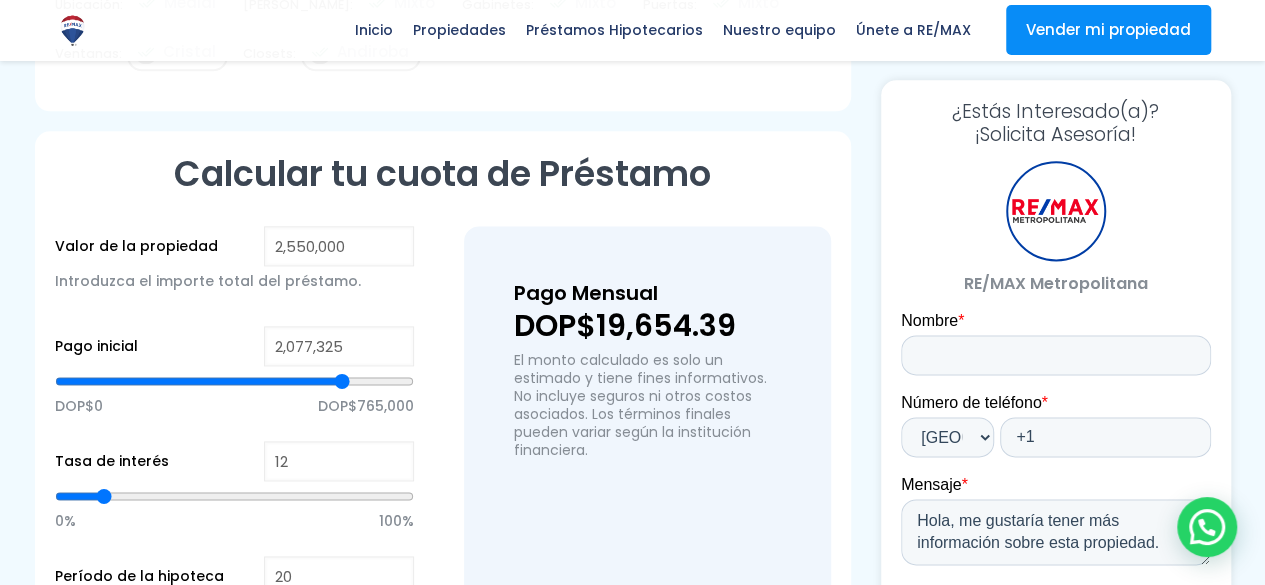 type on "2,087,229" 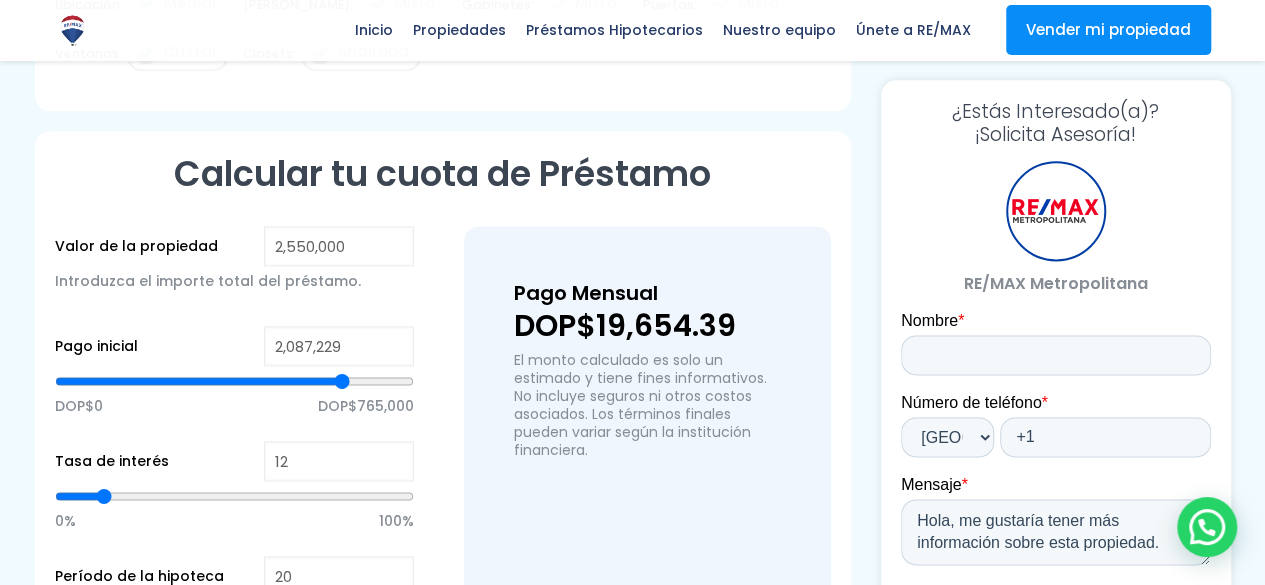 type on "2087229" 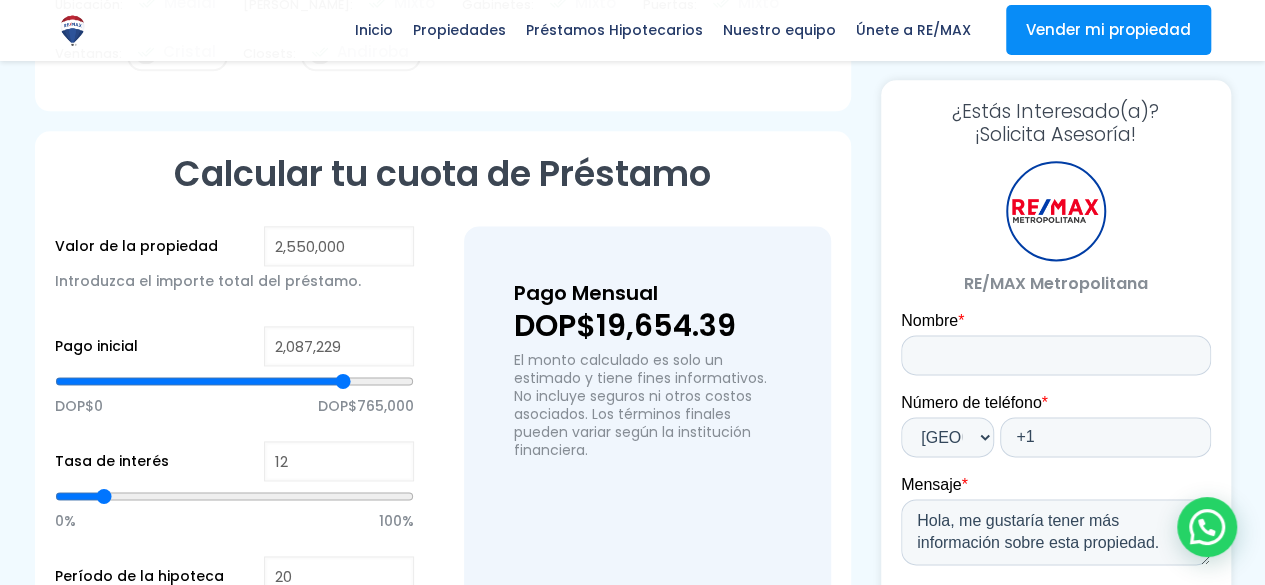 type on "2,092,181" 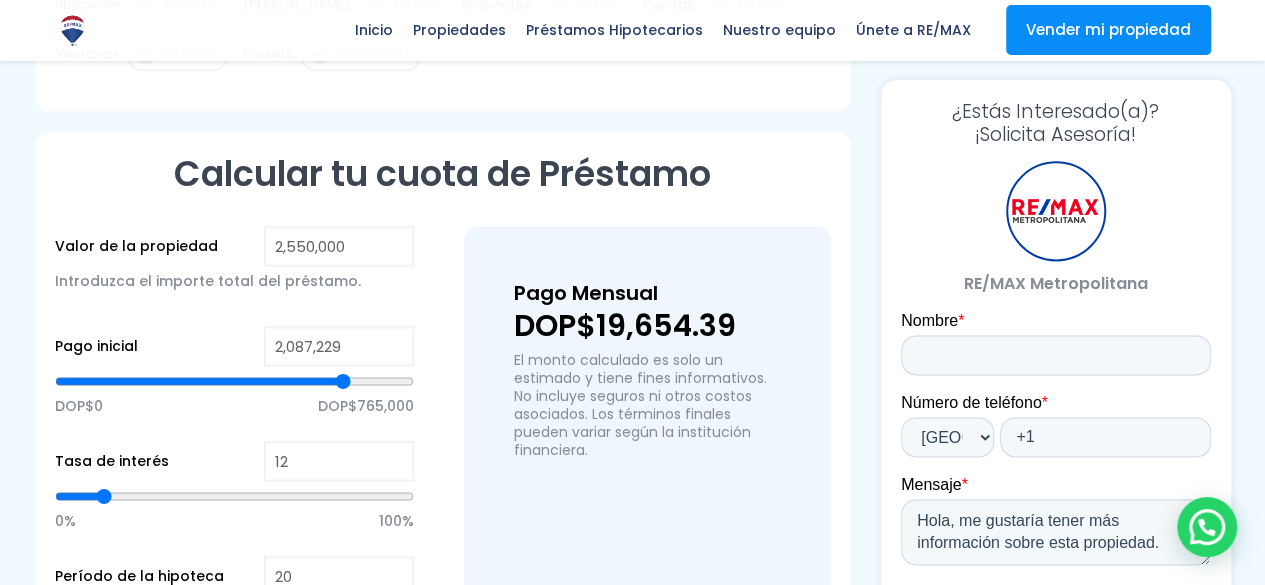type on "2092181" 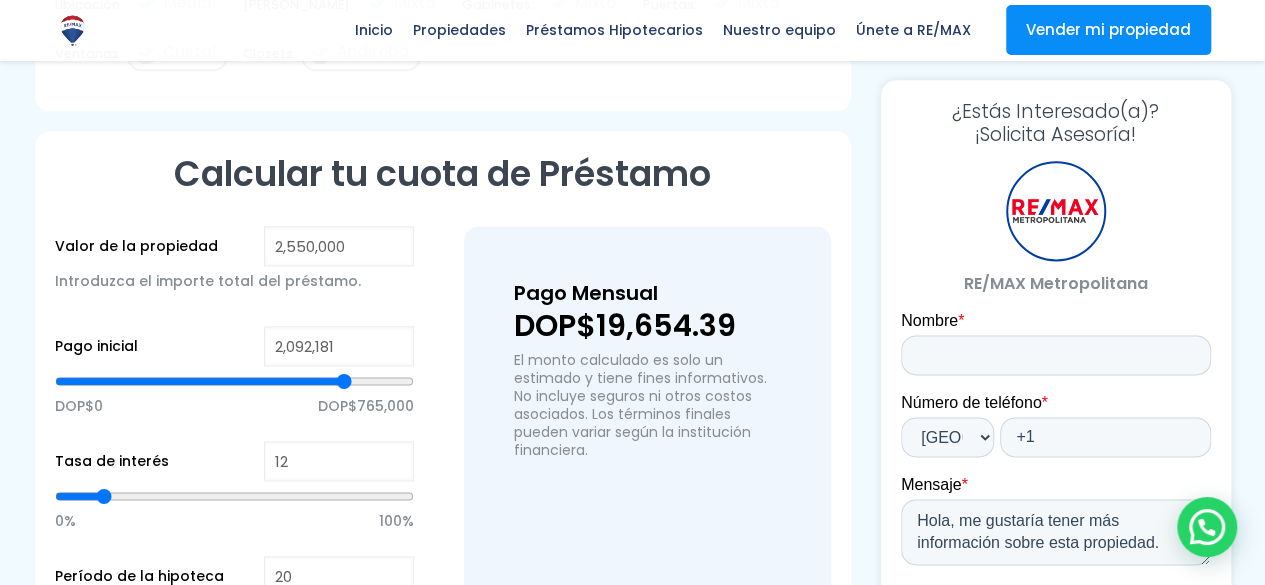 type on "2,097,133" 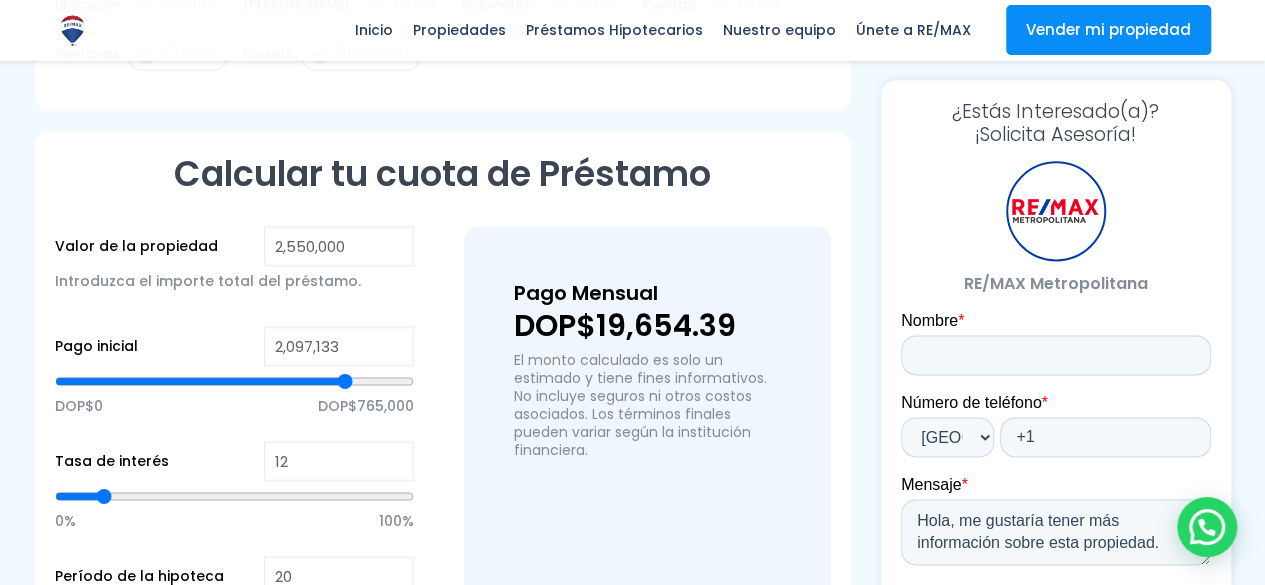 type on "2,102,085" 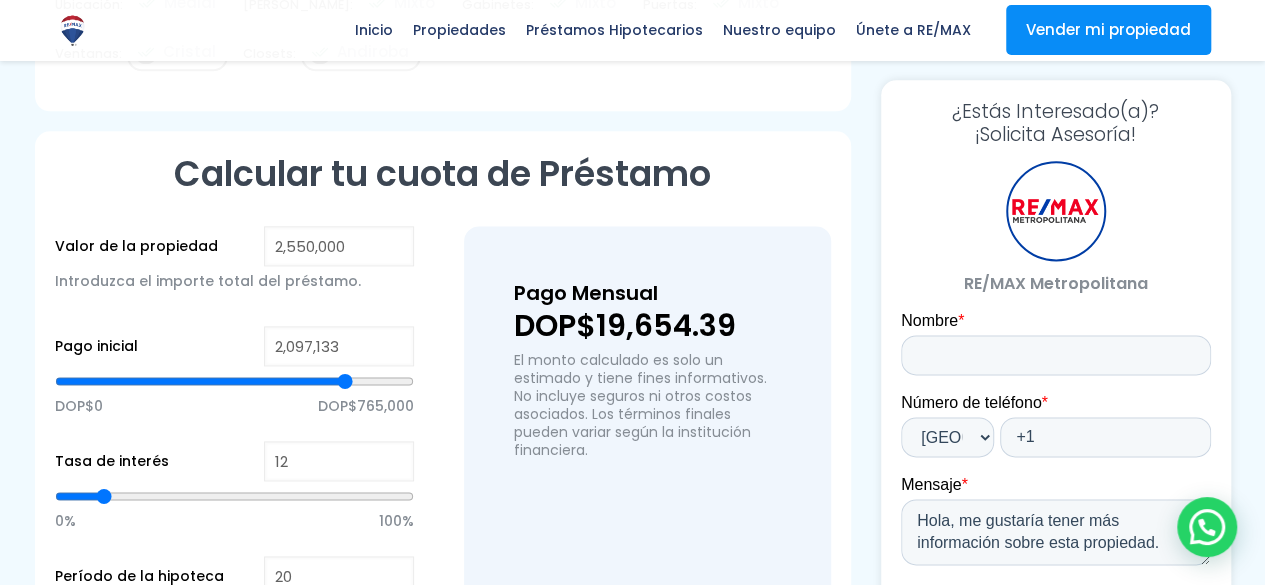 type on "2102085" 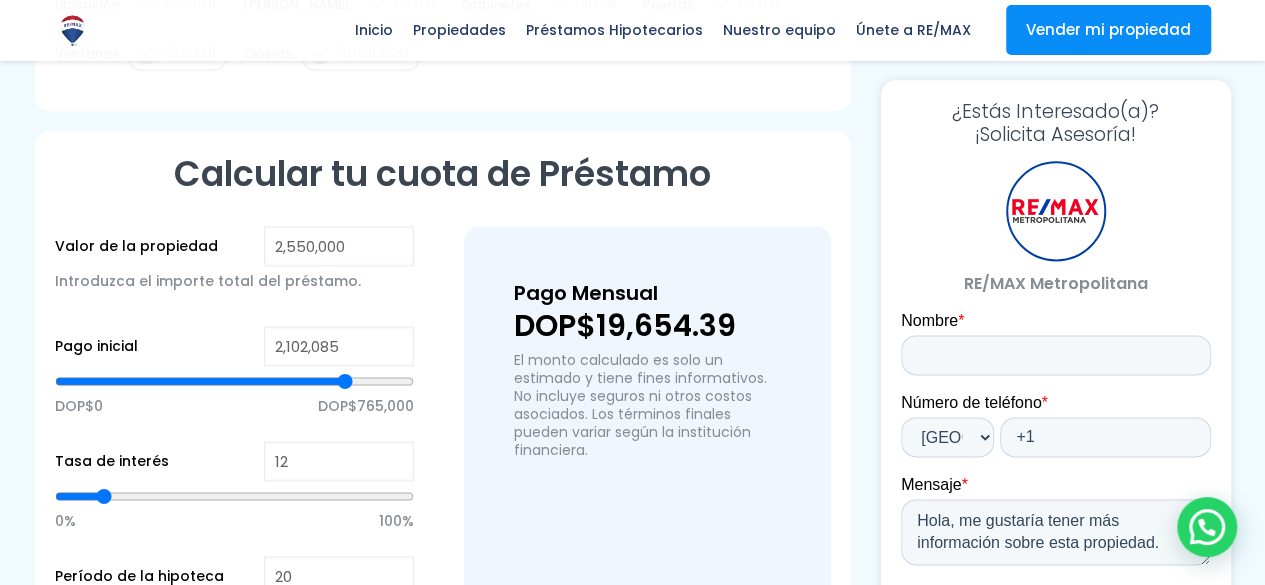 type on "2,111,988" 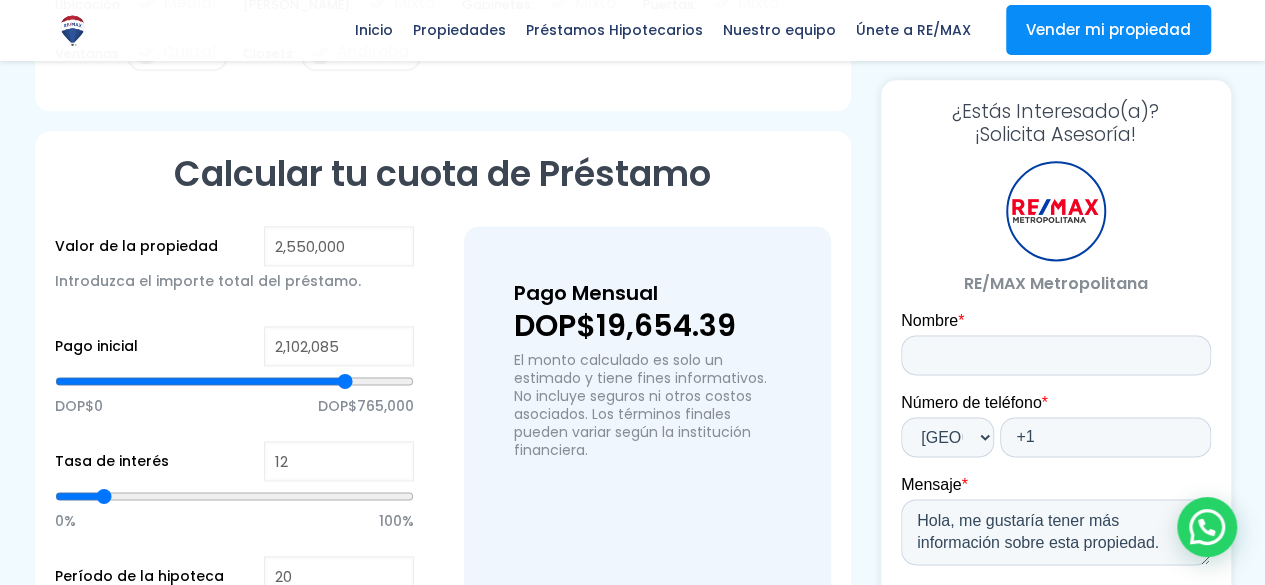 type on "2111988" 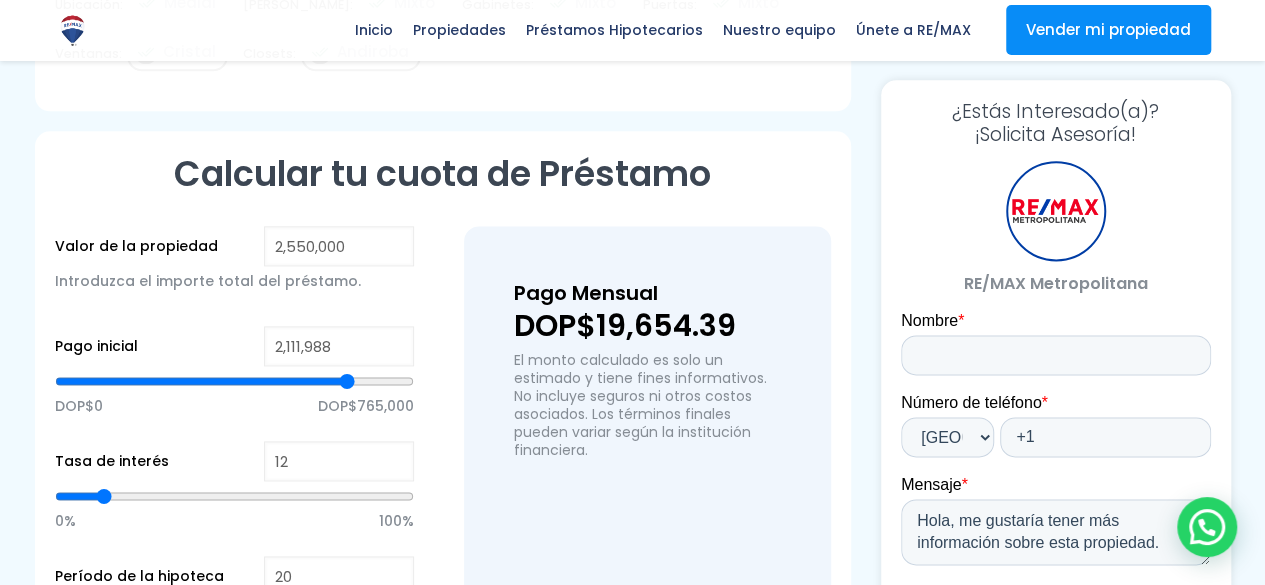 type on "2,116,940" 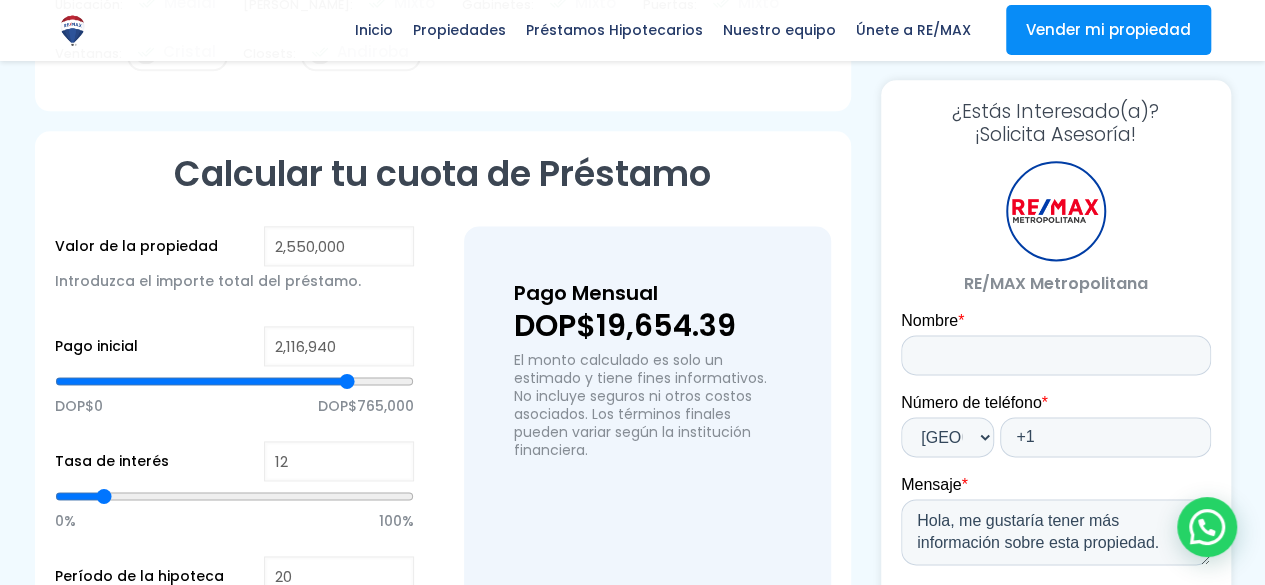 type on "2116940" 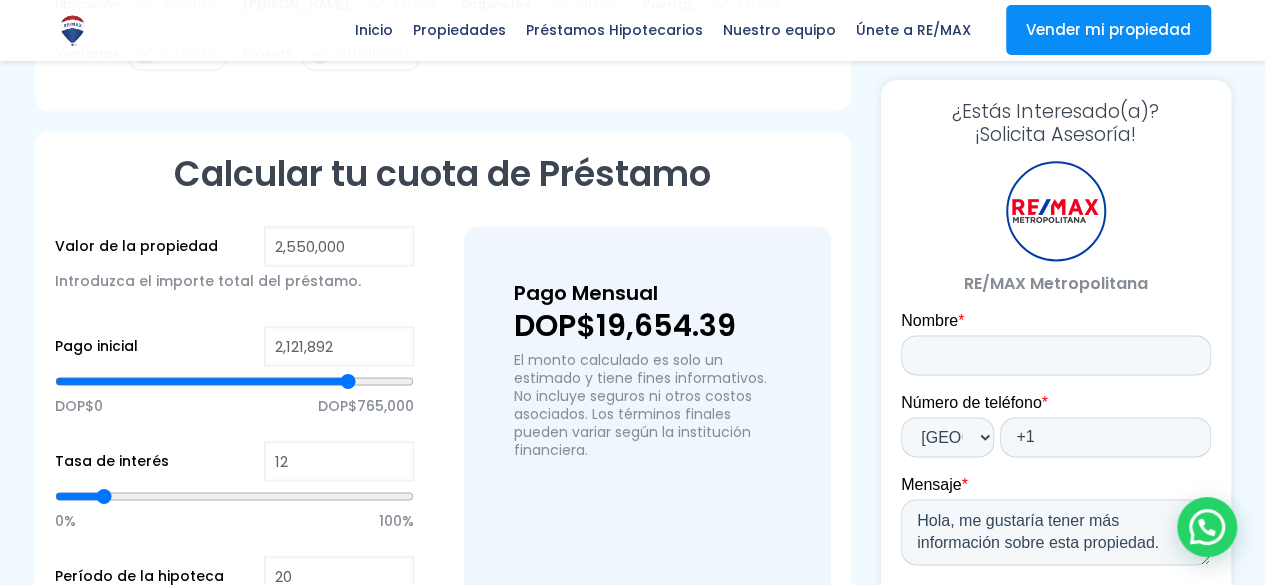 type on "2,126,844" 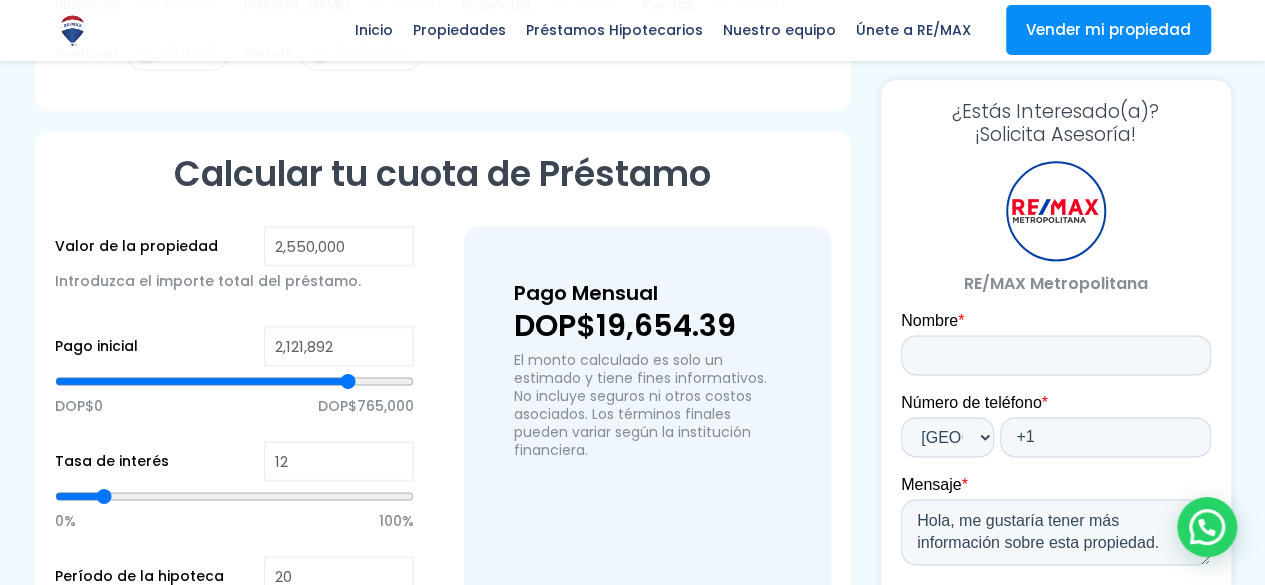 type on "2126844" 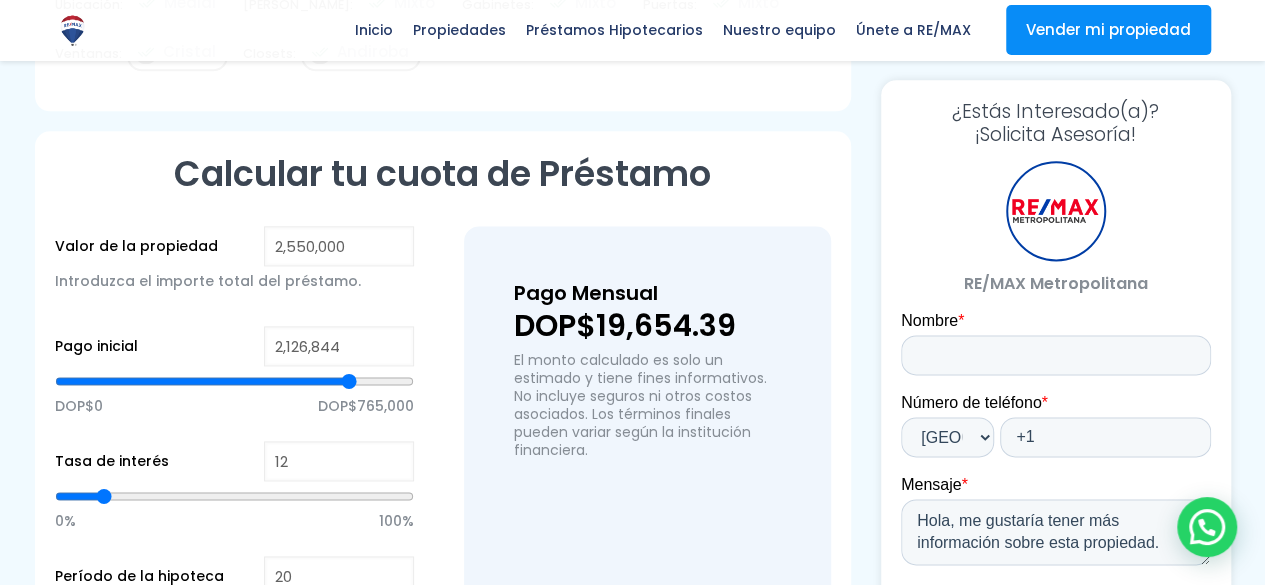 type on "2,131,796" 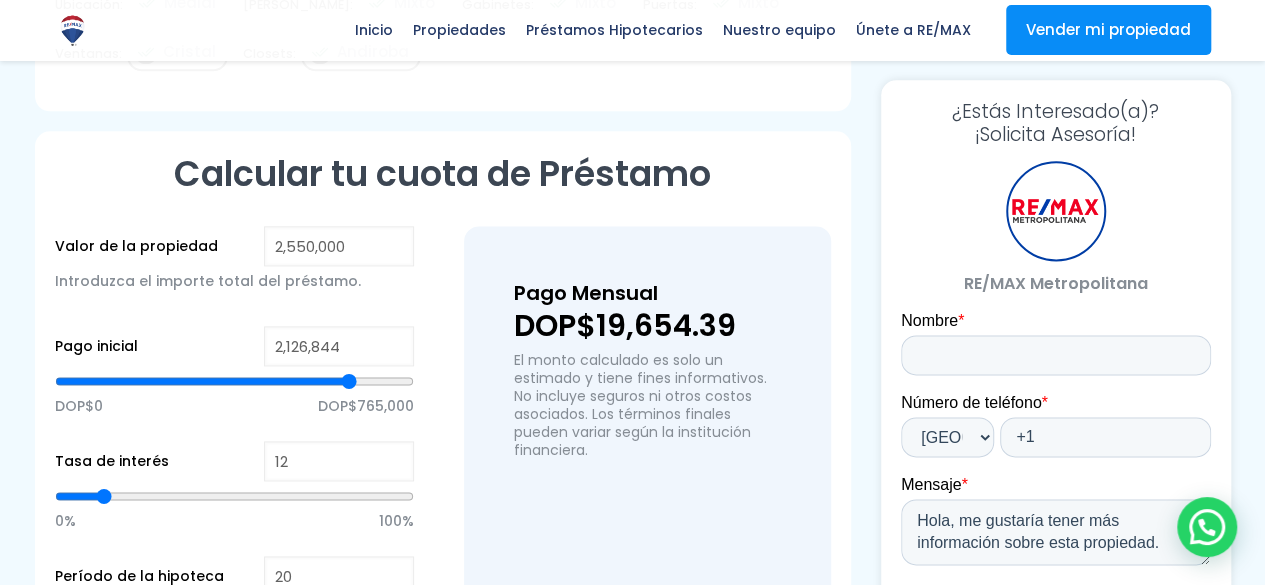 type on "2131796" 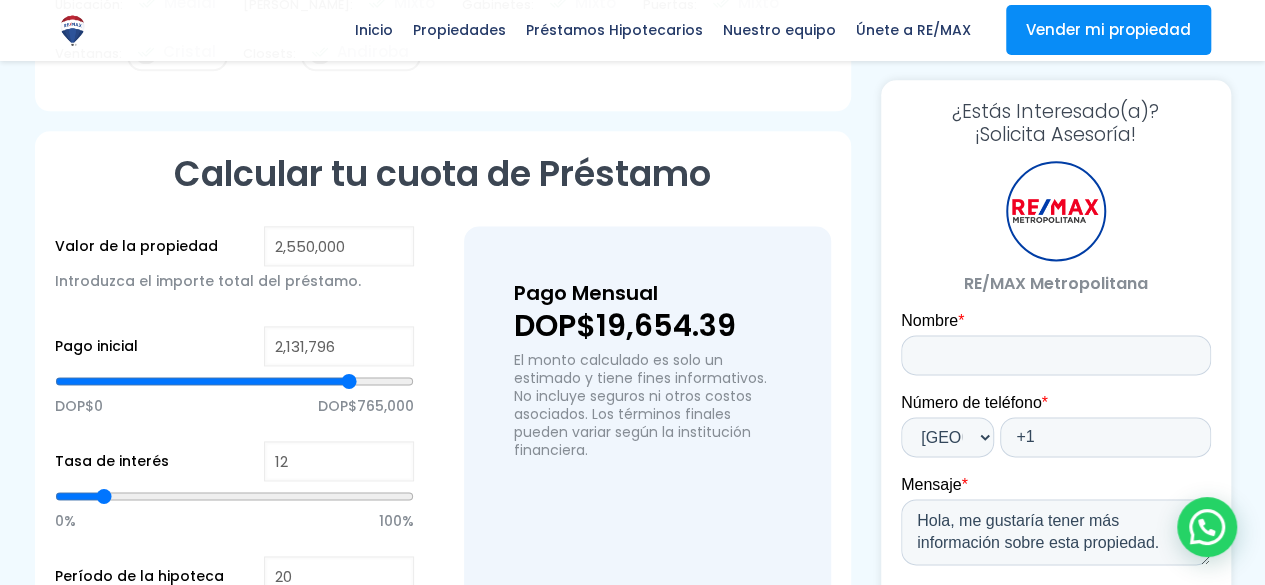 type on "2,136,748" 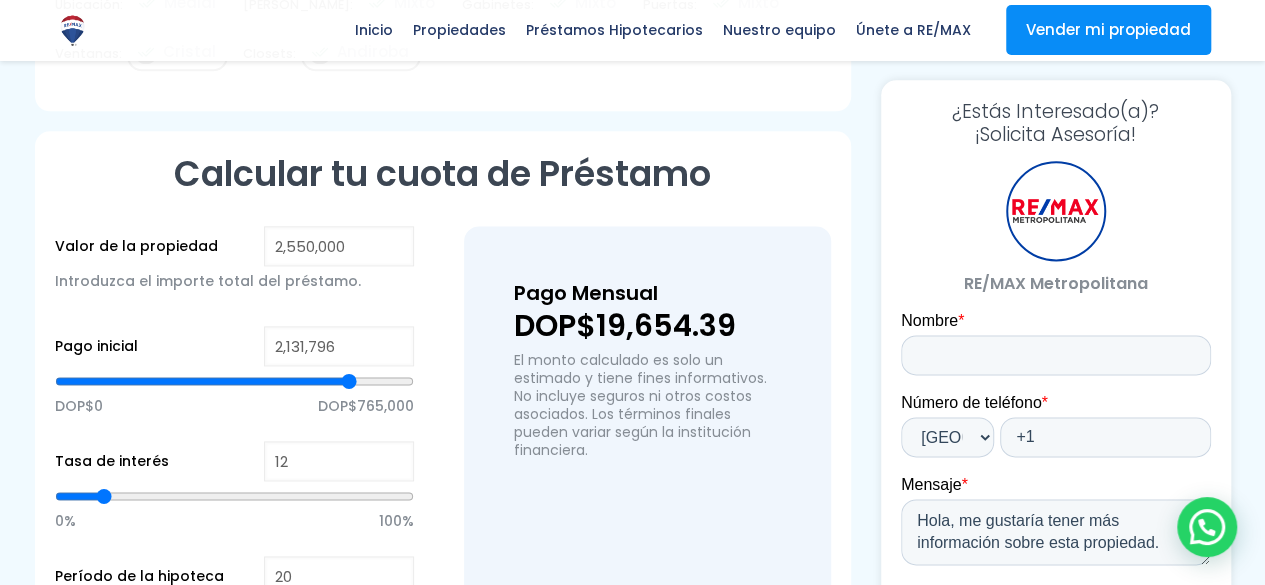 type on "2136748" 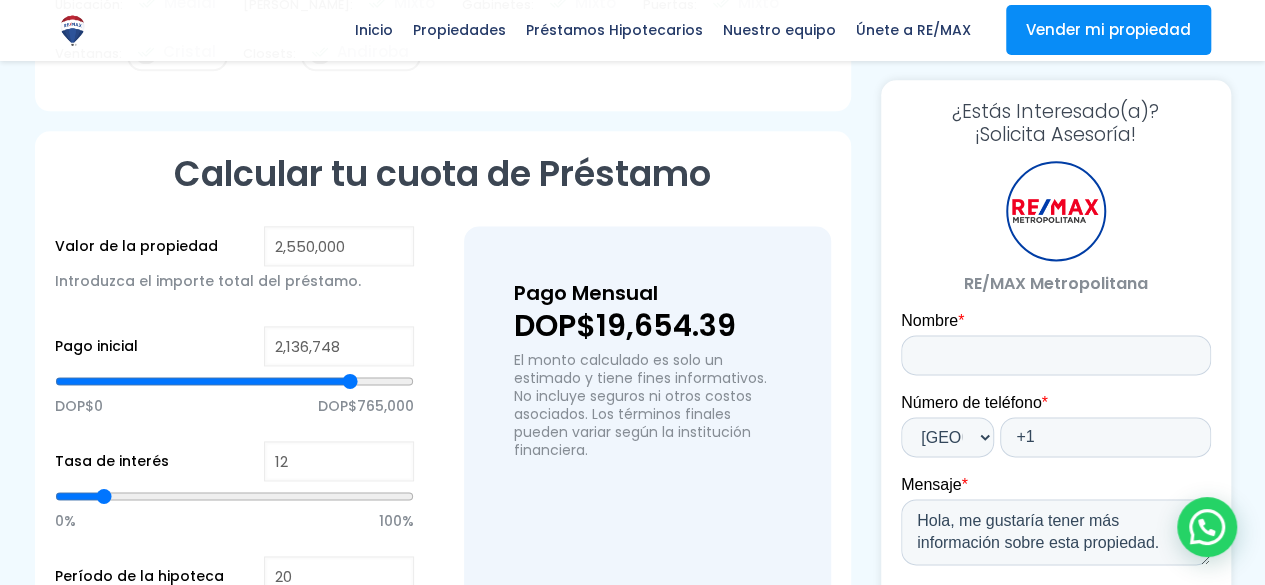 type on "2,146,652" 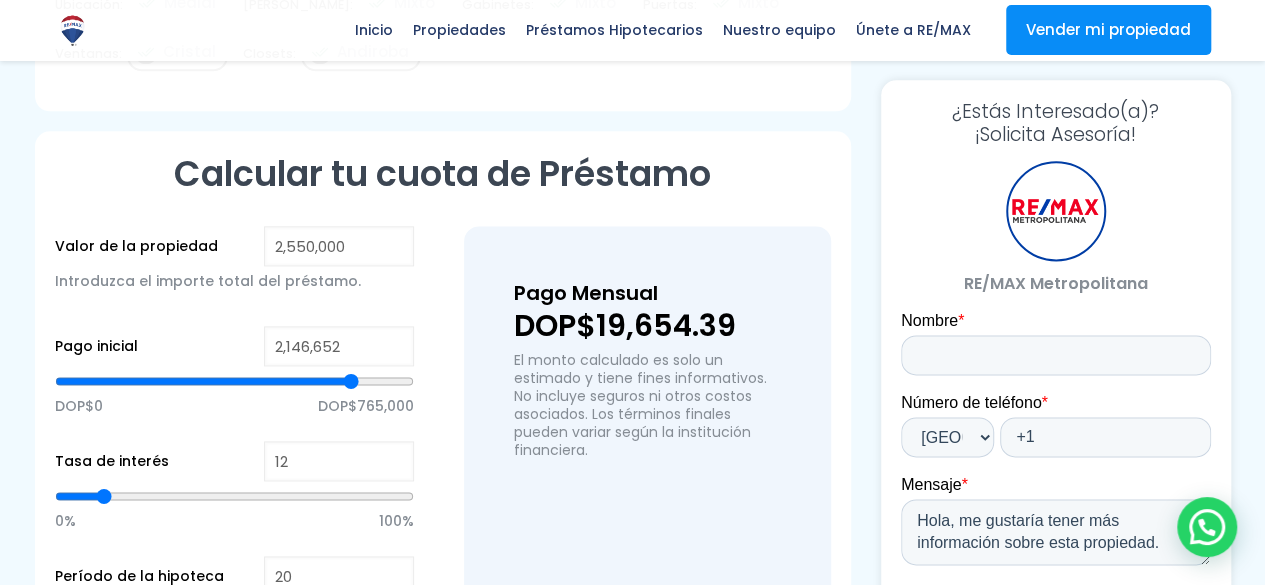 type on "2,156,556" 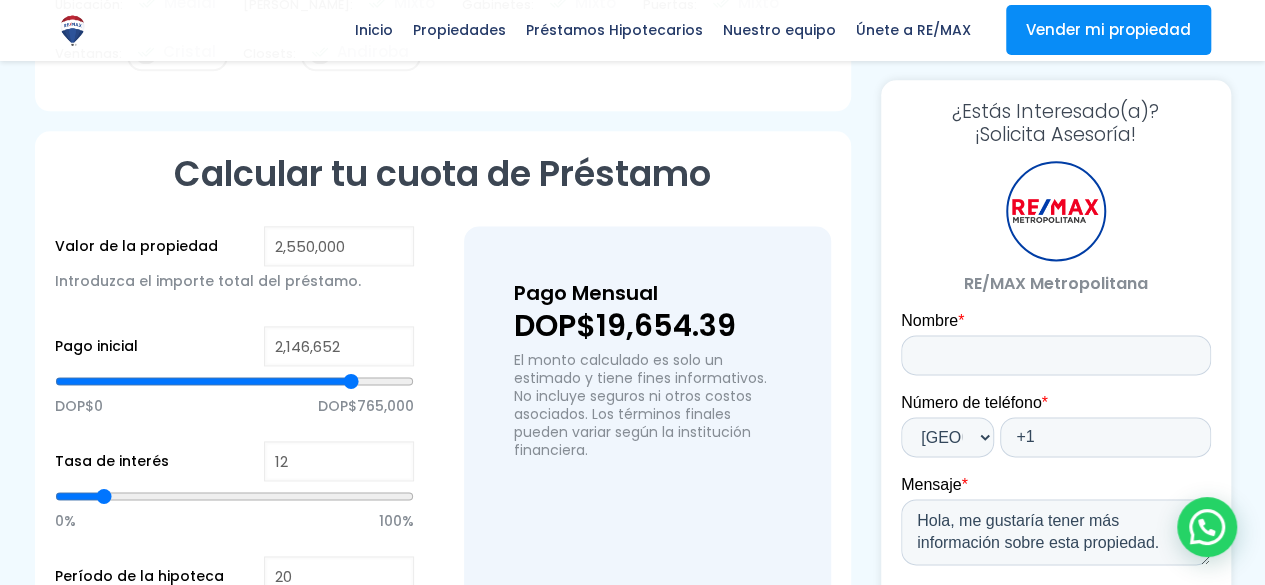 type on "2156556" 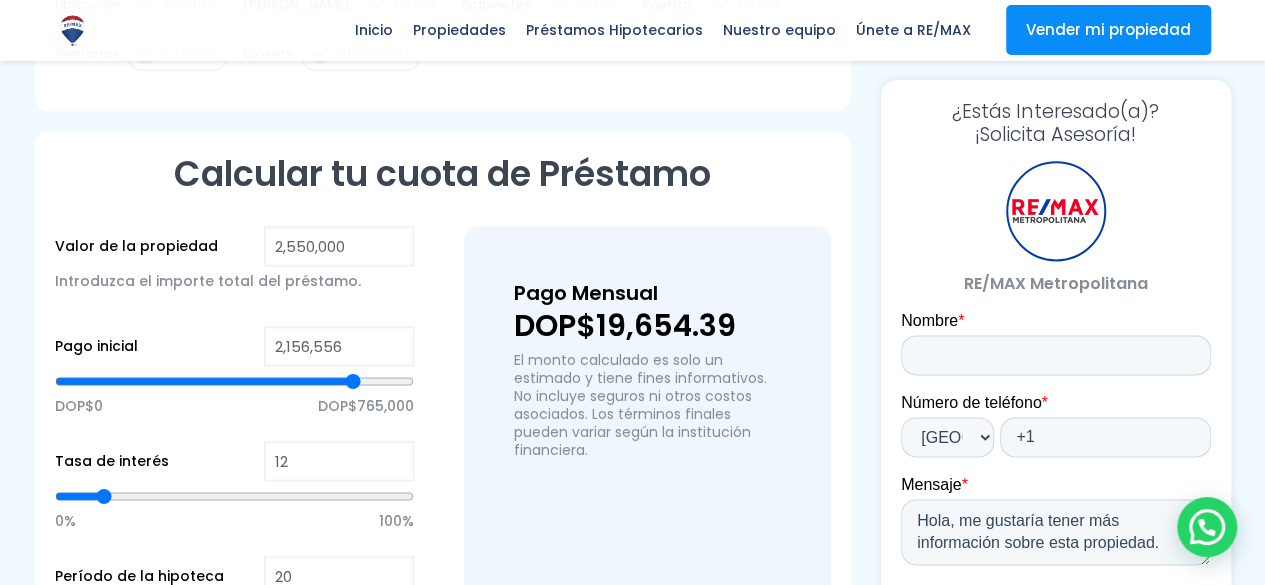 type on "2,161,507" 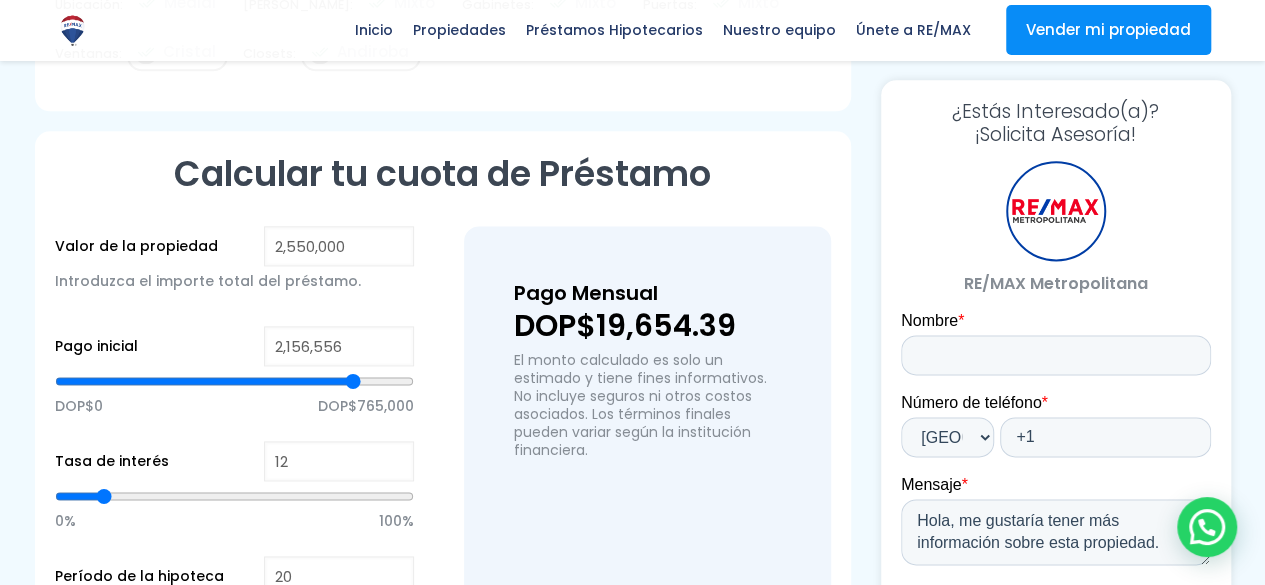 type on "2161507" 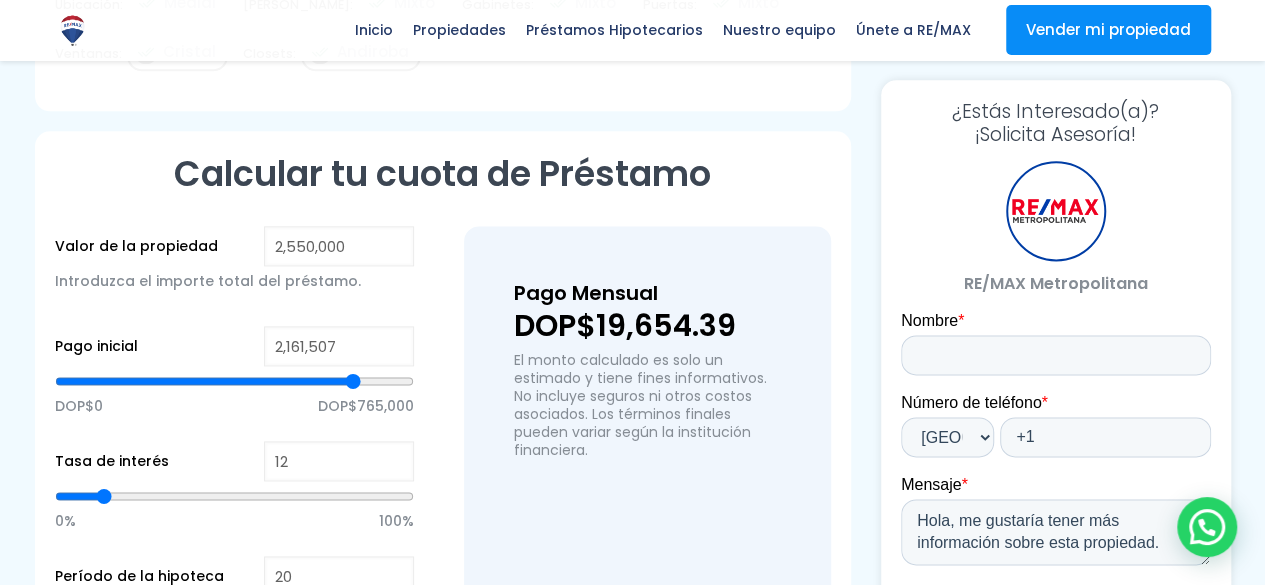 type on "2,166,459" 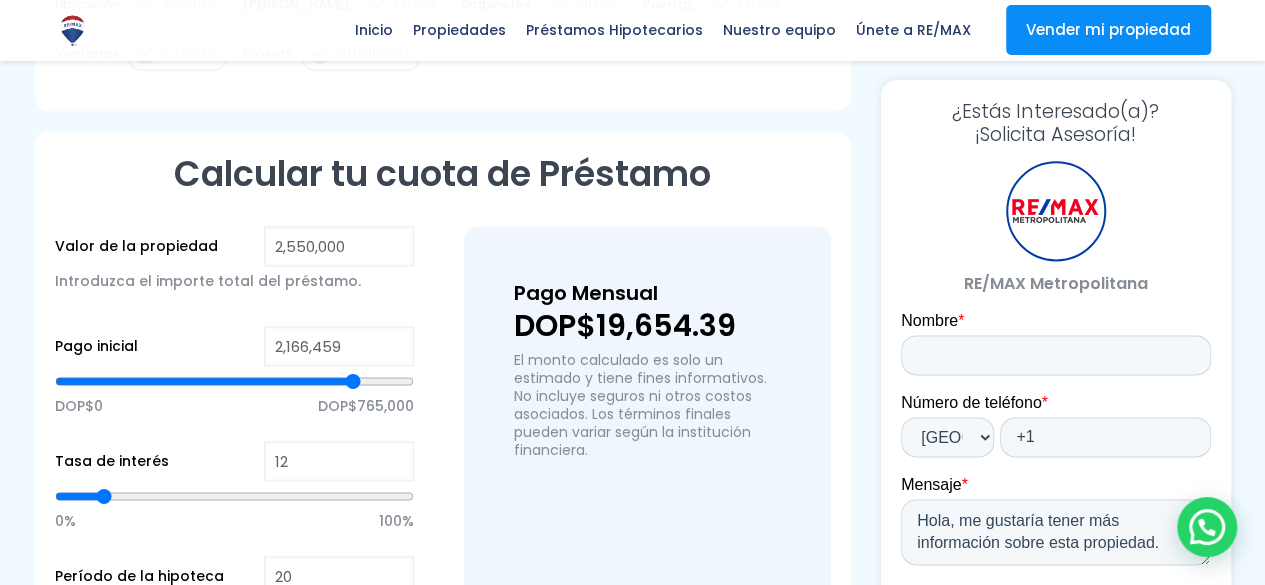 type on "2166459" 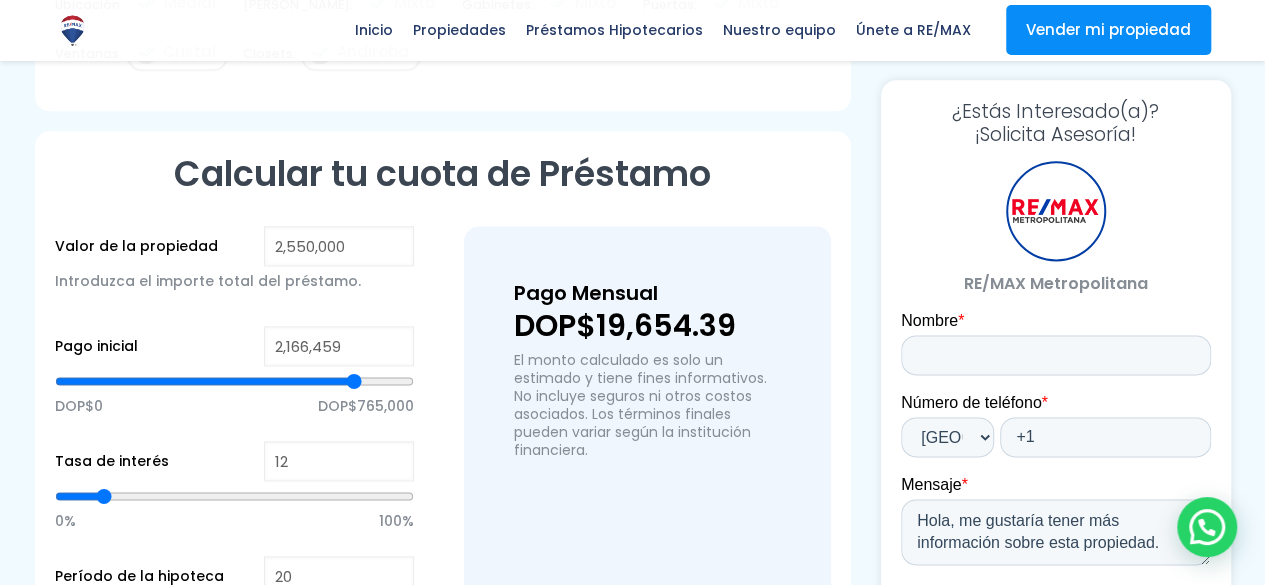 type on "2,171,411" 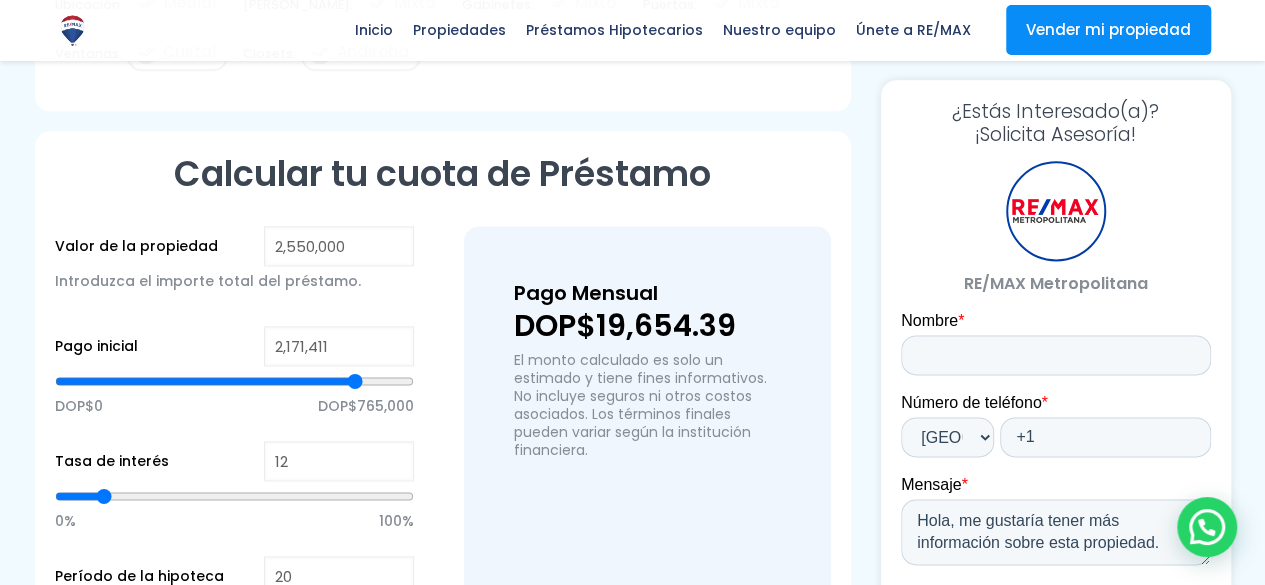 type on "2,181,315" 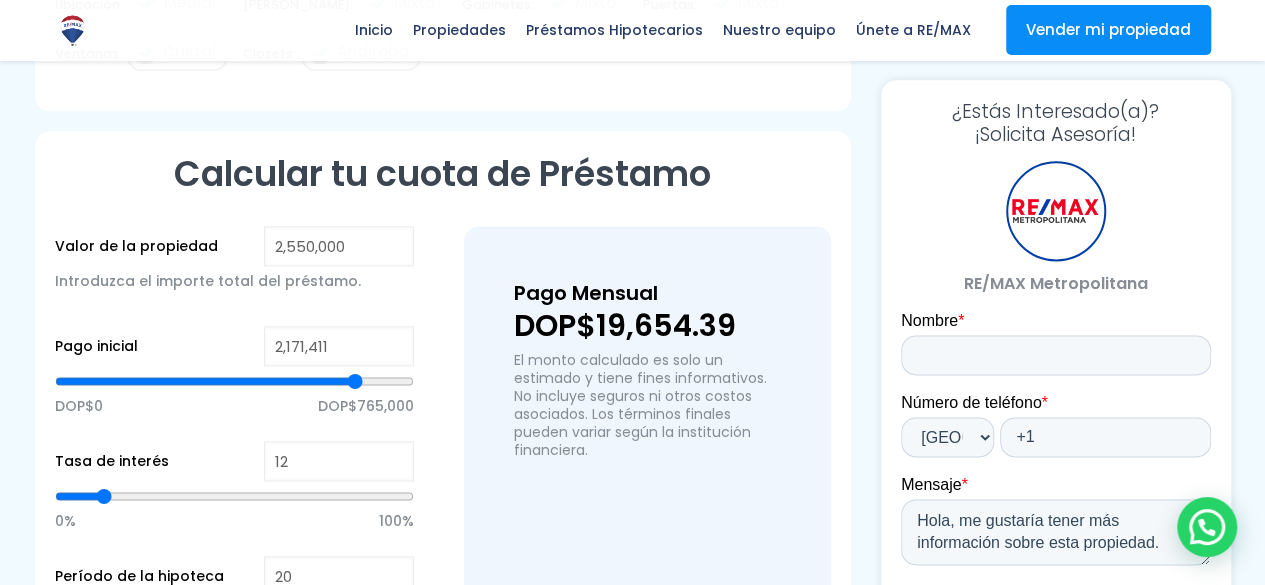 type on "2181315" 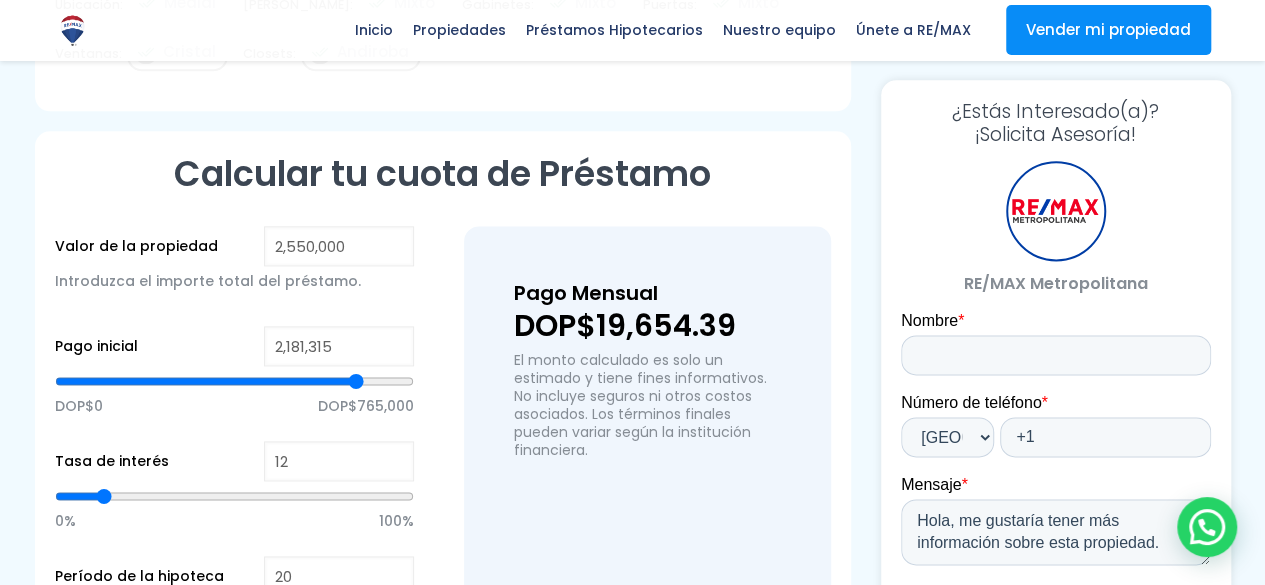 type on "2,186,267" 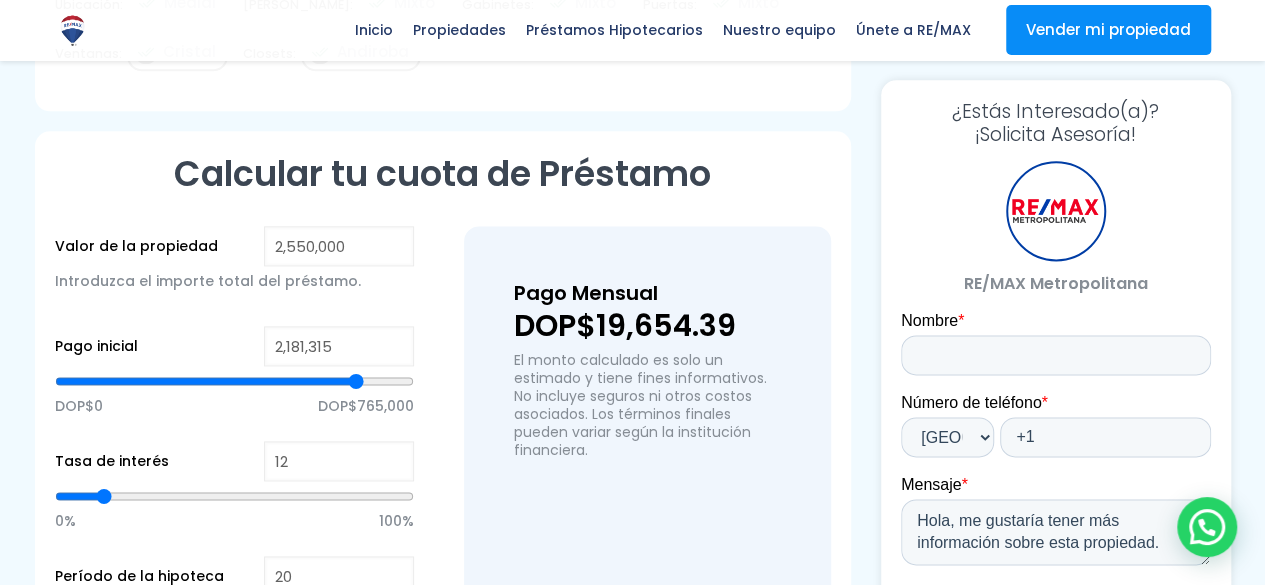 type on "2186267" 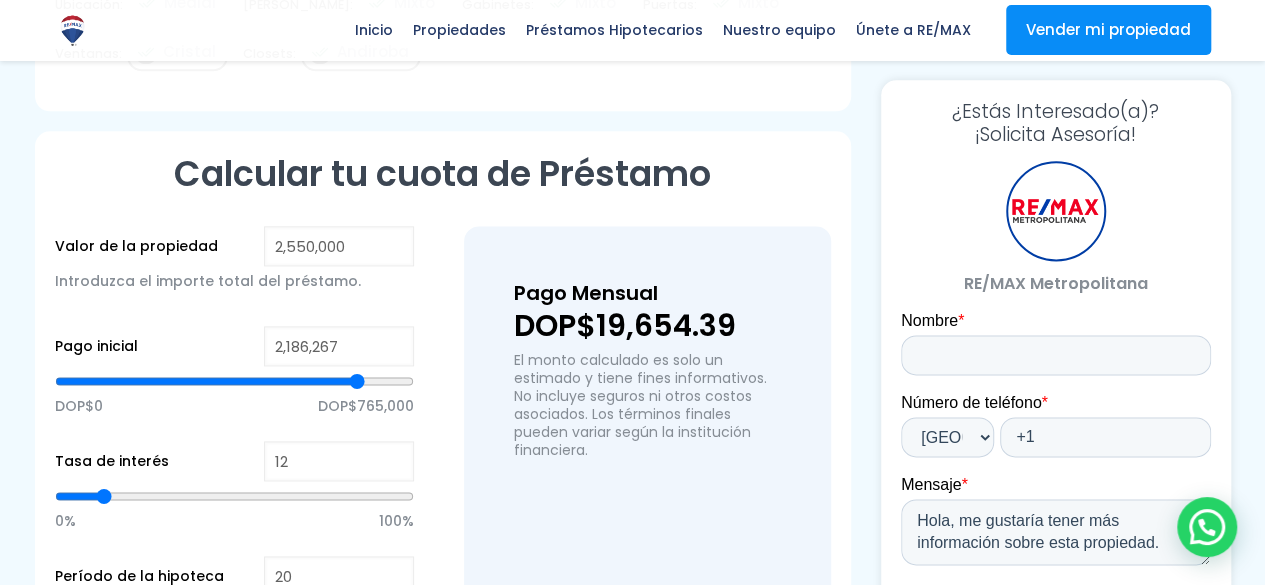 type on "2,191,219" 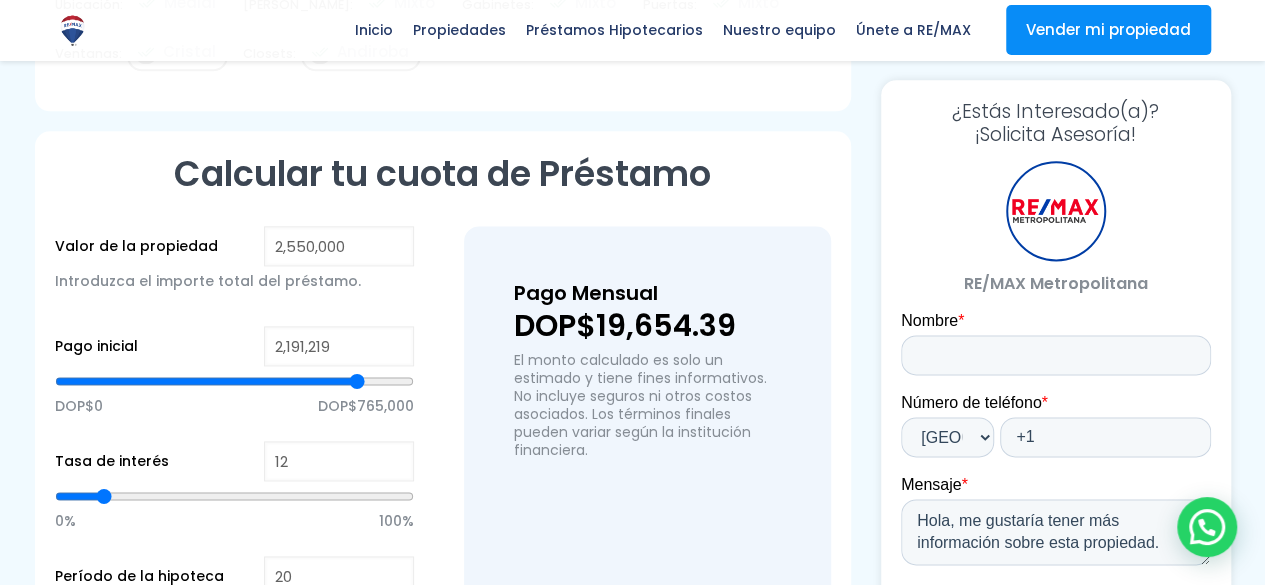 type on "2,196,171" 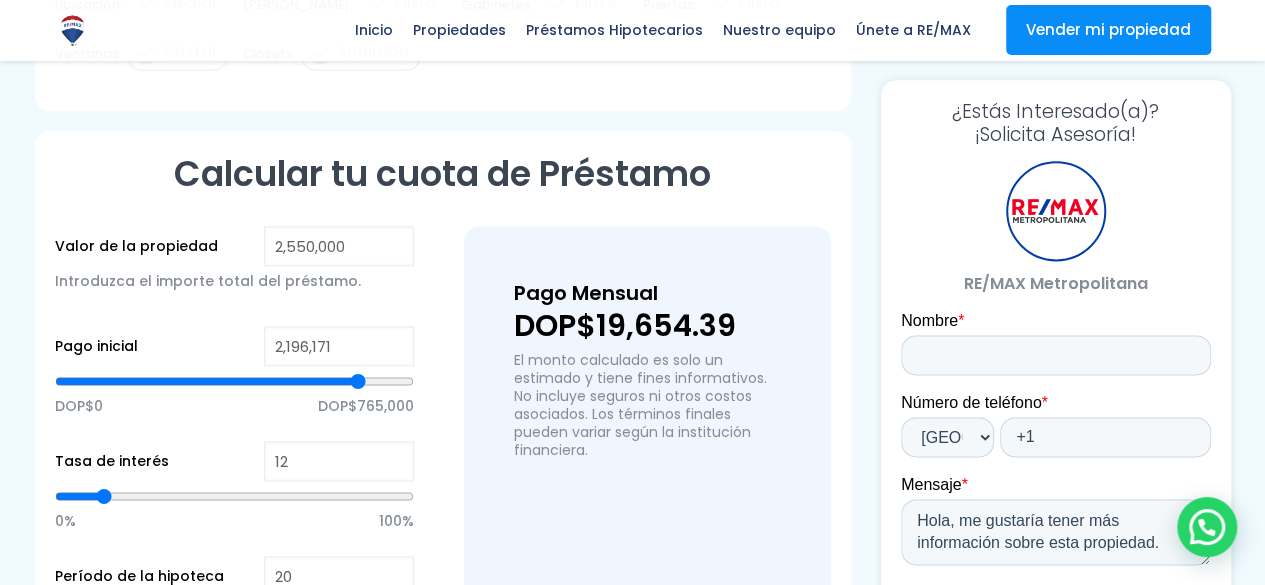 type on "2,206,075" 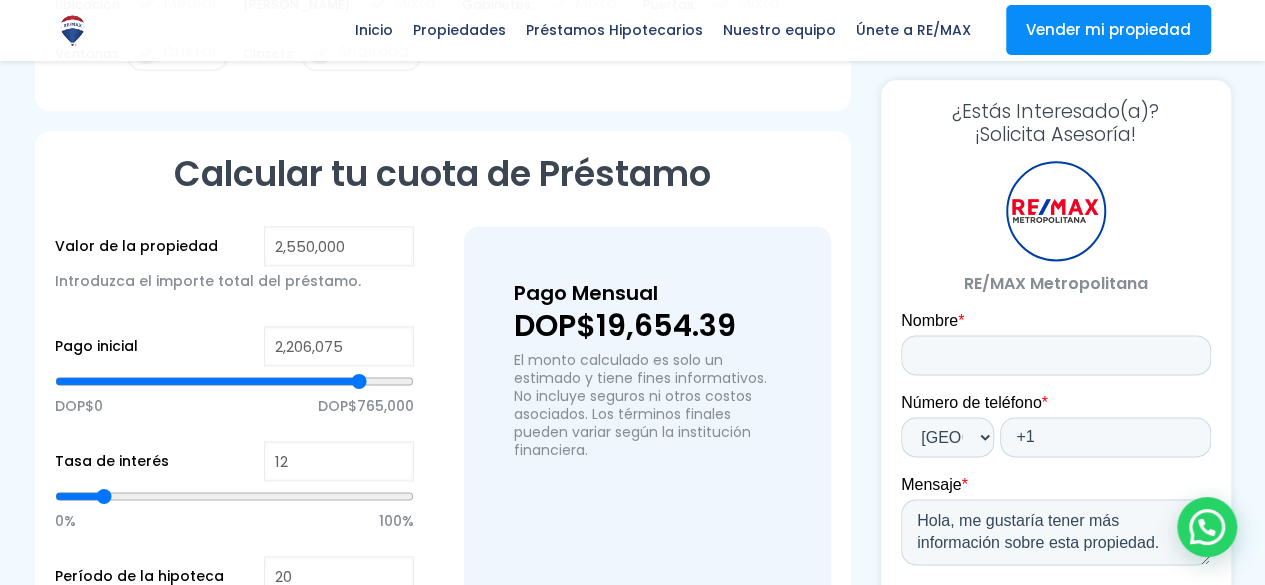 type on "2,211,026" 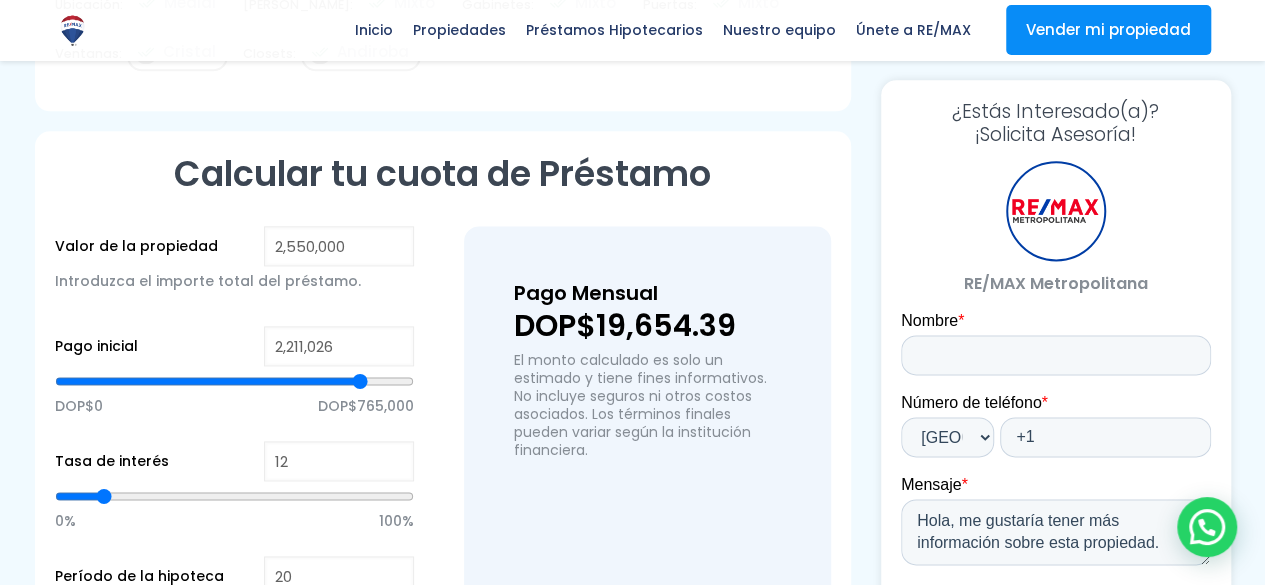 type on "2,215,978" 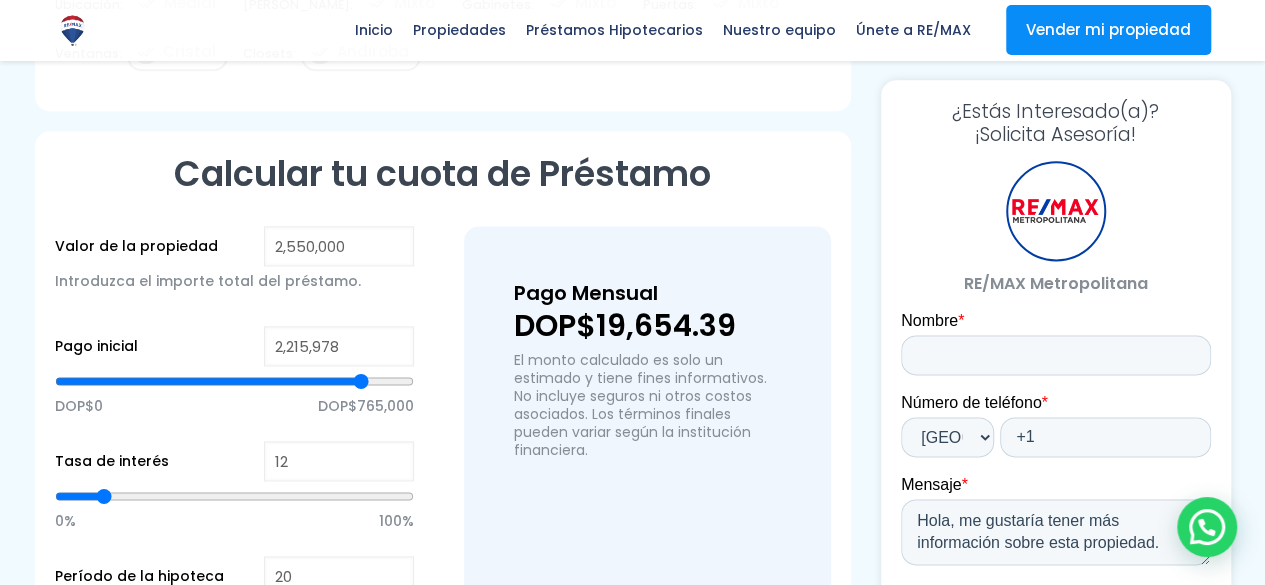 type on "2,220,930" 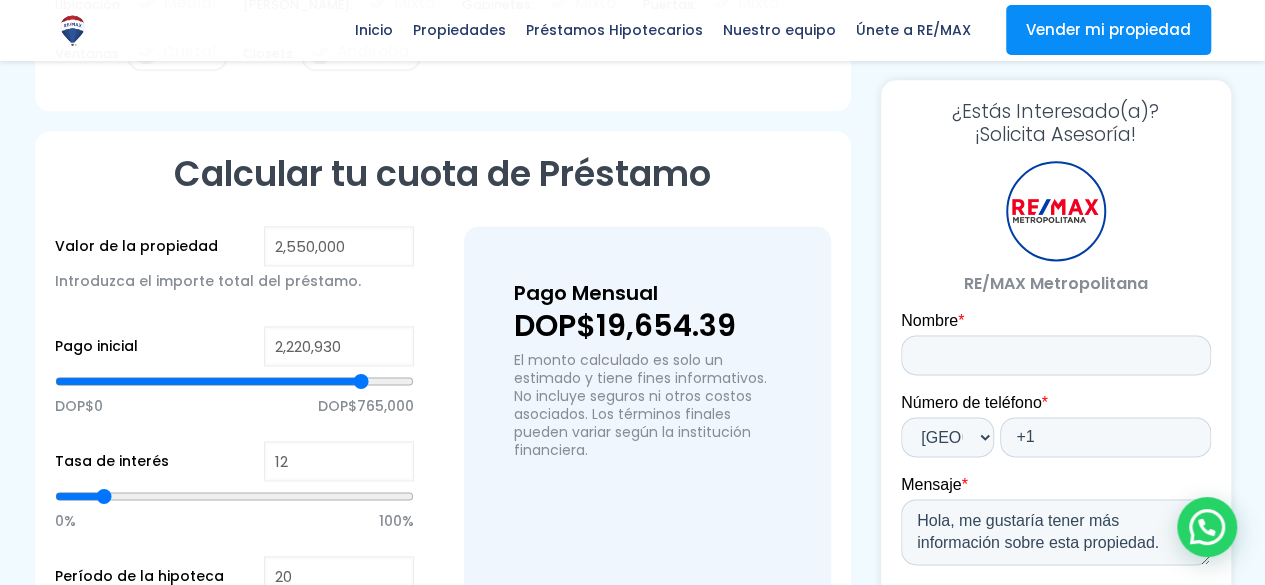 type on "2220930" 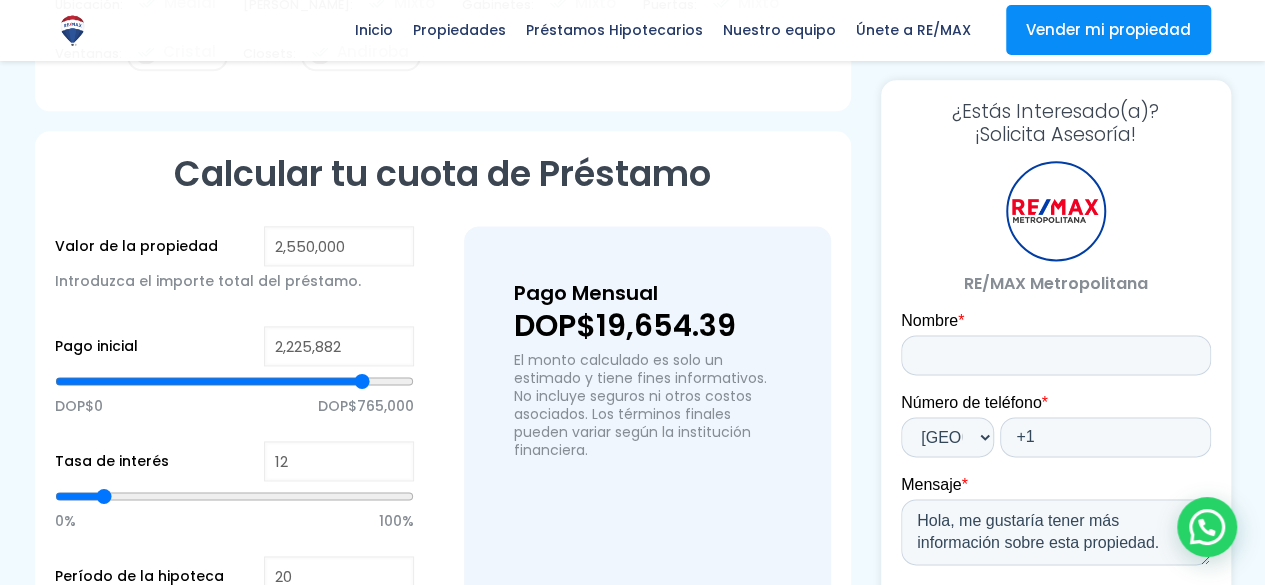 type on "2,230,834" 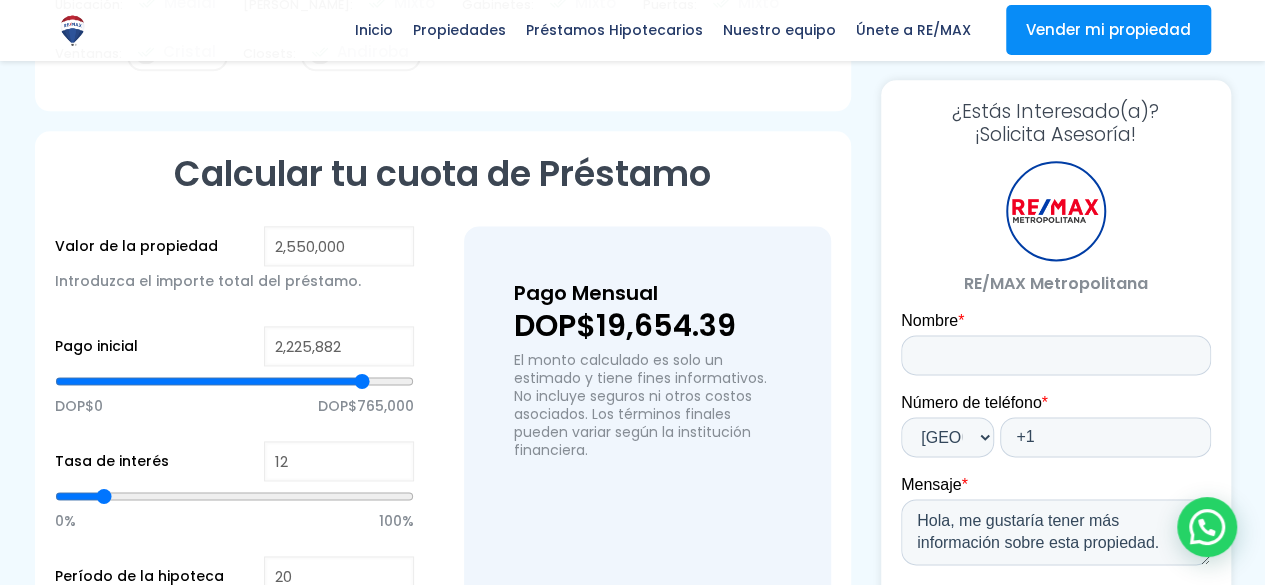 type on "2230834" 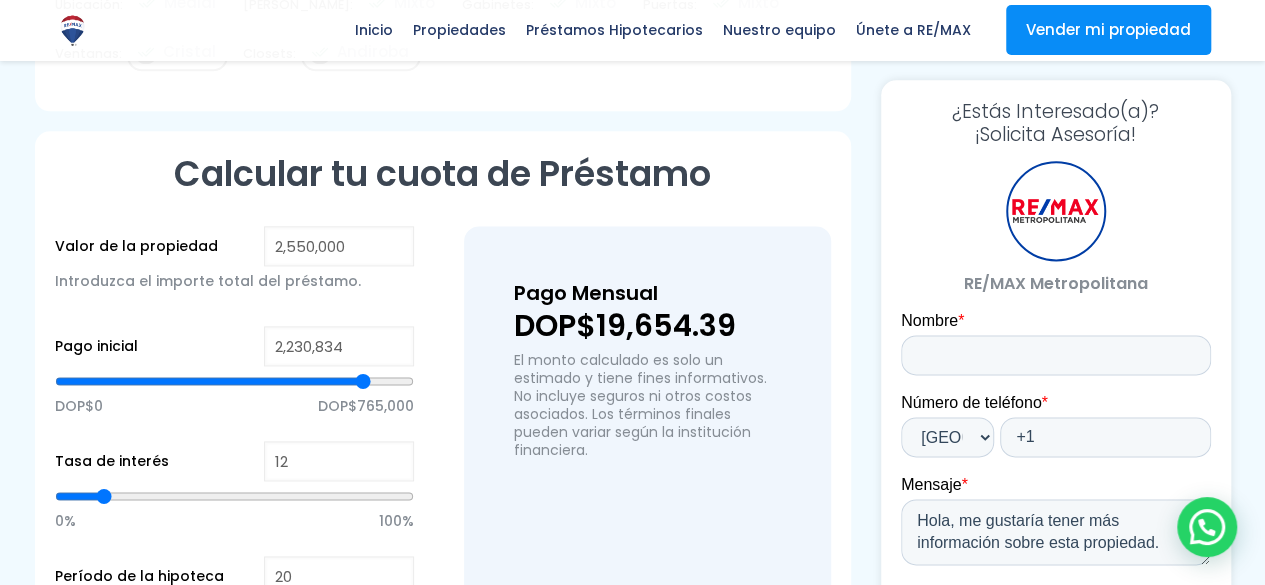 type on "2,235,786" 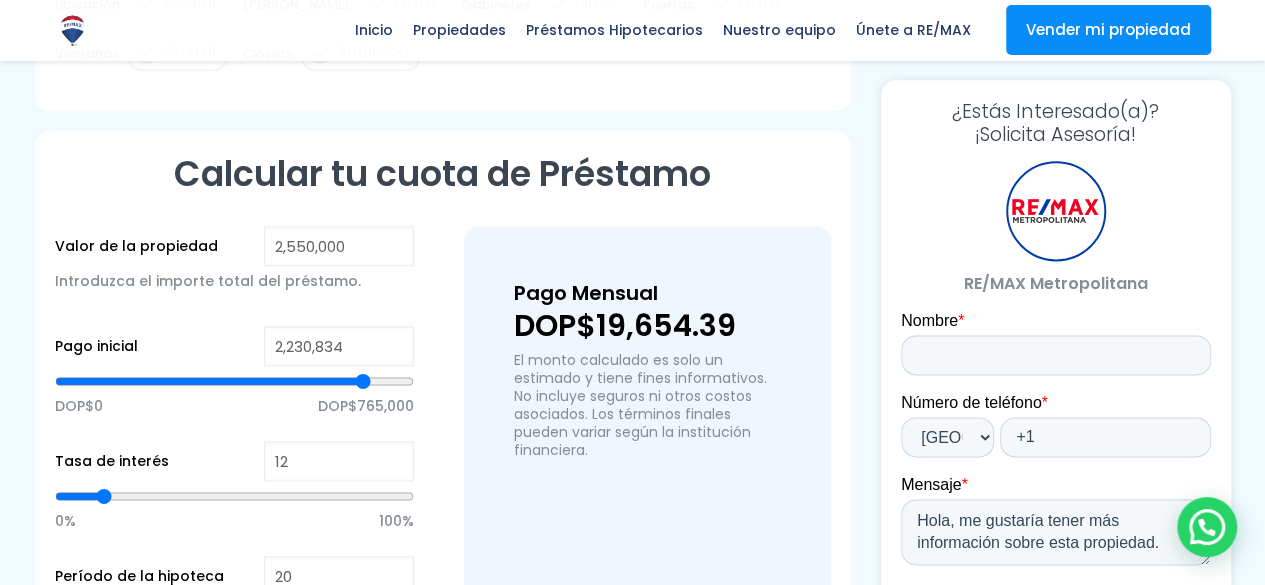 type on "2235786" 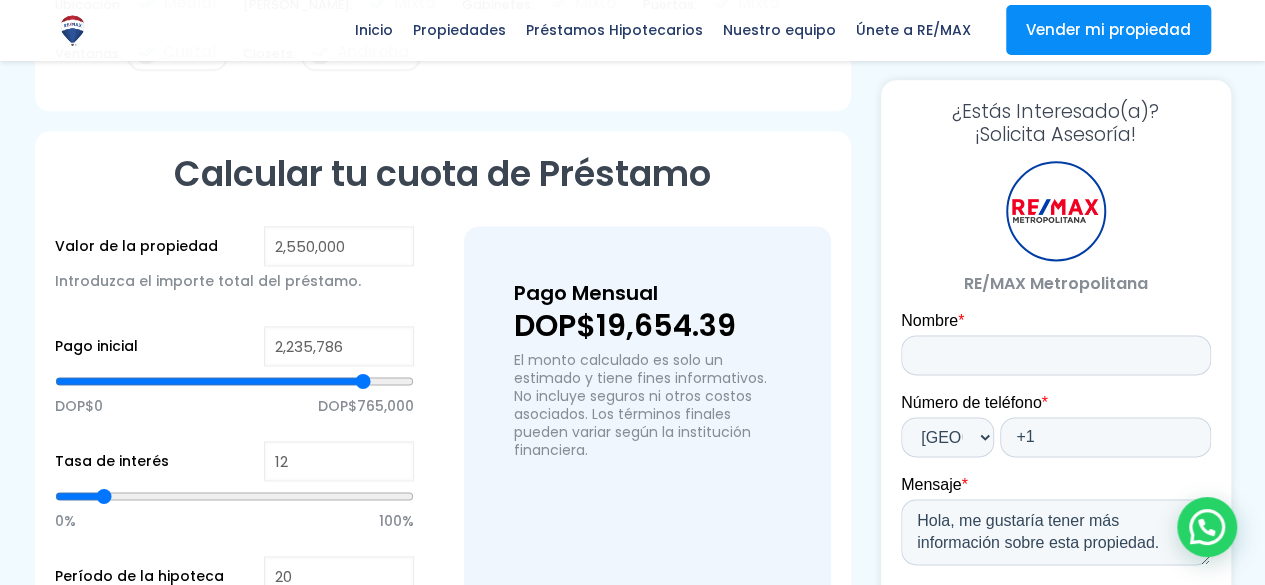 type on "2,240,738" 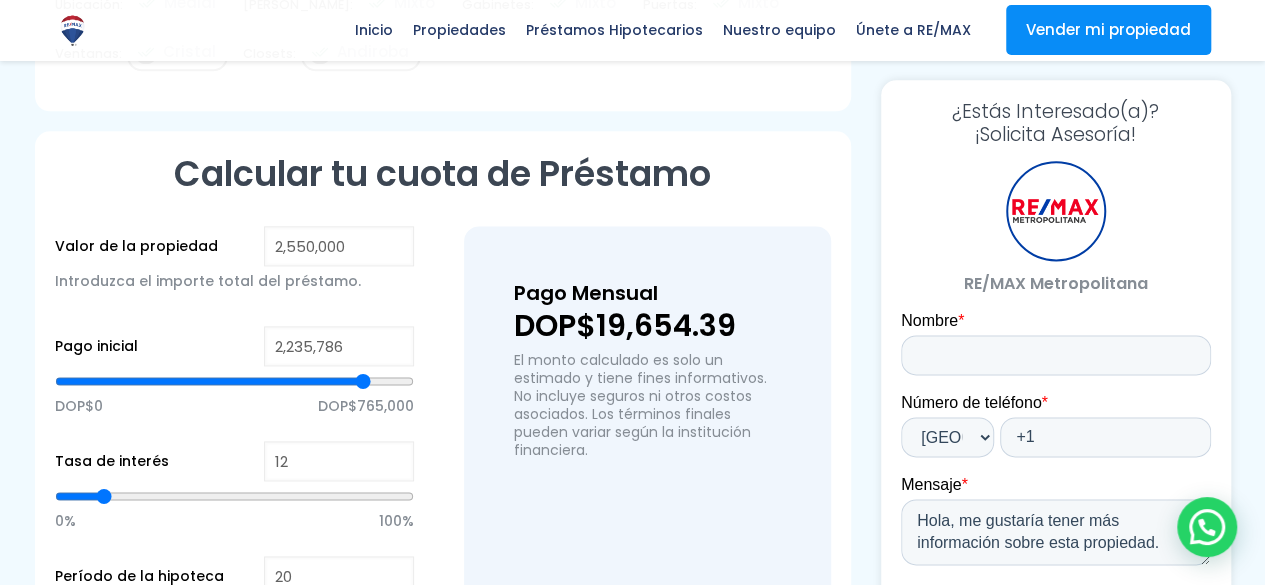 type on "2240738" 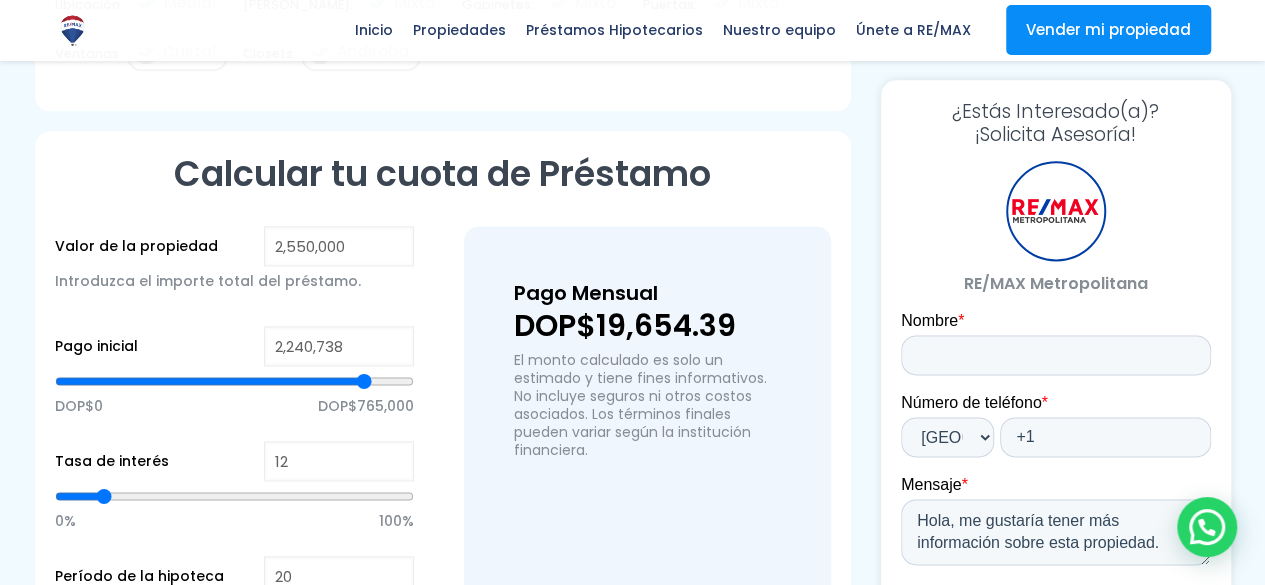 type on "2,245,690" 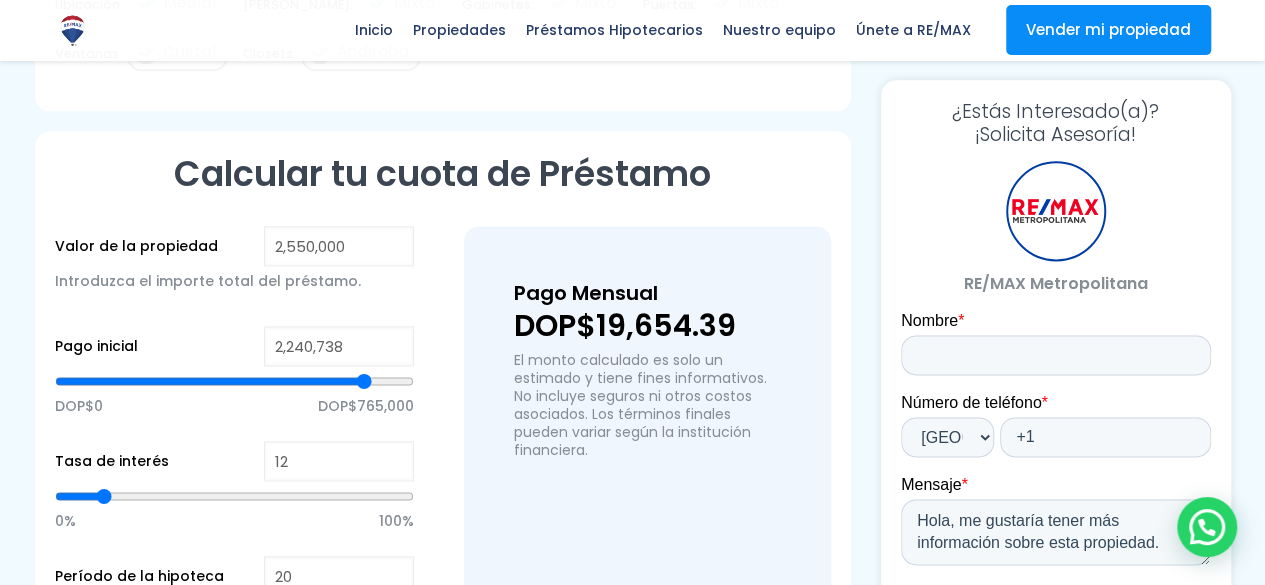 type on "2245690" 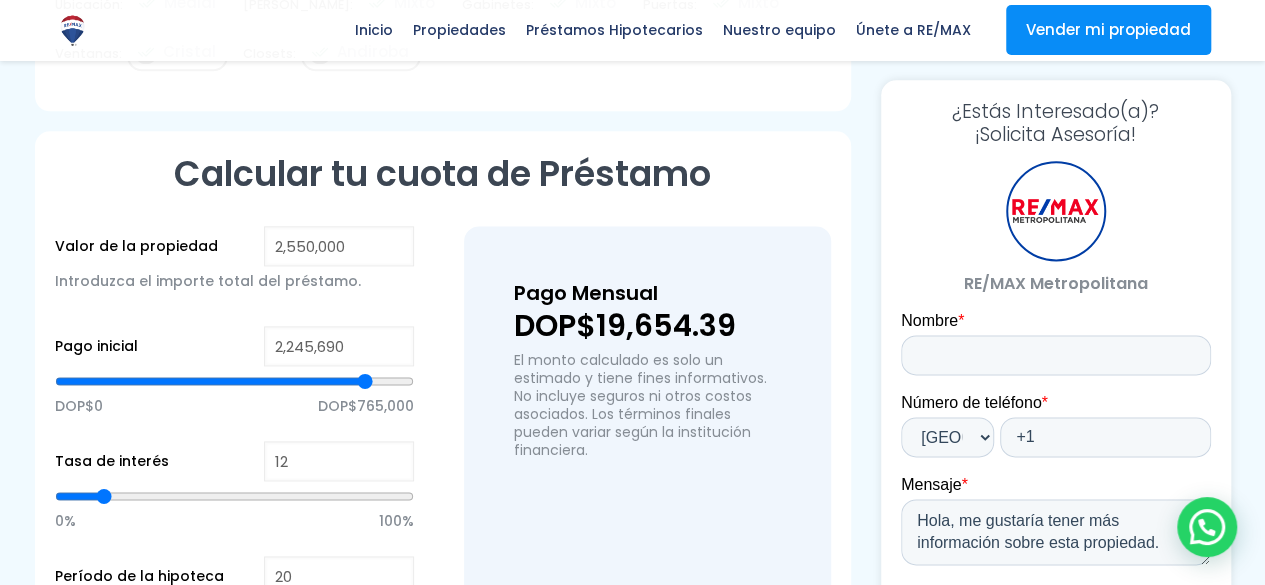 type on "2,250,642" 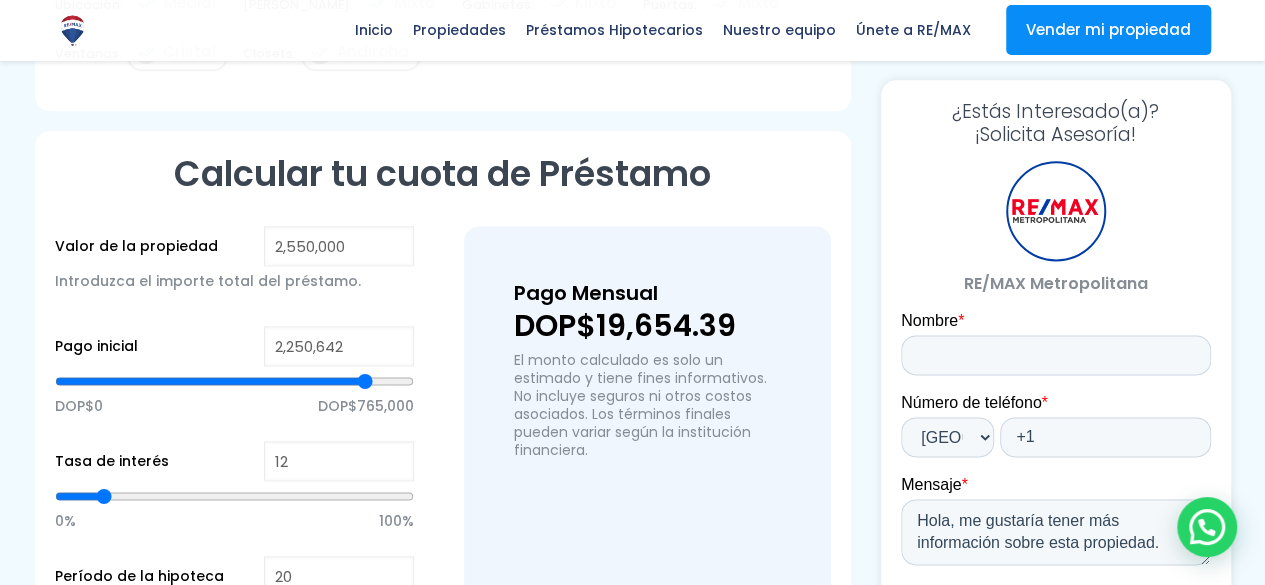 type on "2,255,594" 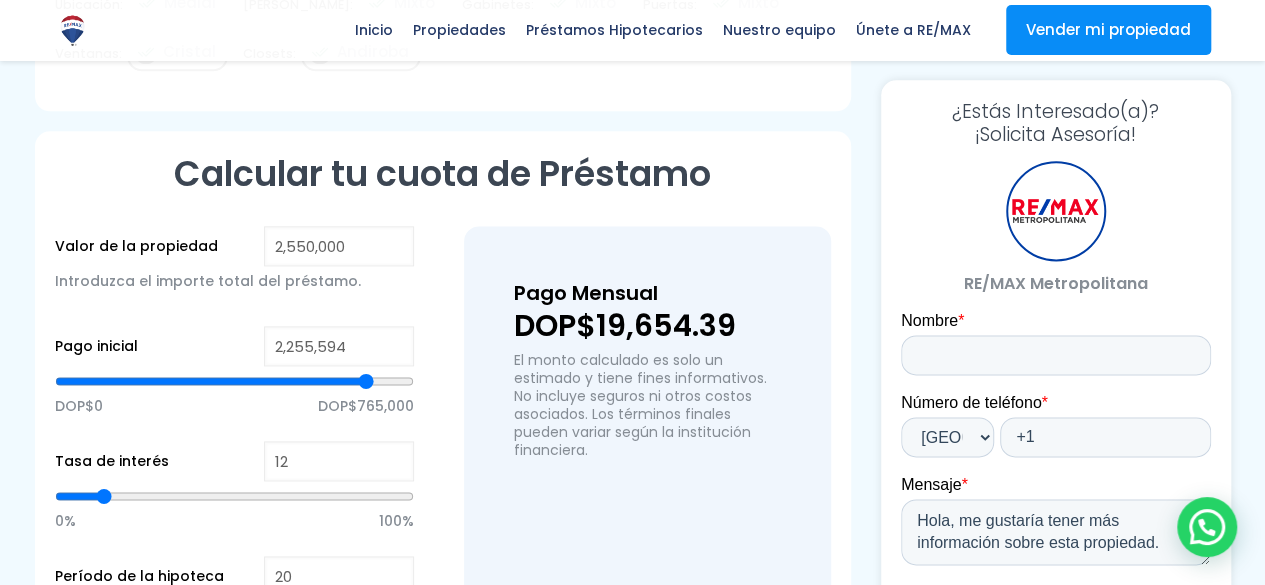 type on "2,260,546" 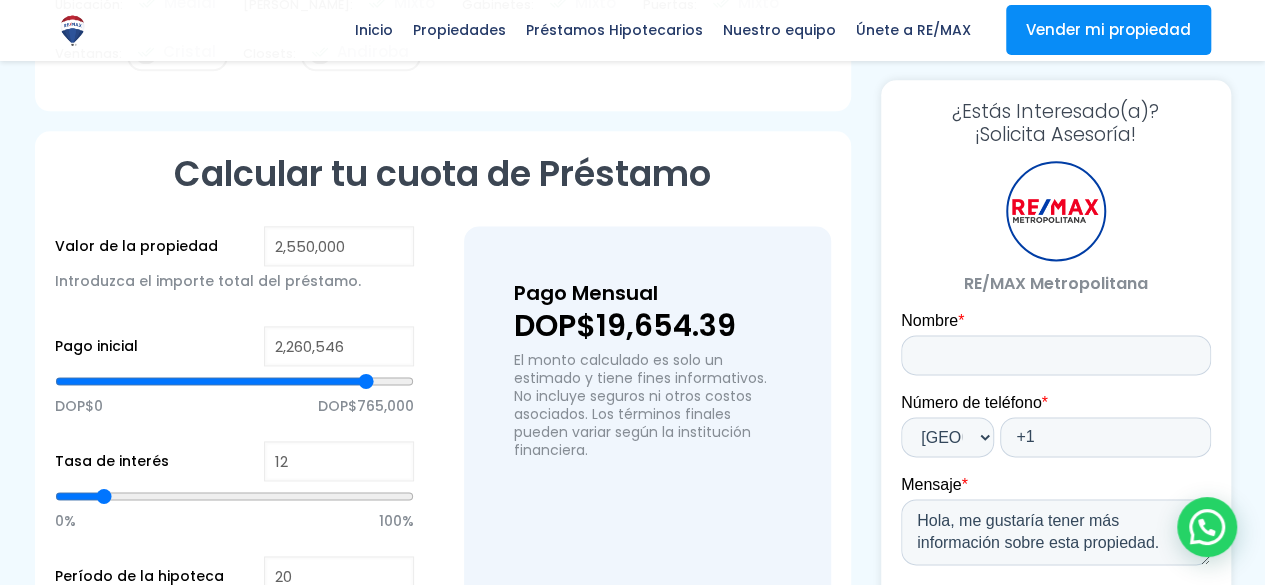 type on "2260546" 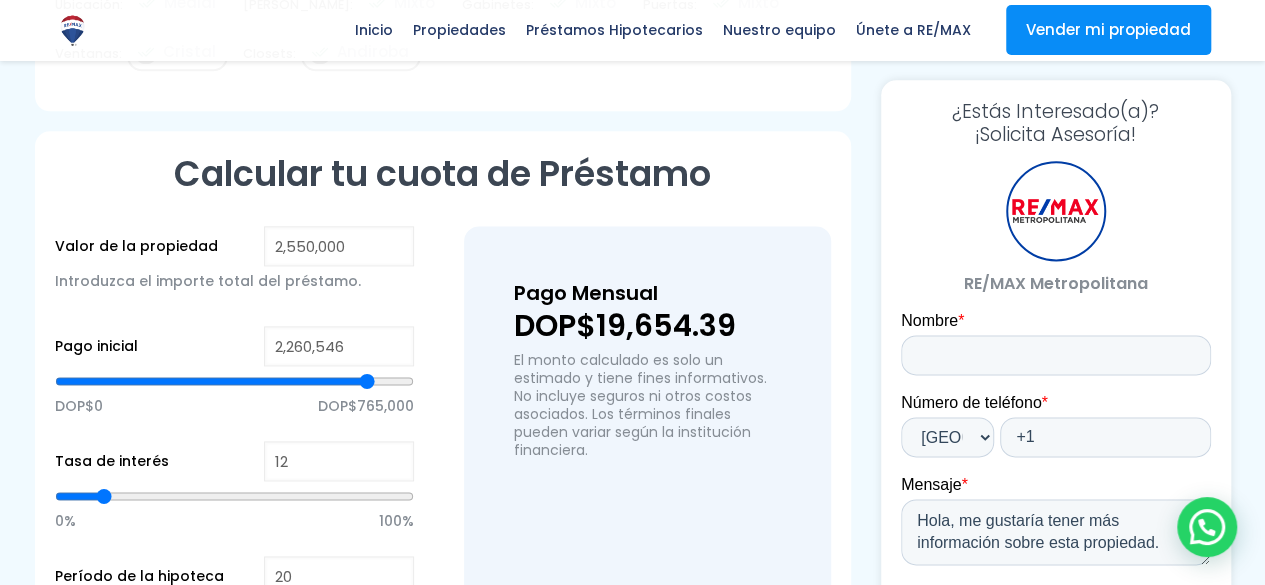 type on "2,265,497" 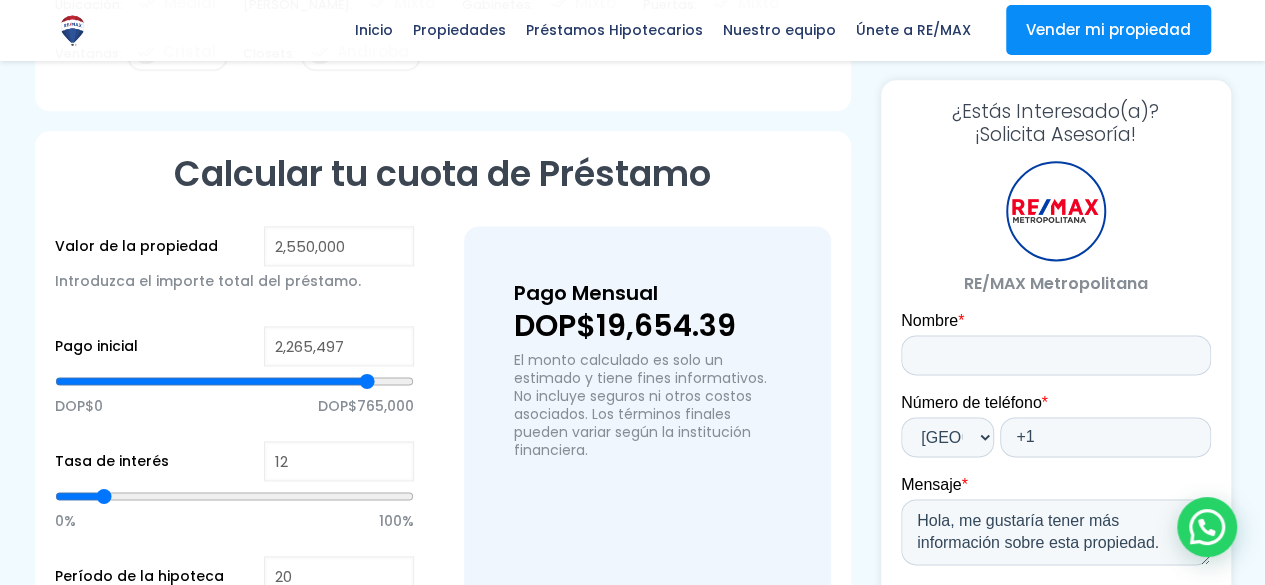 type on "2,270,449" 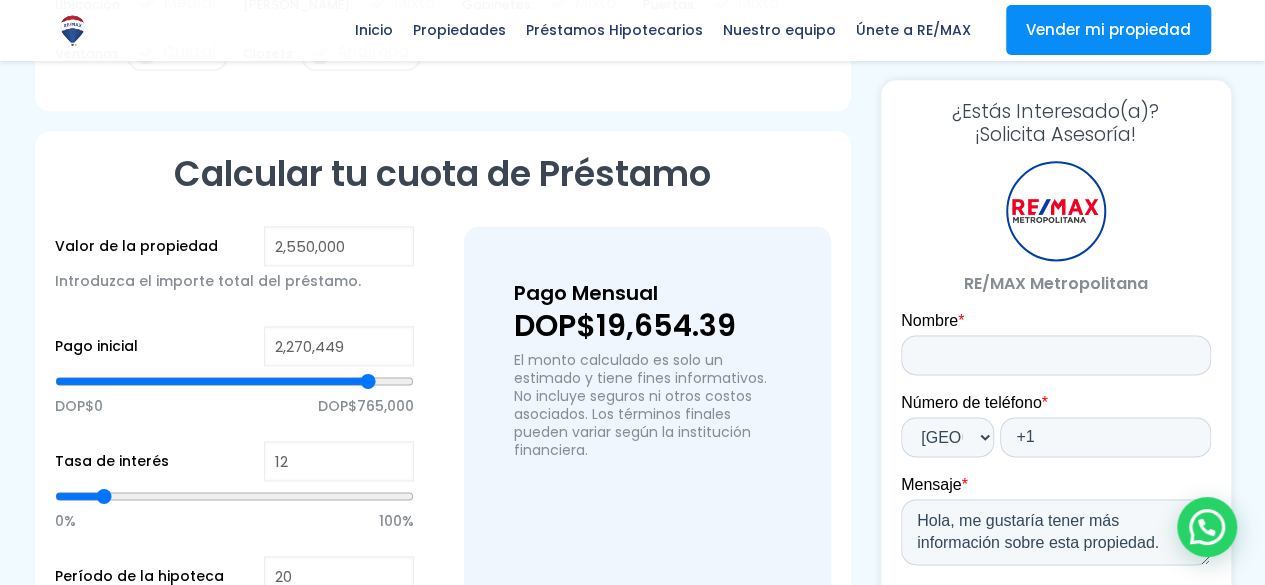 type on "2,275,401" 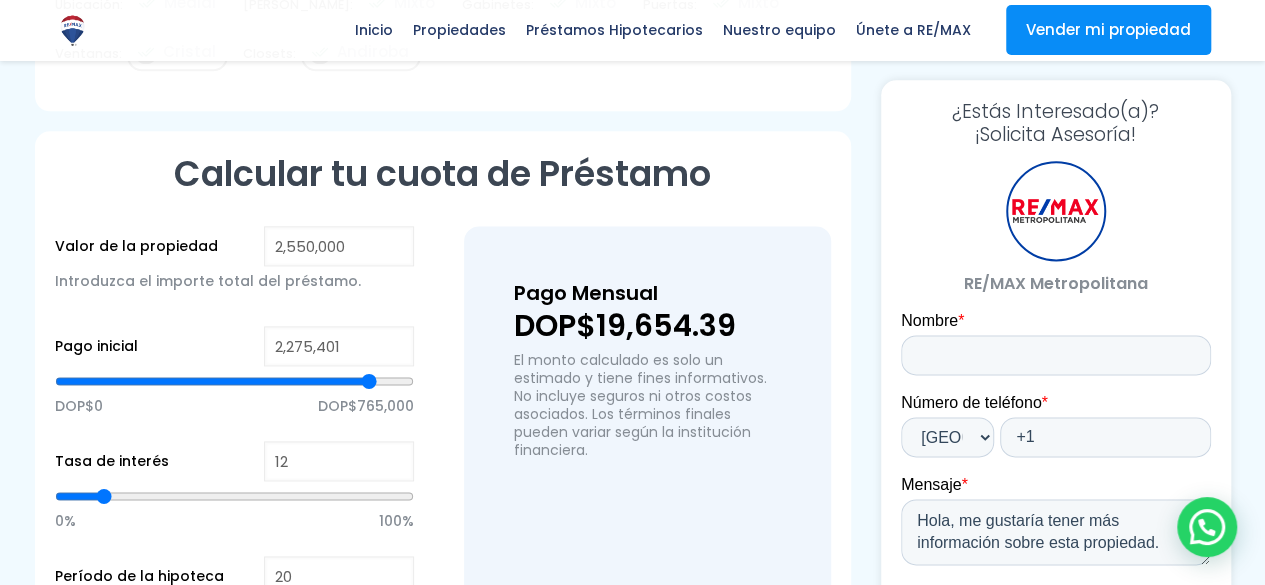 type on "2,280,353" 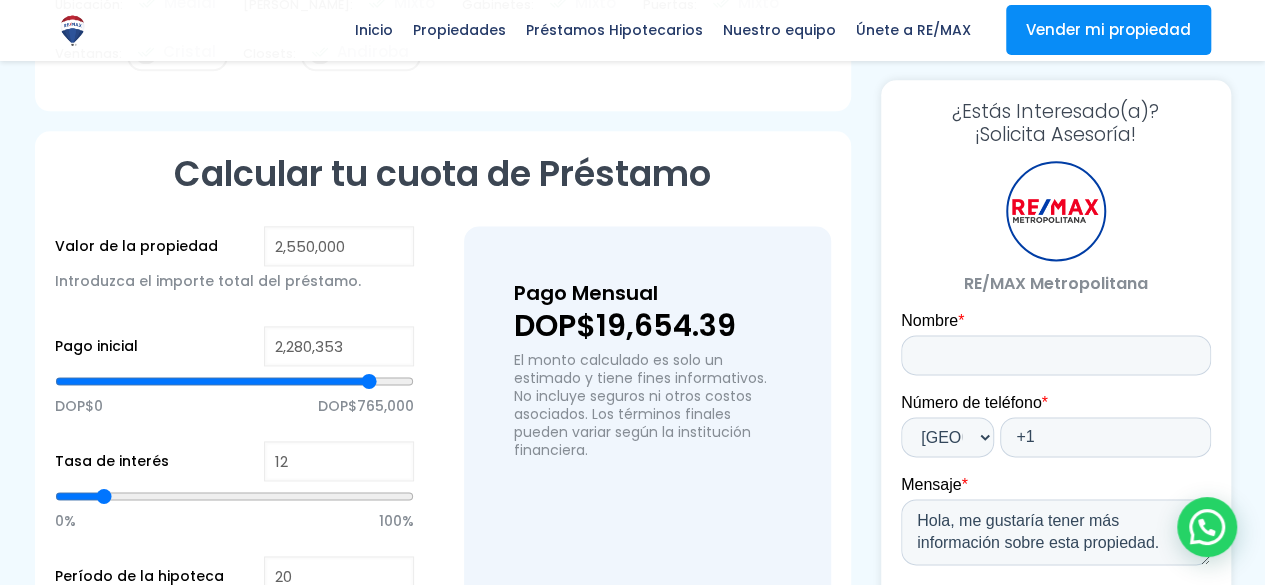 type on "2,285,305" 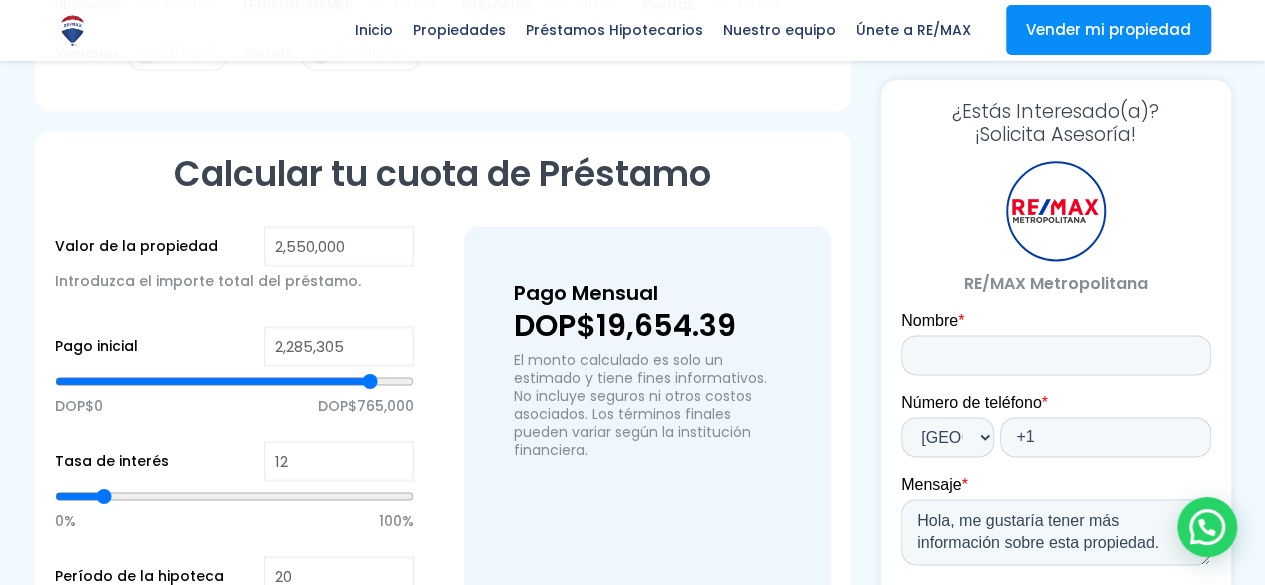 type on "2,290,257" 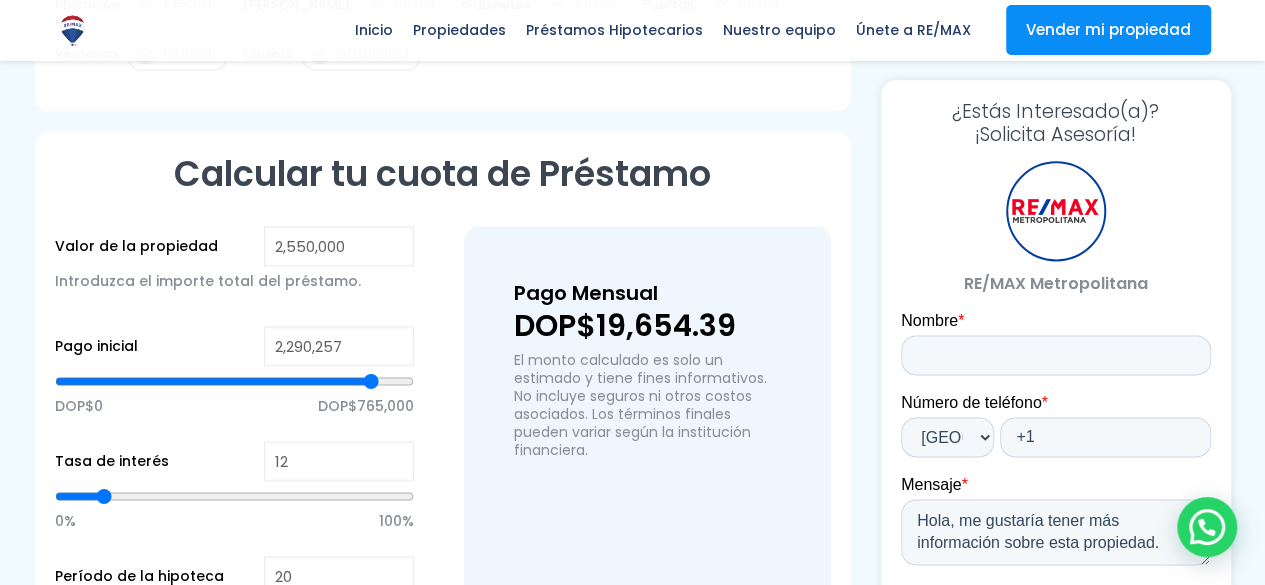 type on "2,300,161" 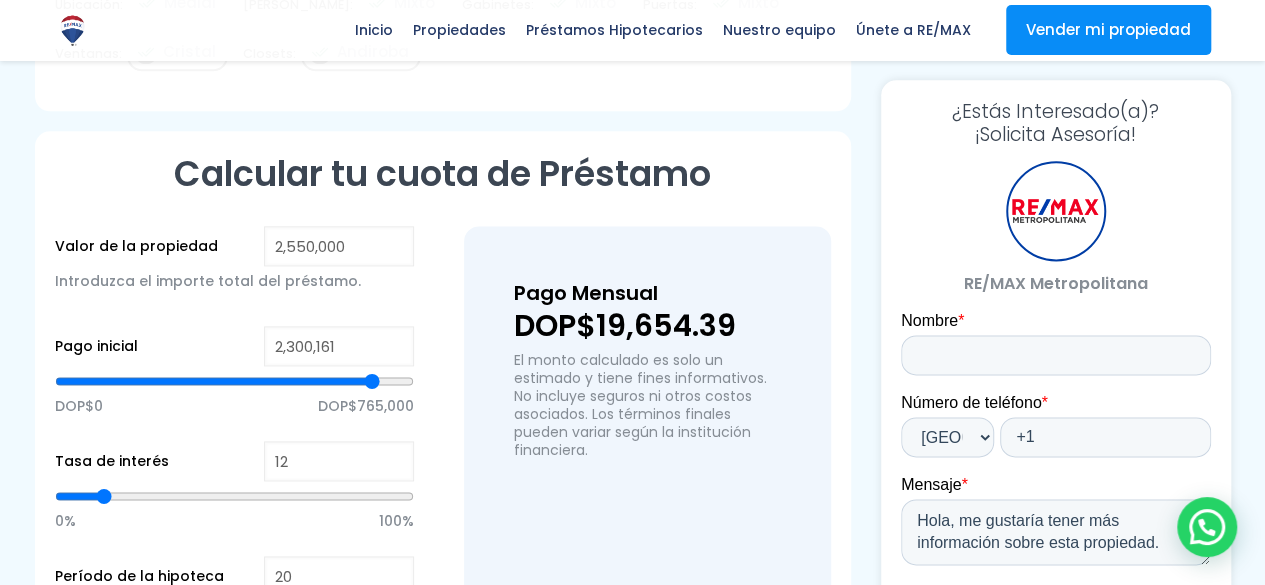 type on "2,305,113" 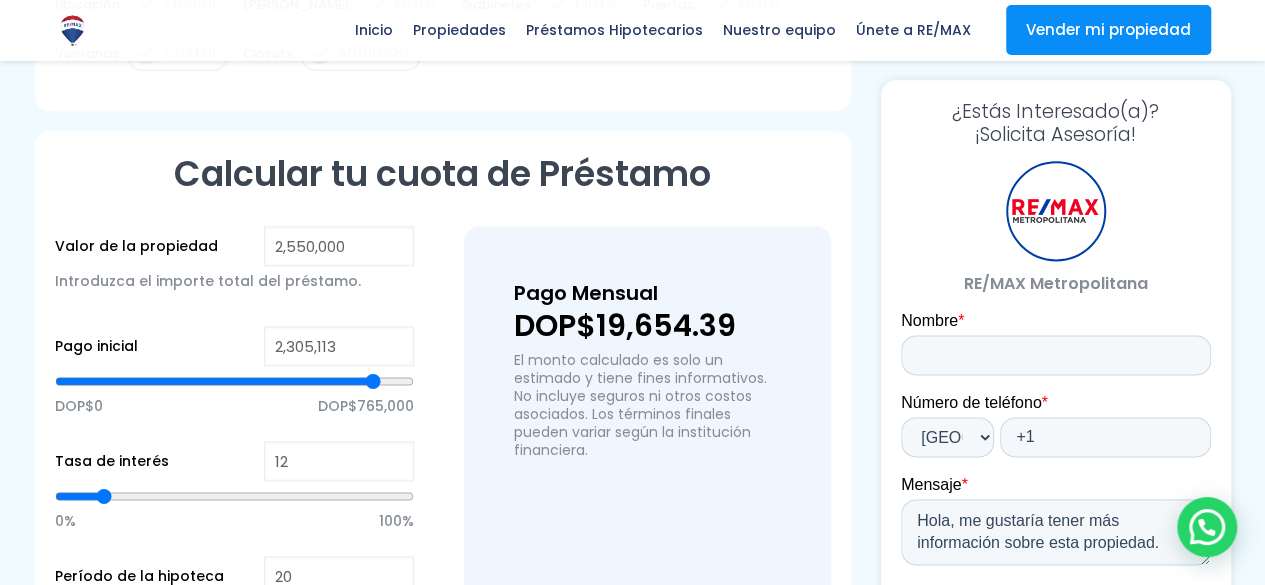 type on "2,310,065" 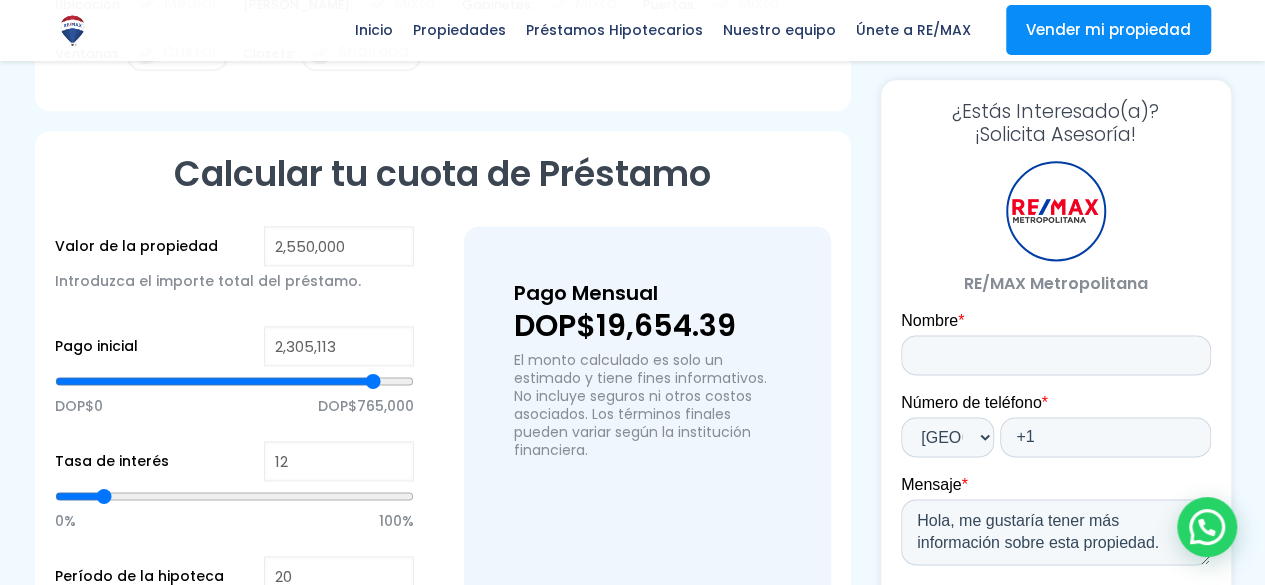 type on "2310065" 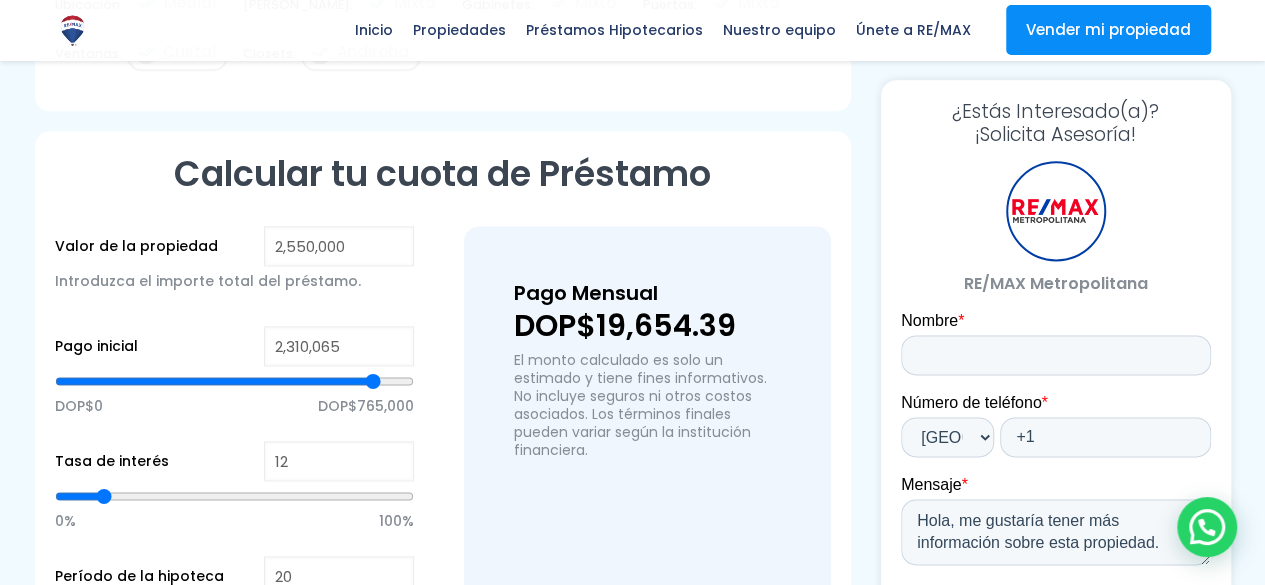 type on "2,315,017" 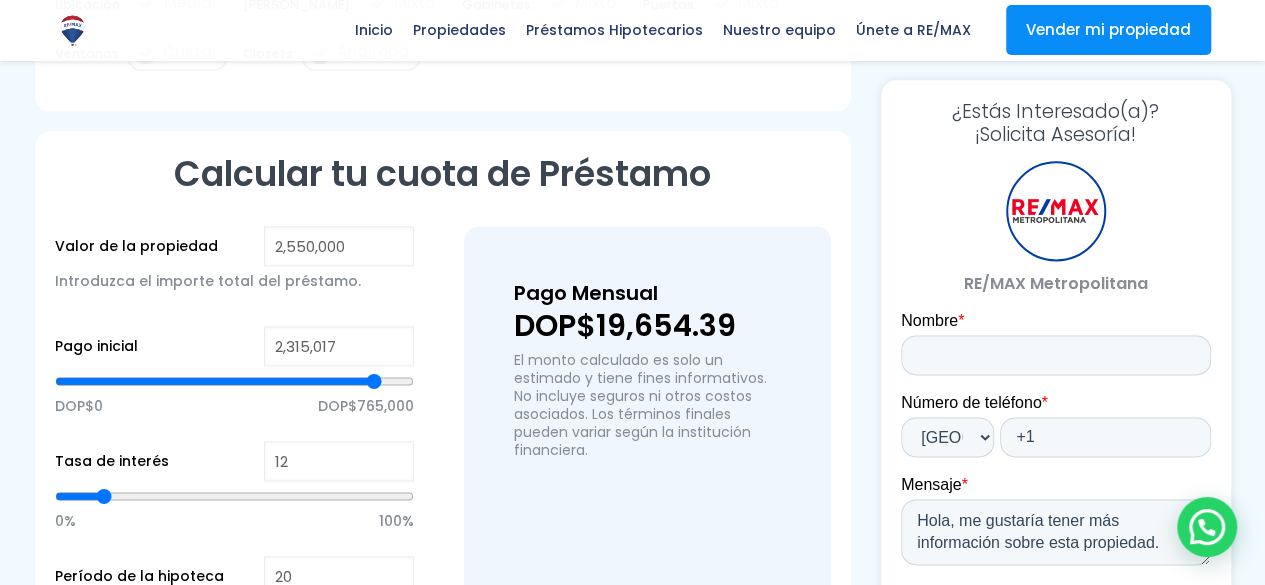 type on "2,319,968" 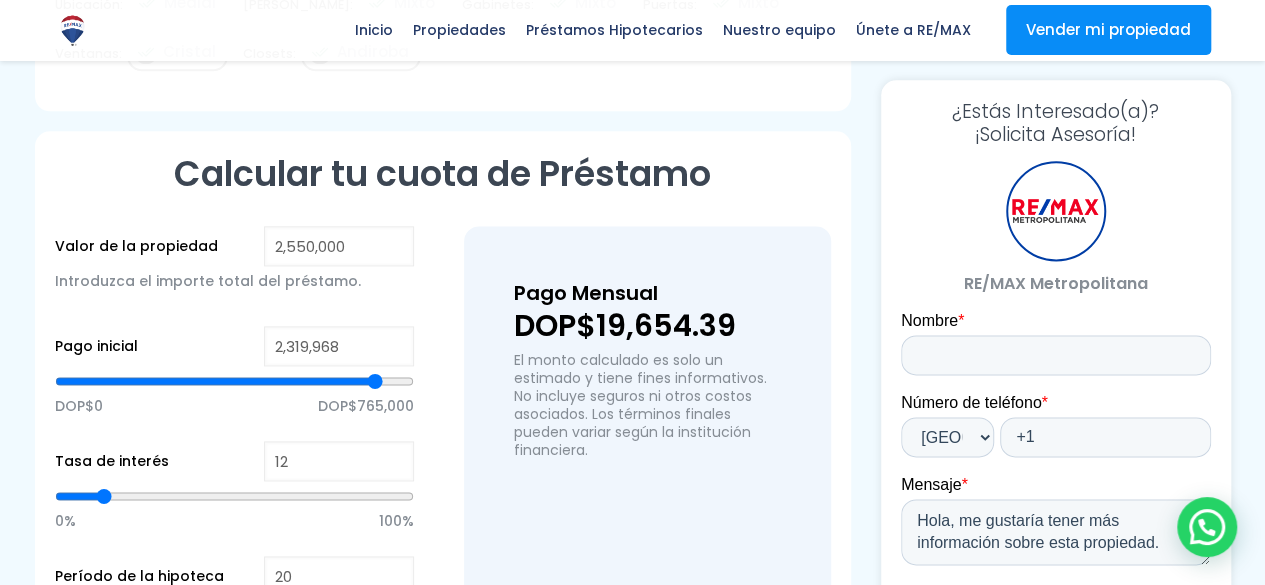 type on "2,324,920" 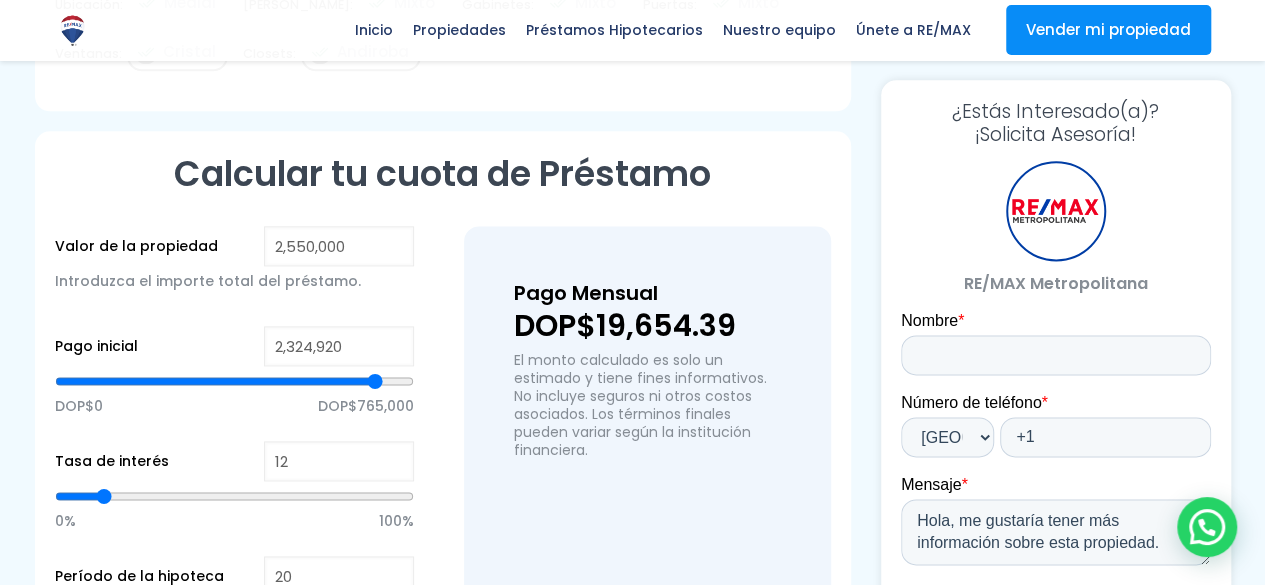 type on "2,329,872" 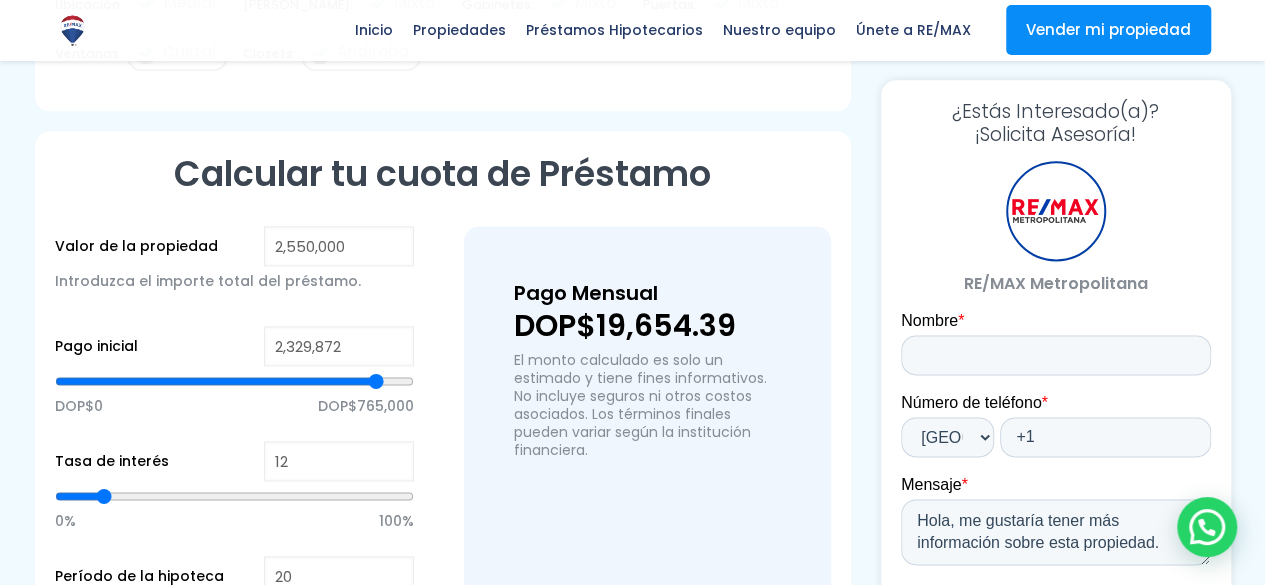 type on "2,339,776" 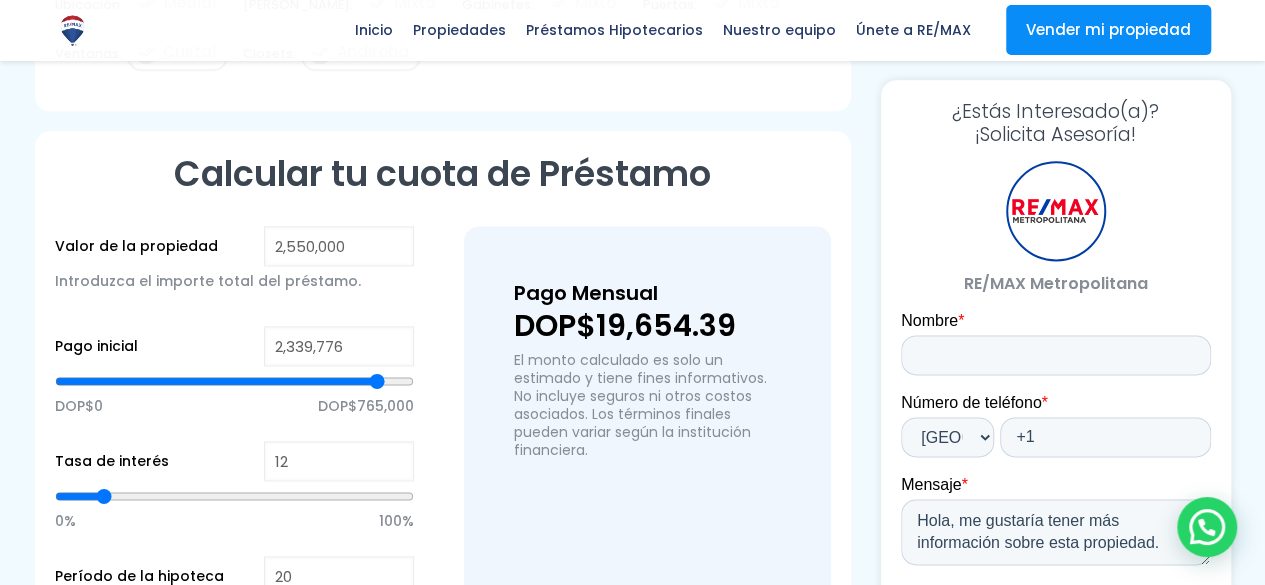 type on "2,344,728" 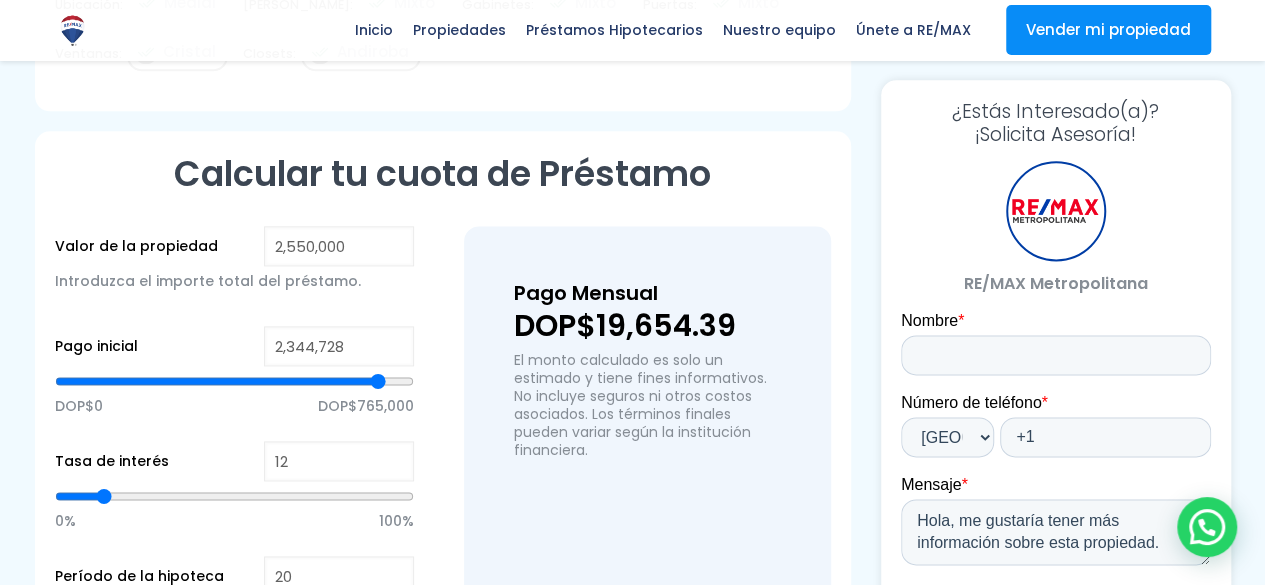 type on "2,349,680" 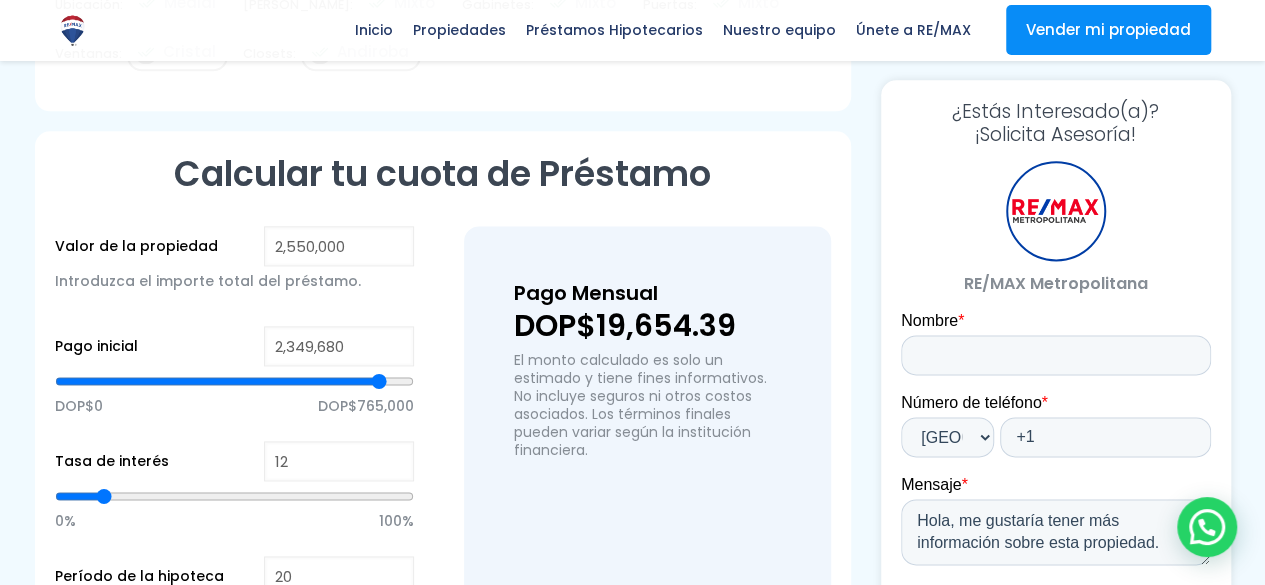 type on "2,359,584" 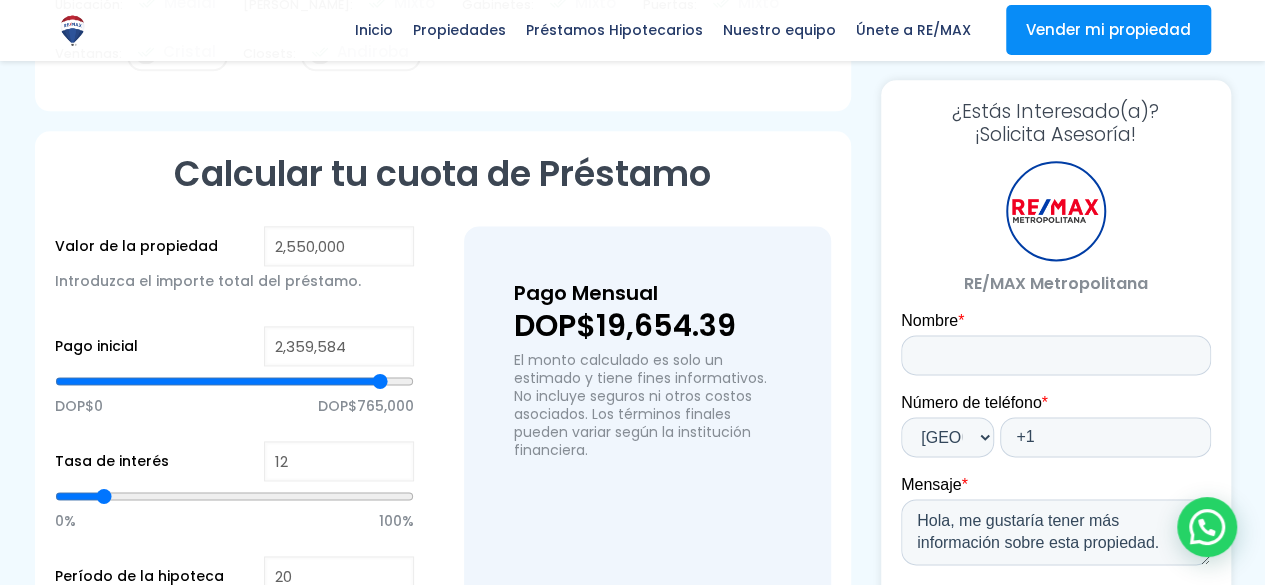 type on "2,364,536" 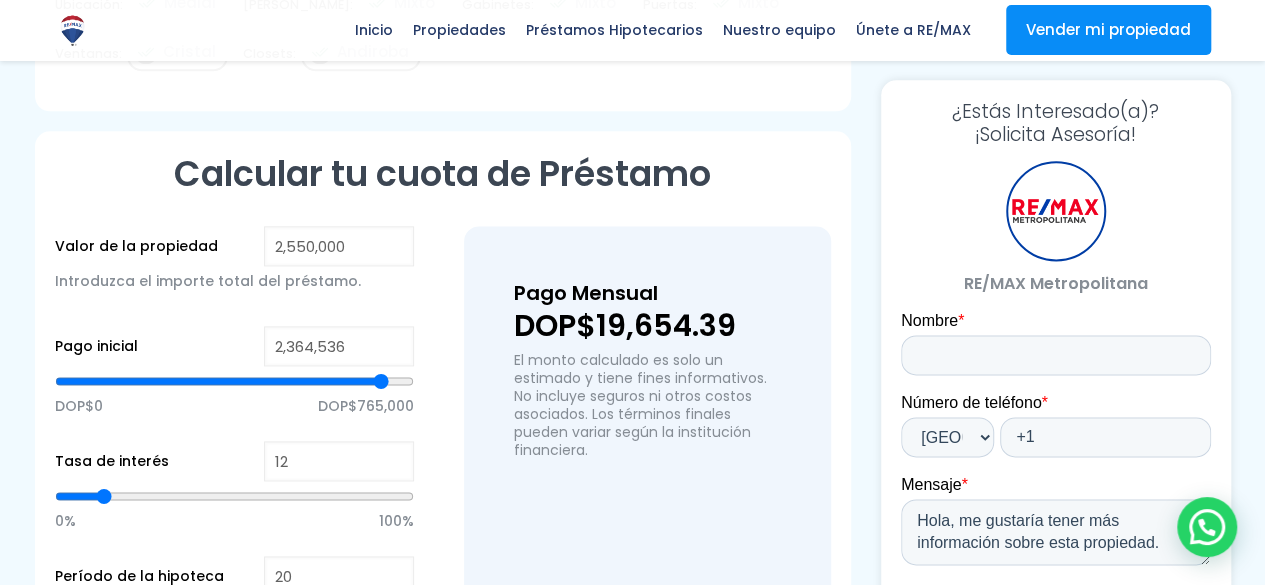 type on "2,369,488" 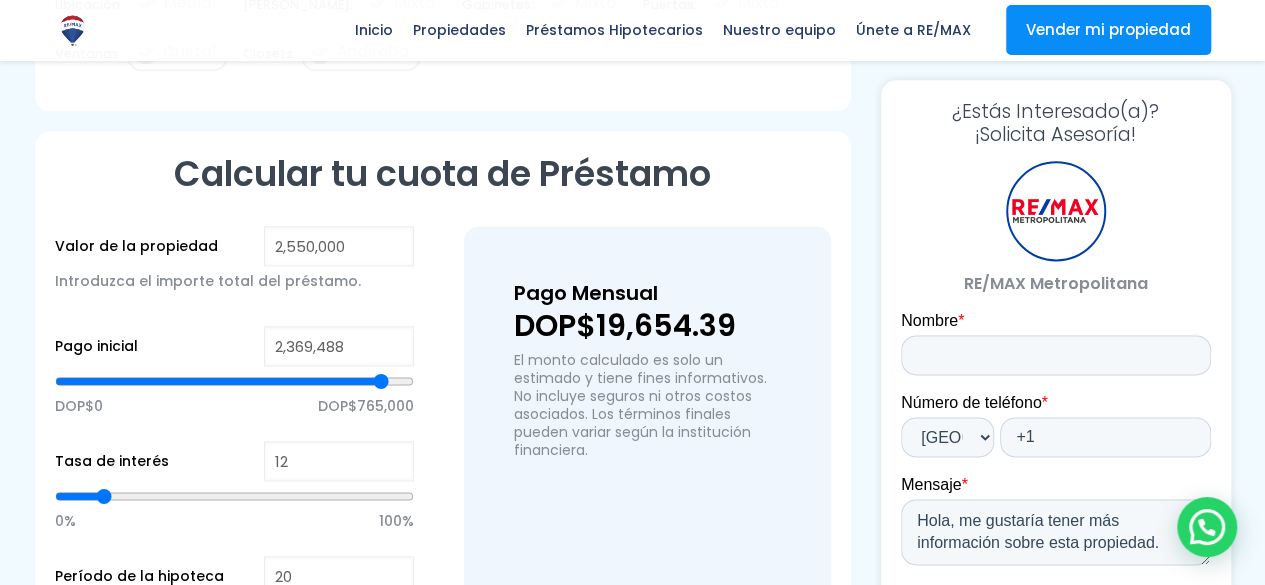 type on "2,374,439" 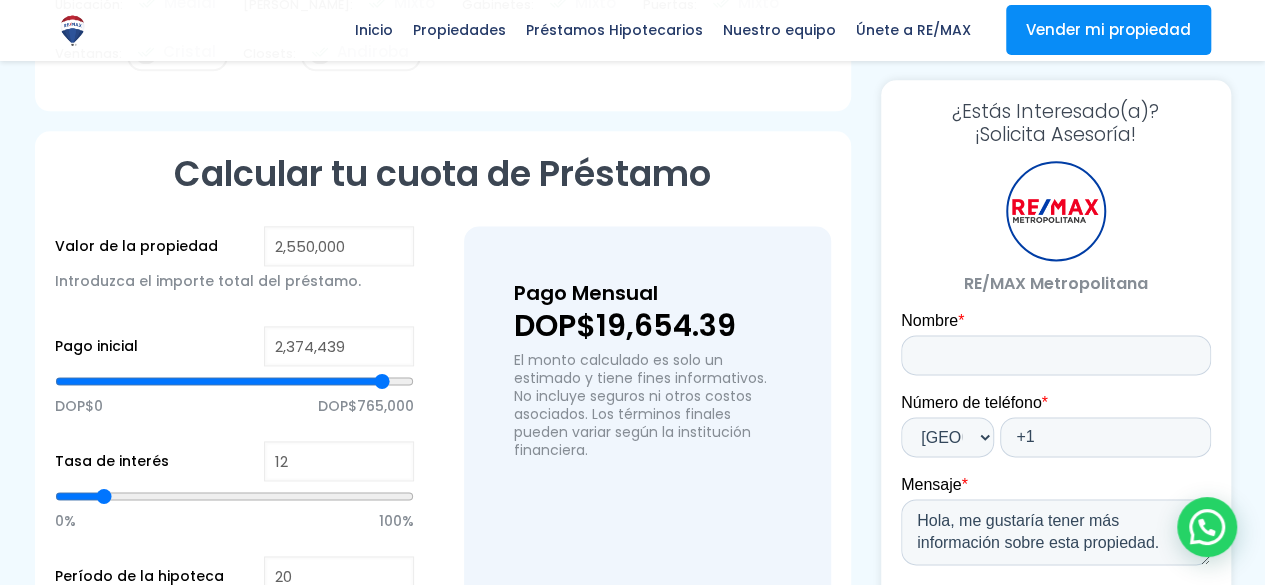type on "2,379,391" 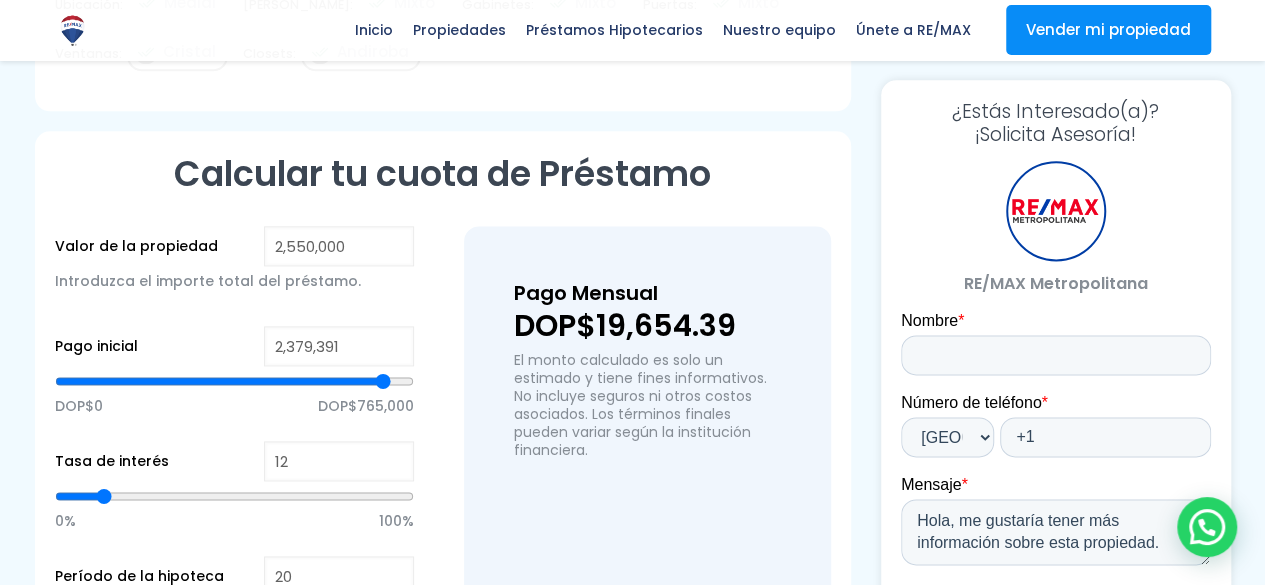 type on "2,384,343" 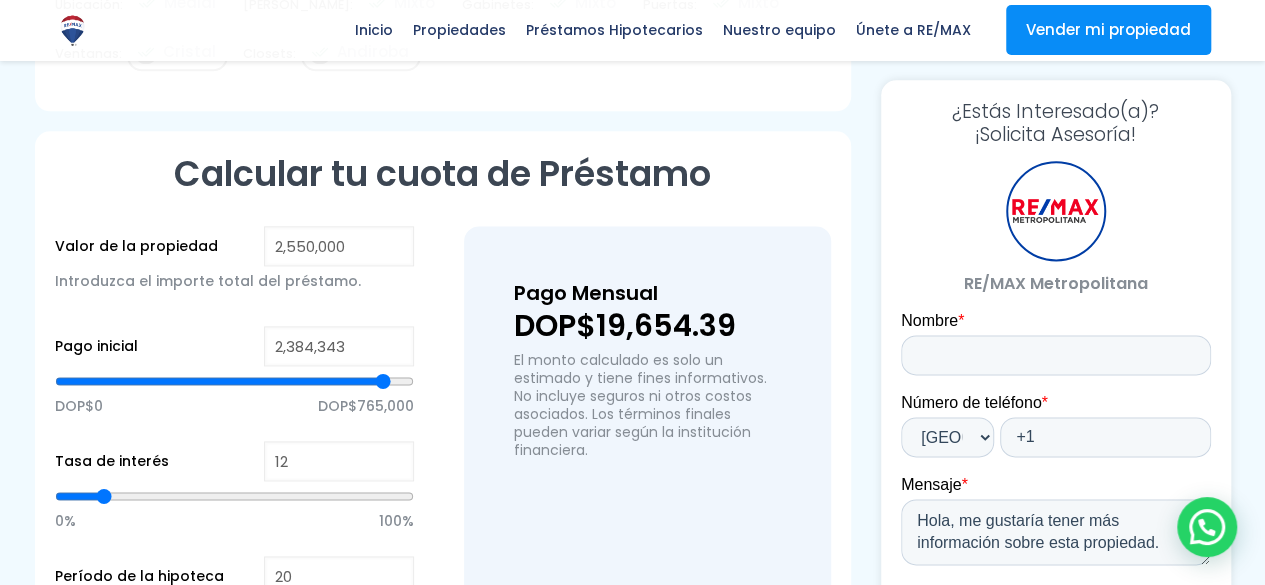 type on "2,389,295" 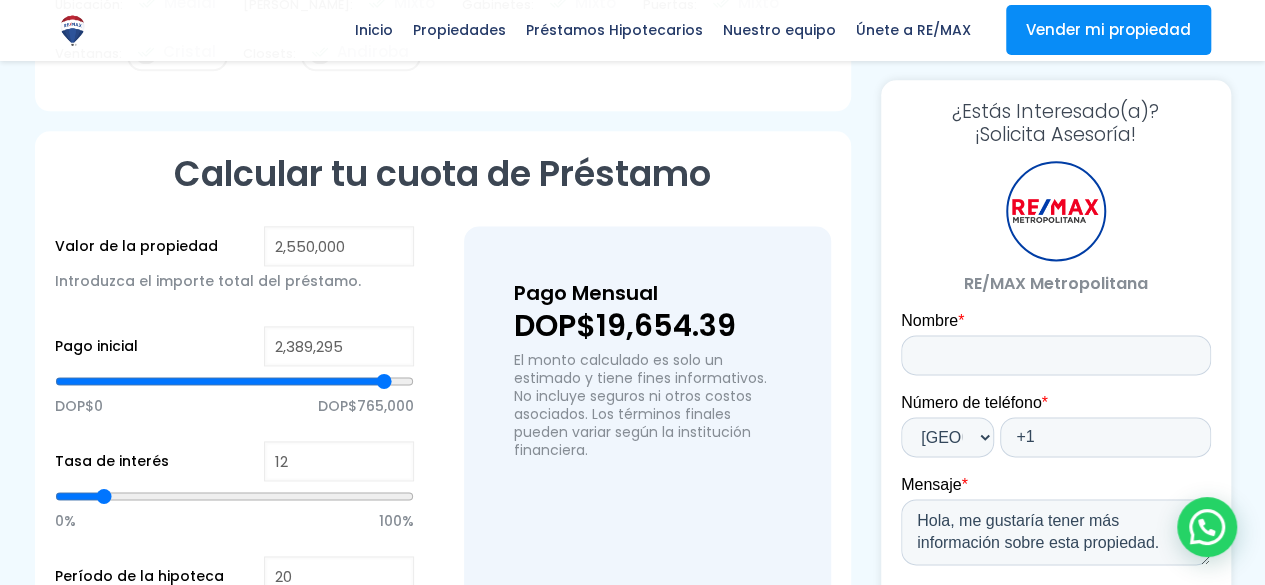 type on "2,394,247" 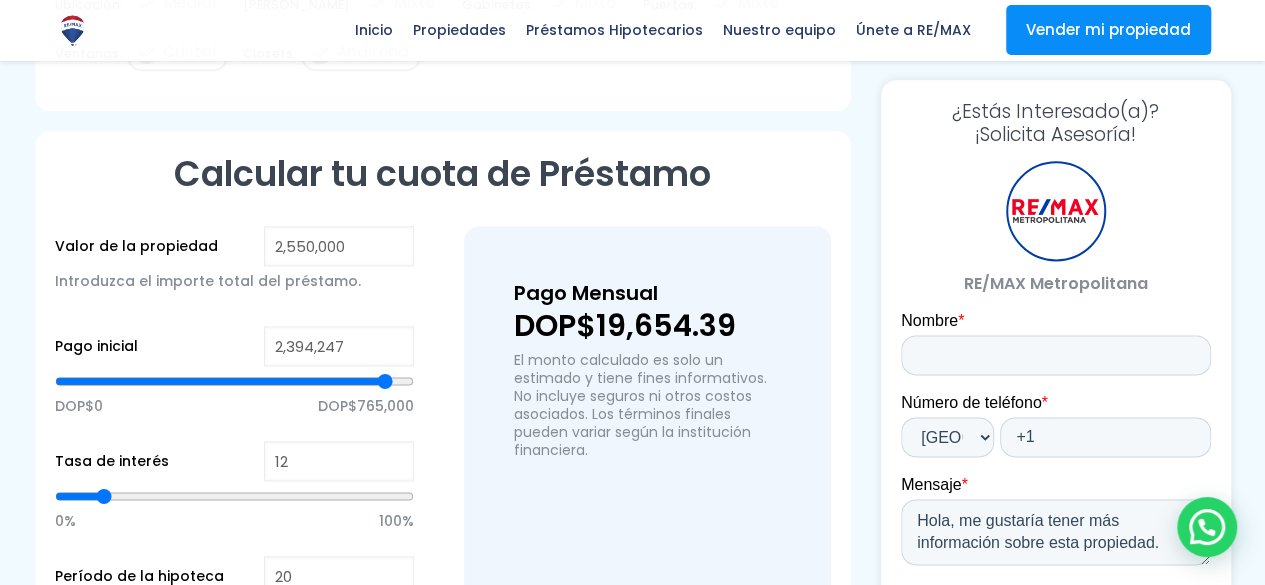 type on "2,399,199" 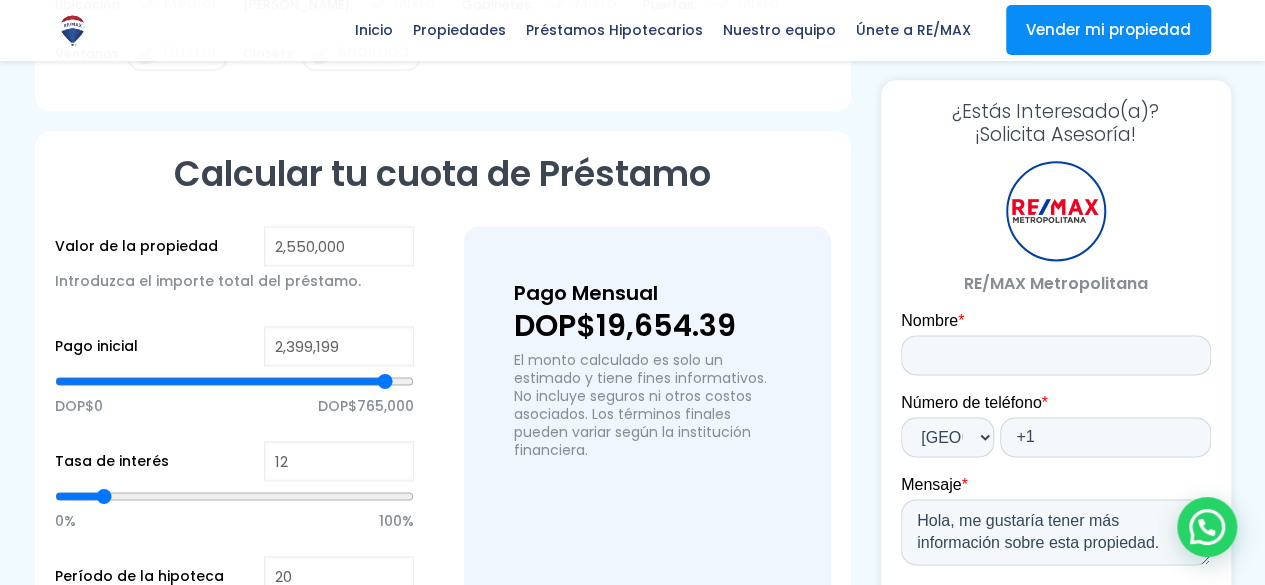 type on "2,404,151" 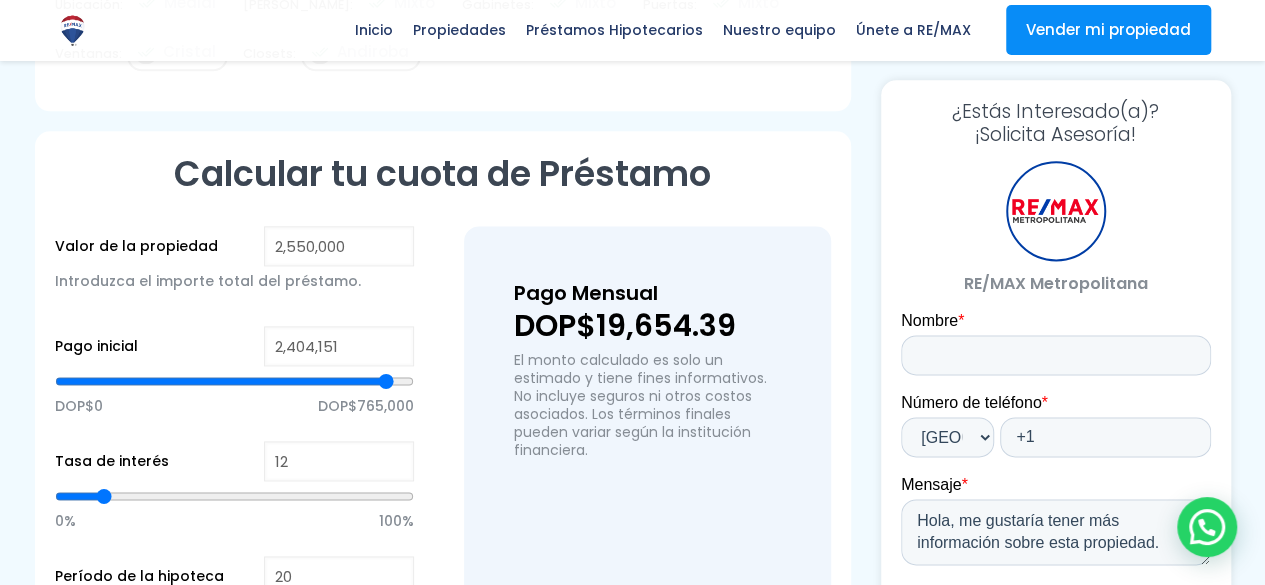 type on "2,409,103" 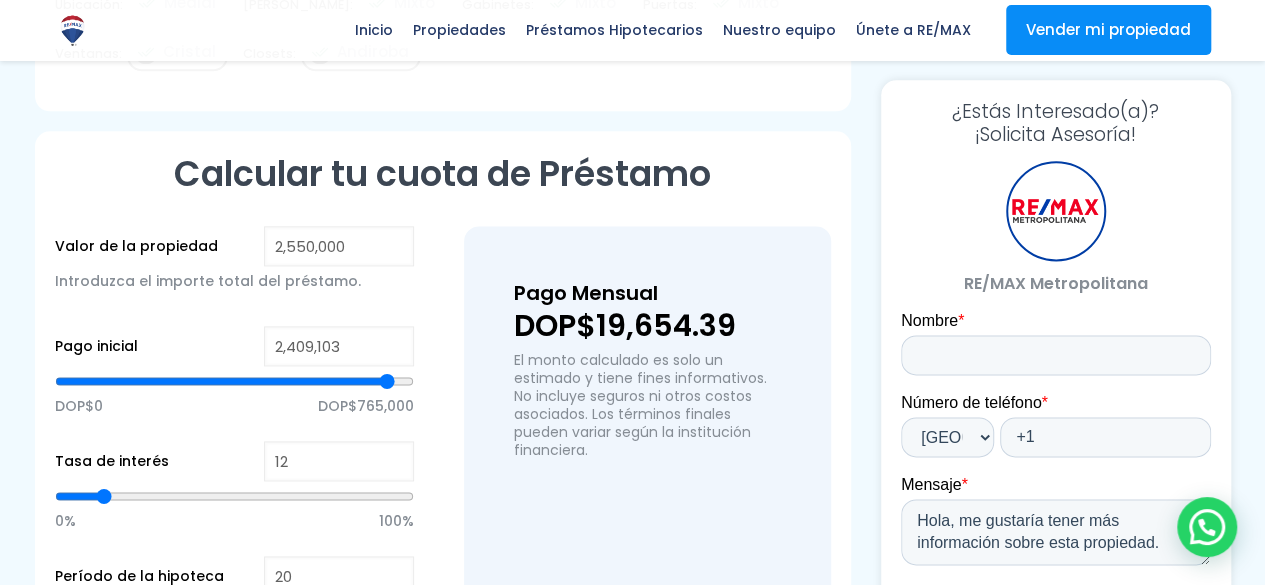 type on "2,414,055" 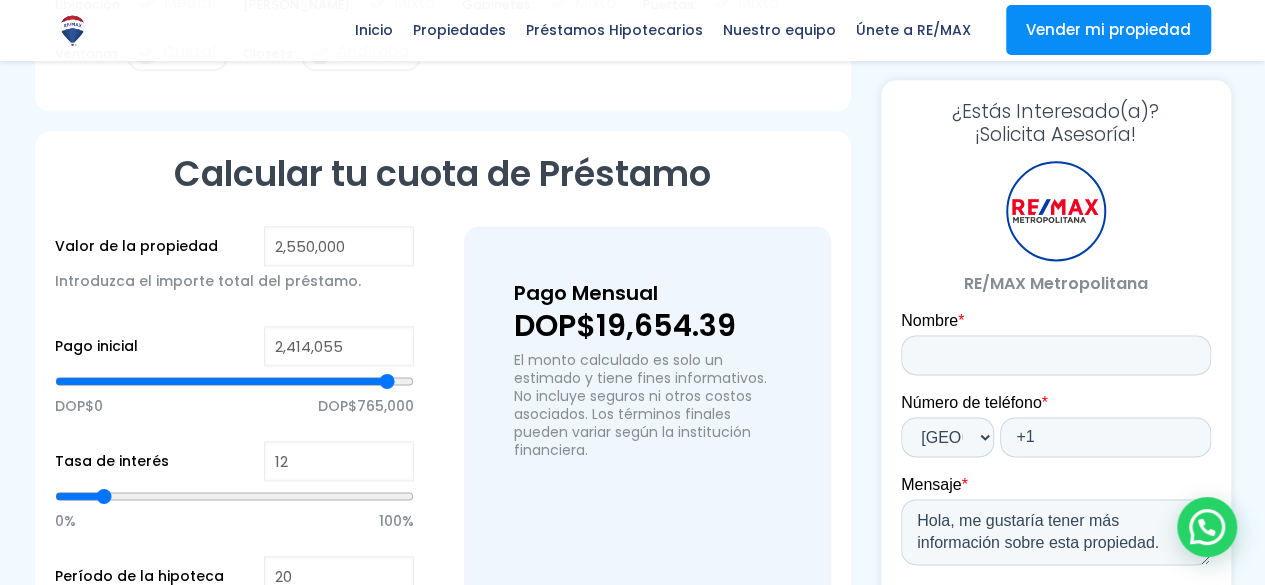 type on "2,419,007" 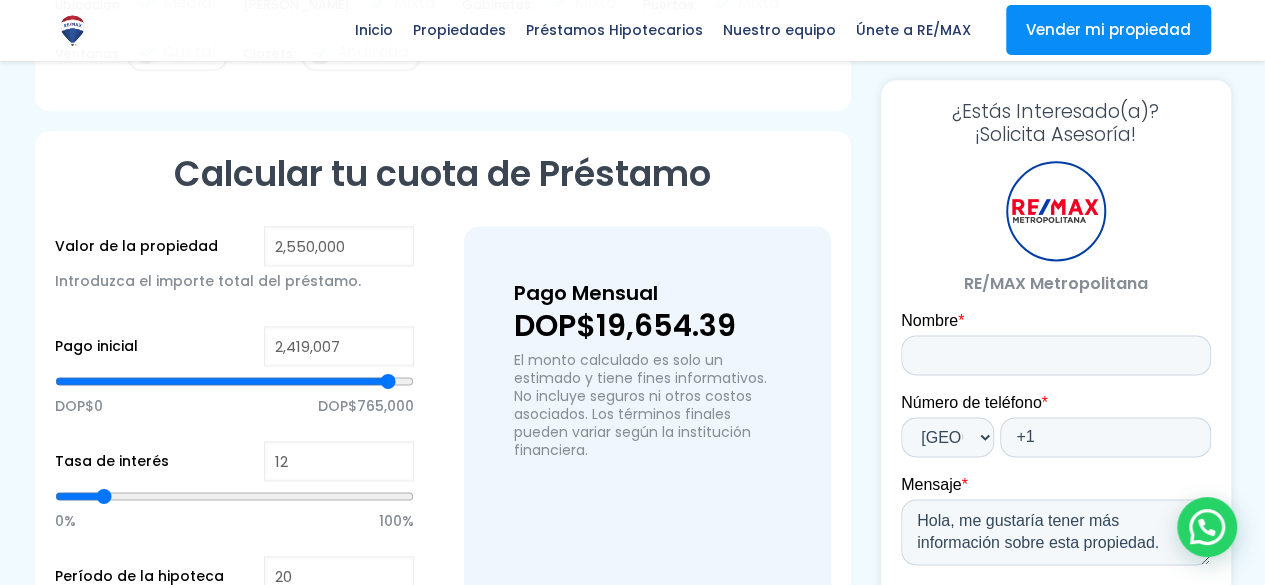 type on "2,423,958" 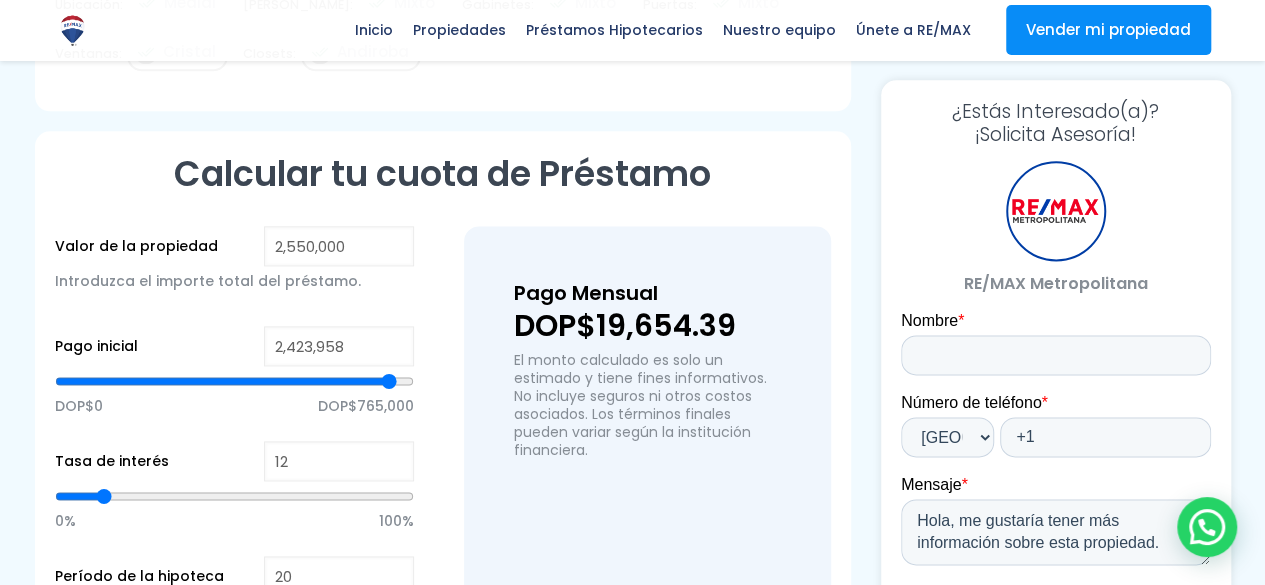 type on "2,433,862" 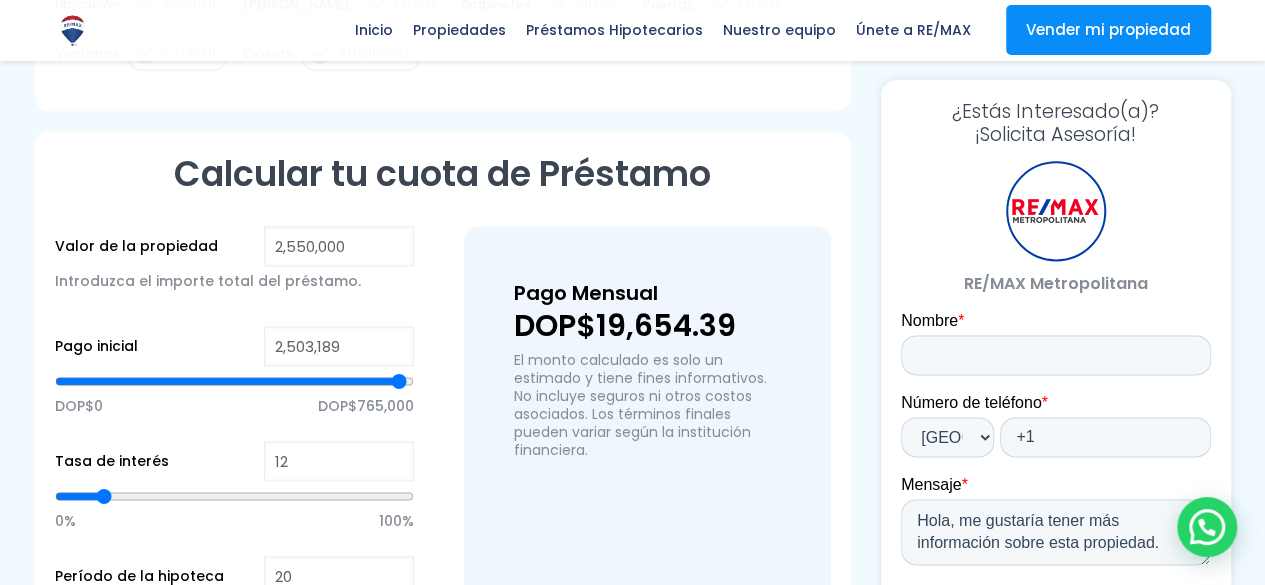 drag, startPoint x: 238, startPoint y: 336, endPoint x: 399, endPoint y: 354, distance: 162.00308 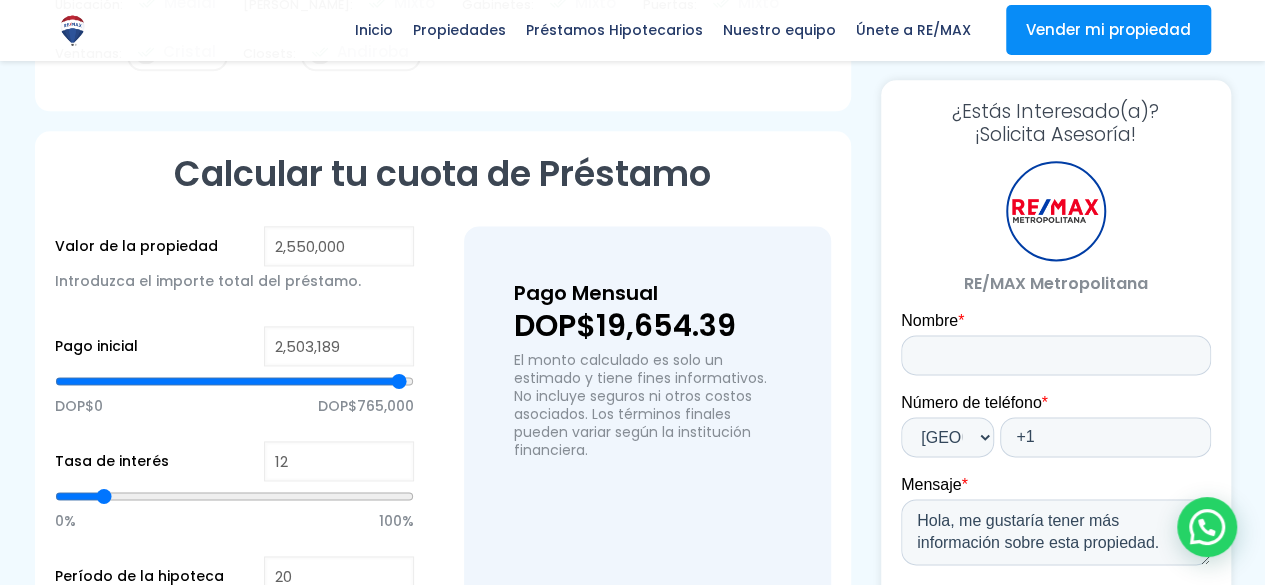 click at bounding box center (234, 381) 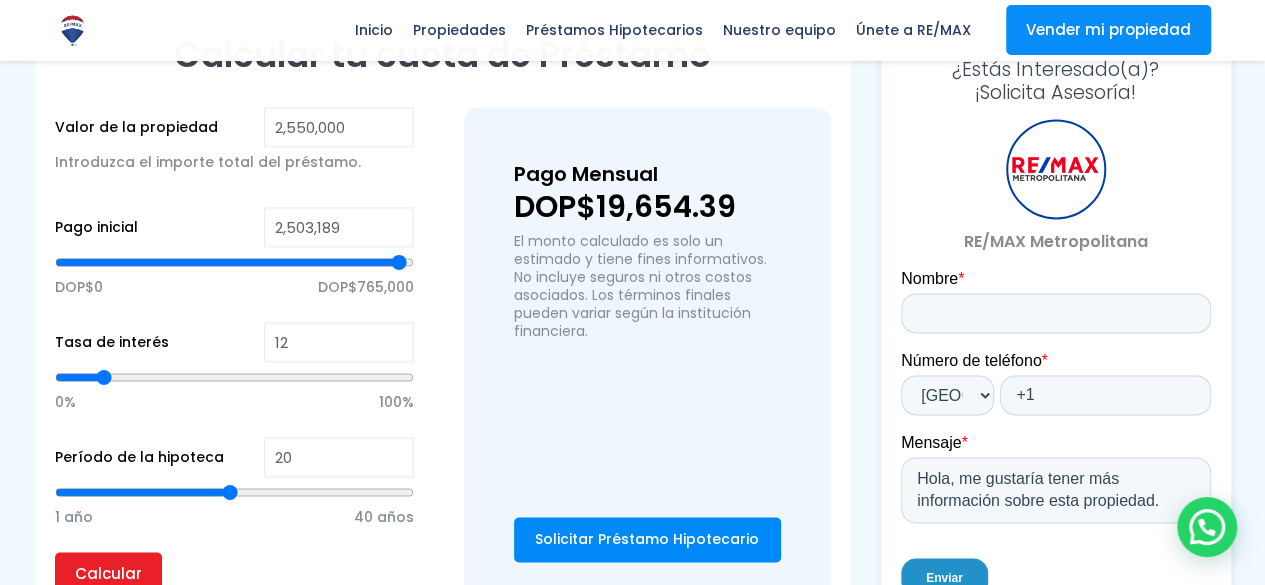 scroll, scrollTop: 1323, scrollLeft: 0, axis: vertical 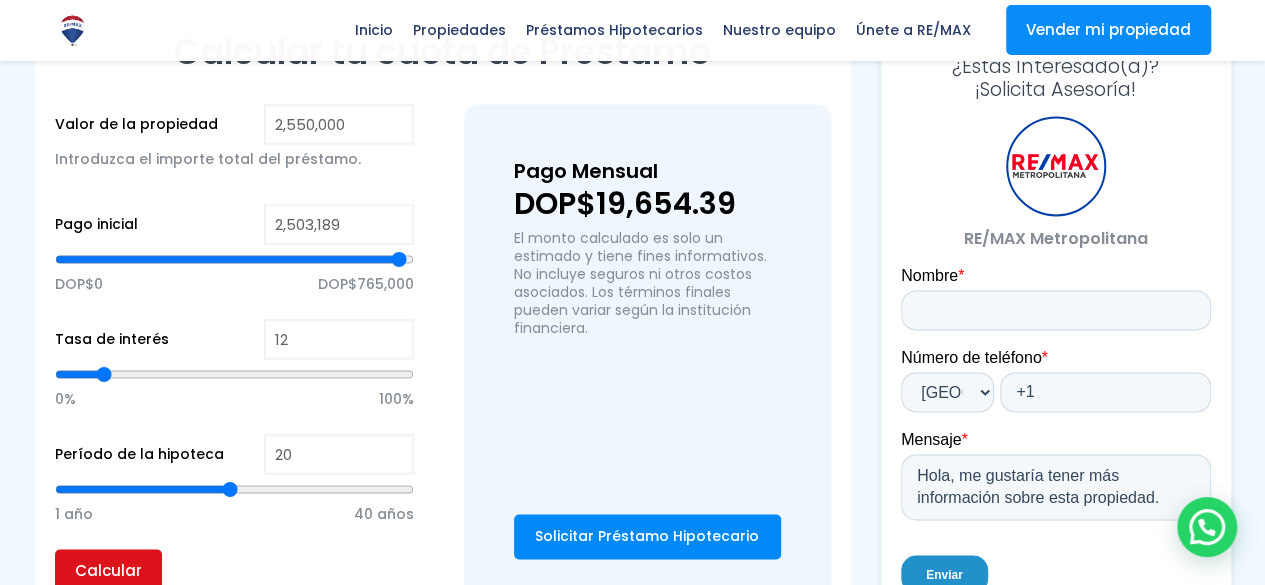 click on "Calcular" at bounding box center [108, 569] 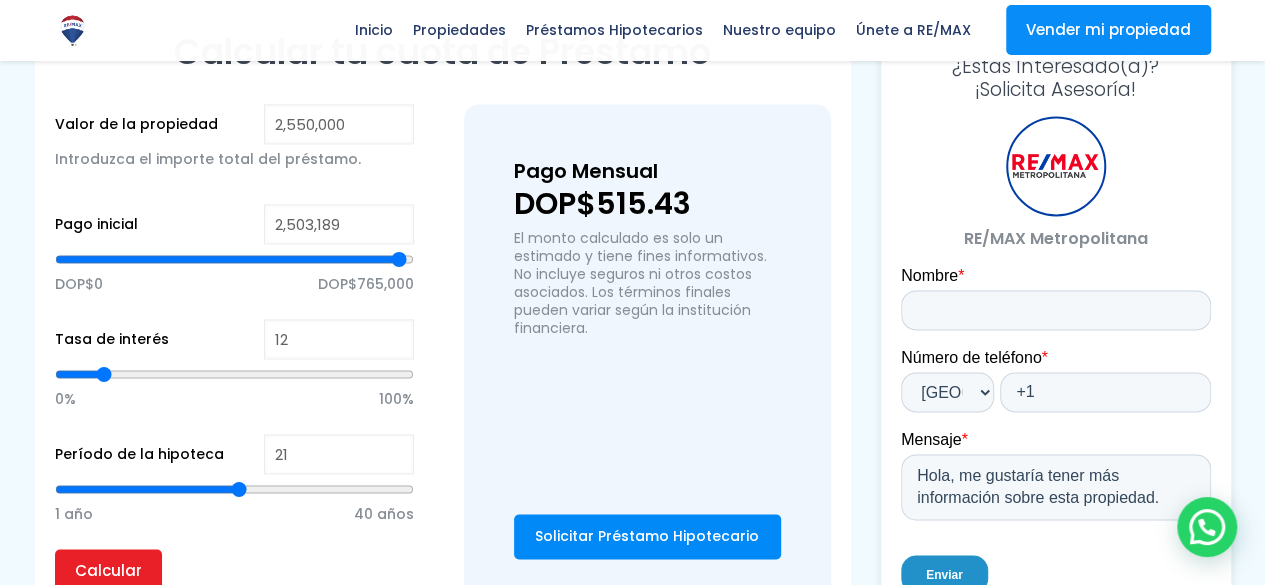 click at bounding box center (234, 489) 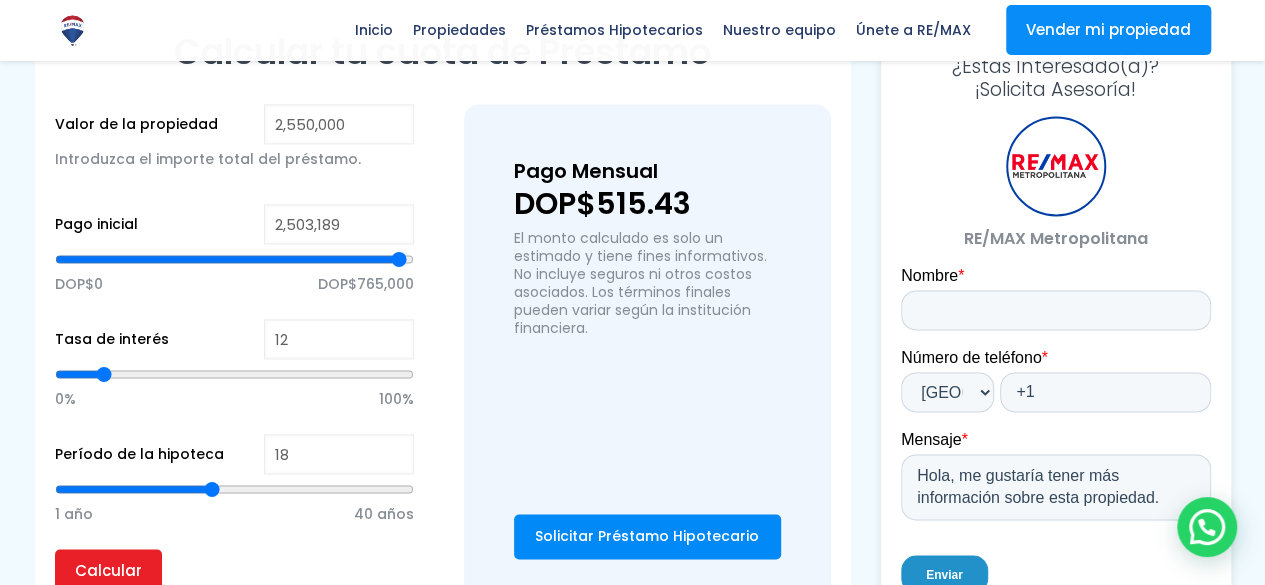 drag, startPoint x: 234, startPoint y: 447, endPoint x: 209, endPoint y: 447, distance: 25 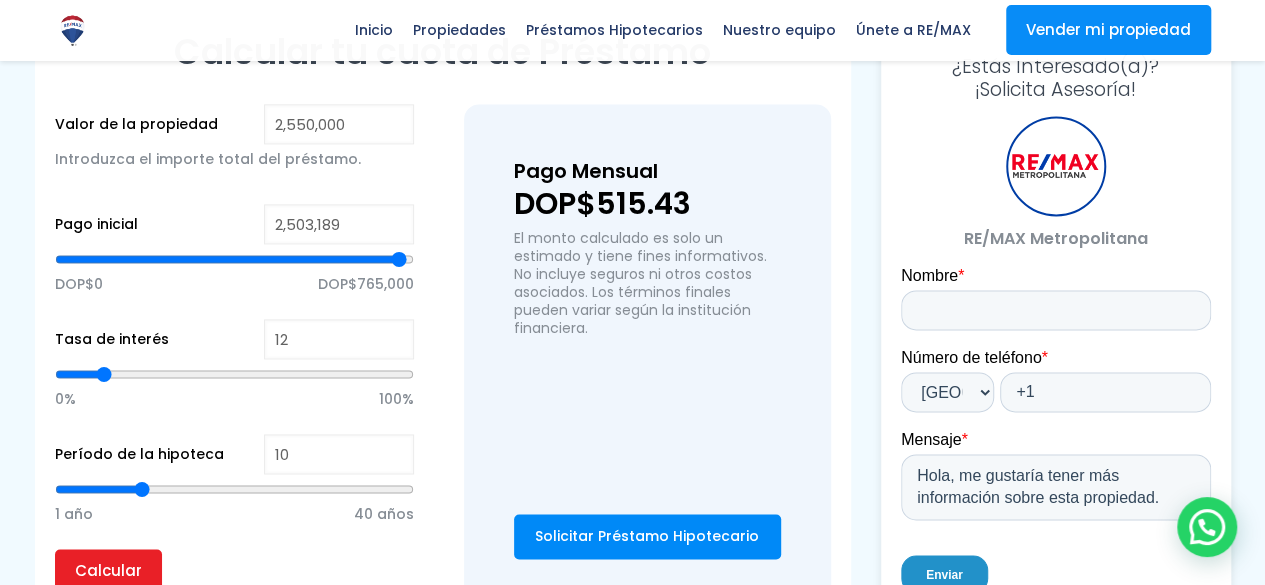 drag, startPoint x: 209, startPoint y: 447, endPoint x: 140, endPoint y: 446, distance: 69.00725 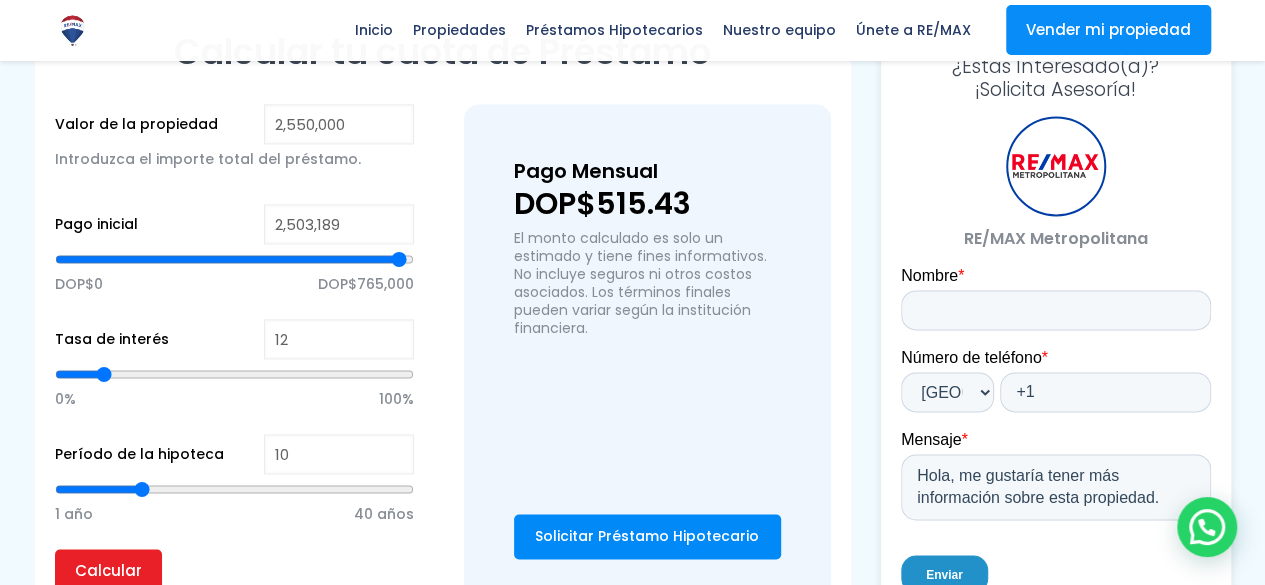 click at bounding box center [234, 489] 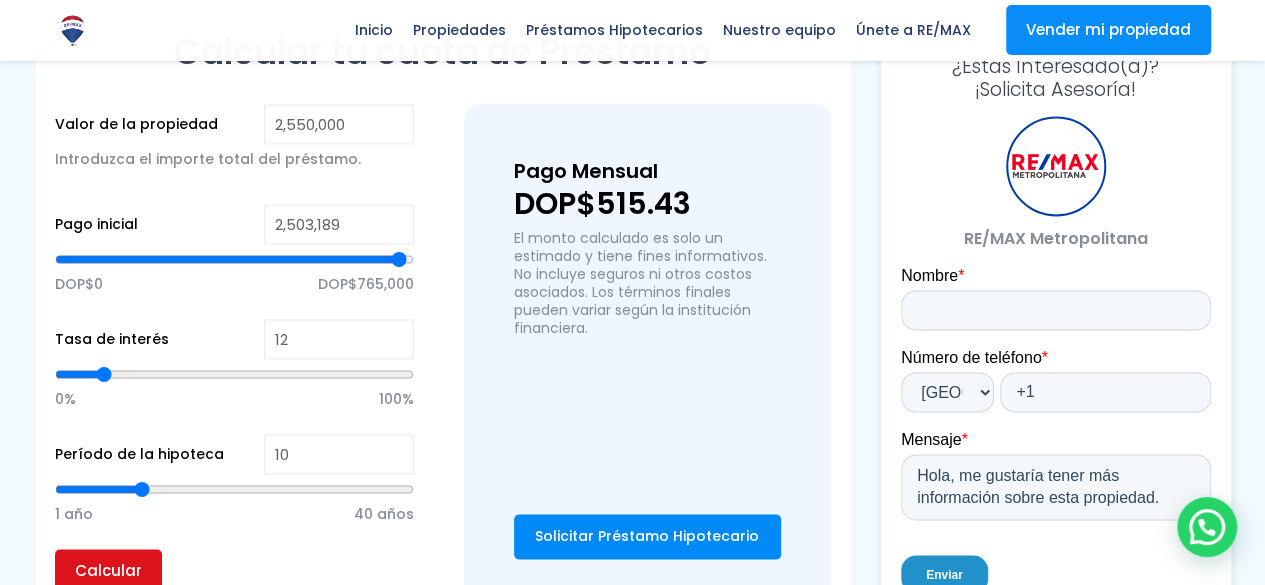 click on "Calcular" at bounding box center [108, 569] 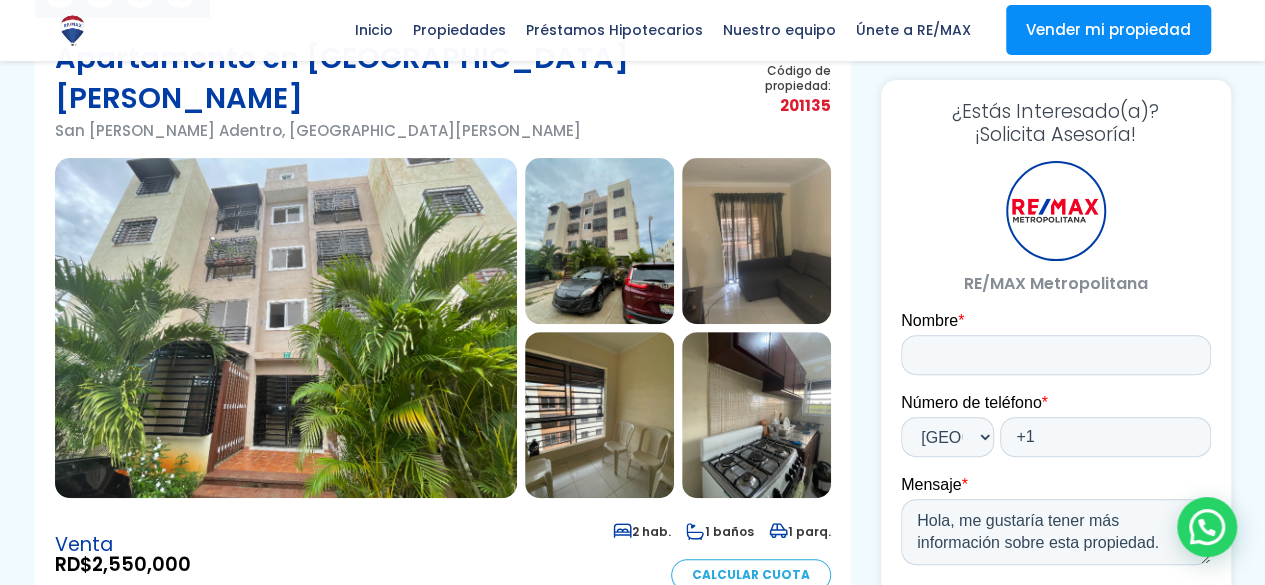 scroll, scrollTop: 161, scrollLeft: 0, axis: vertical 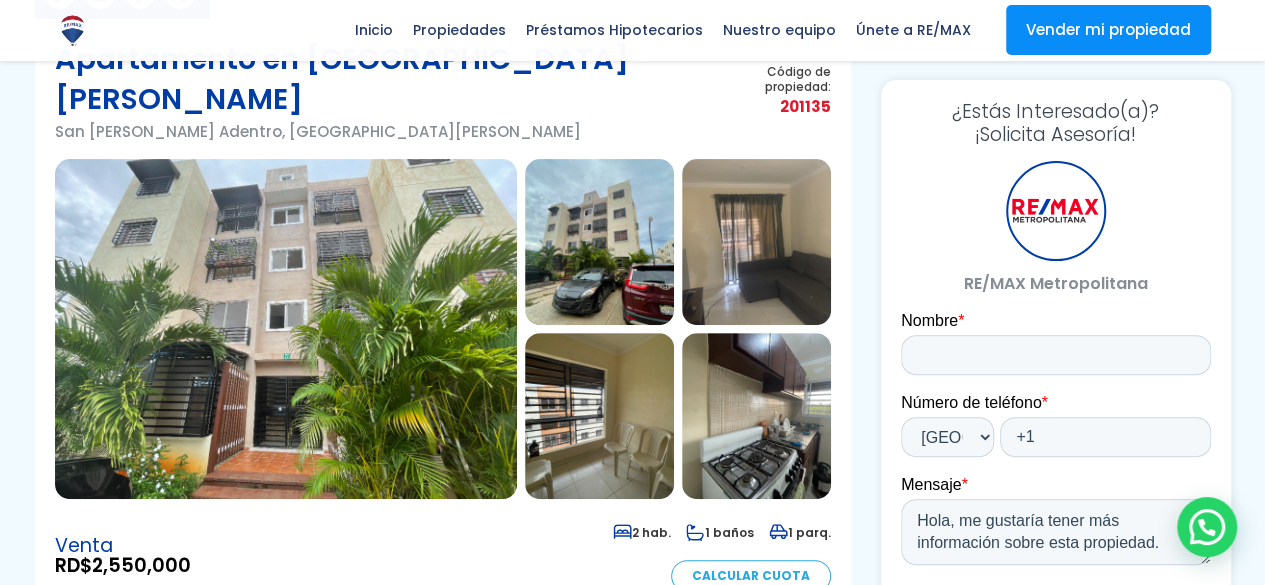 click at bounding box center [286, 329] 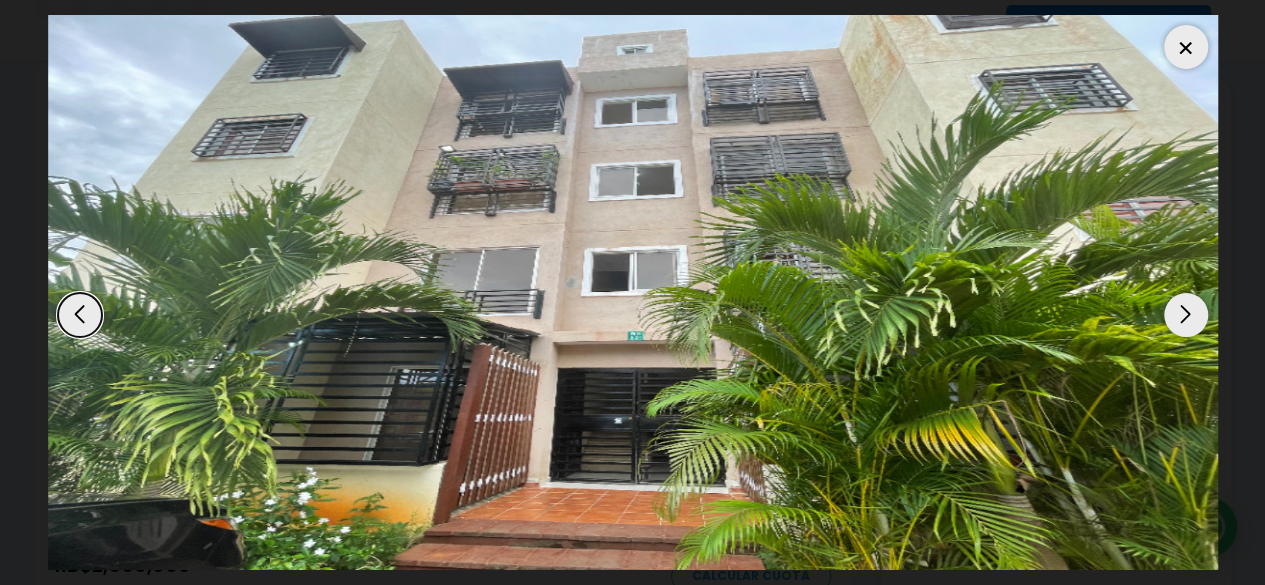 click at bounding box center [633, 292] 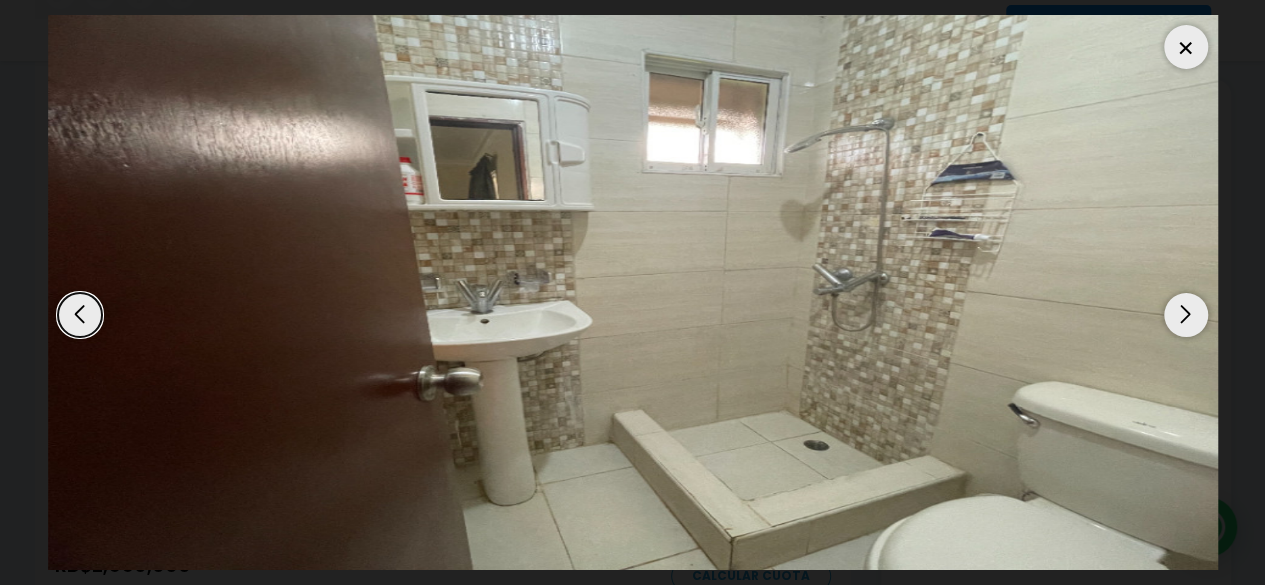click at bounding box center [633, 292] 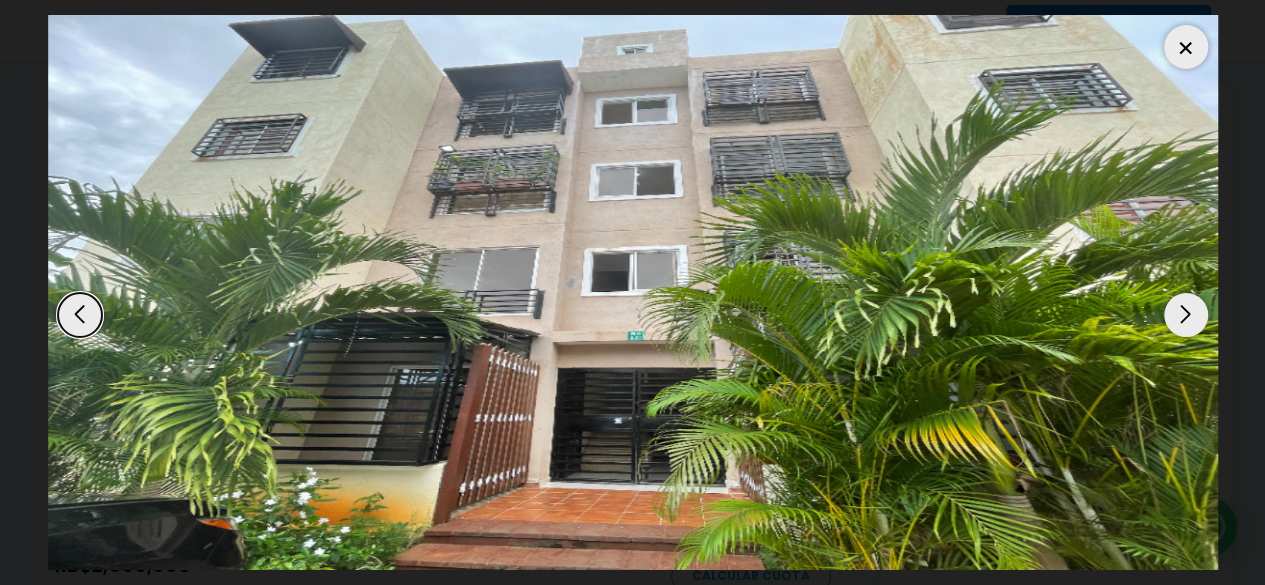 click at bounding box center (1186, 315) 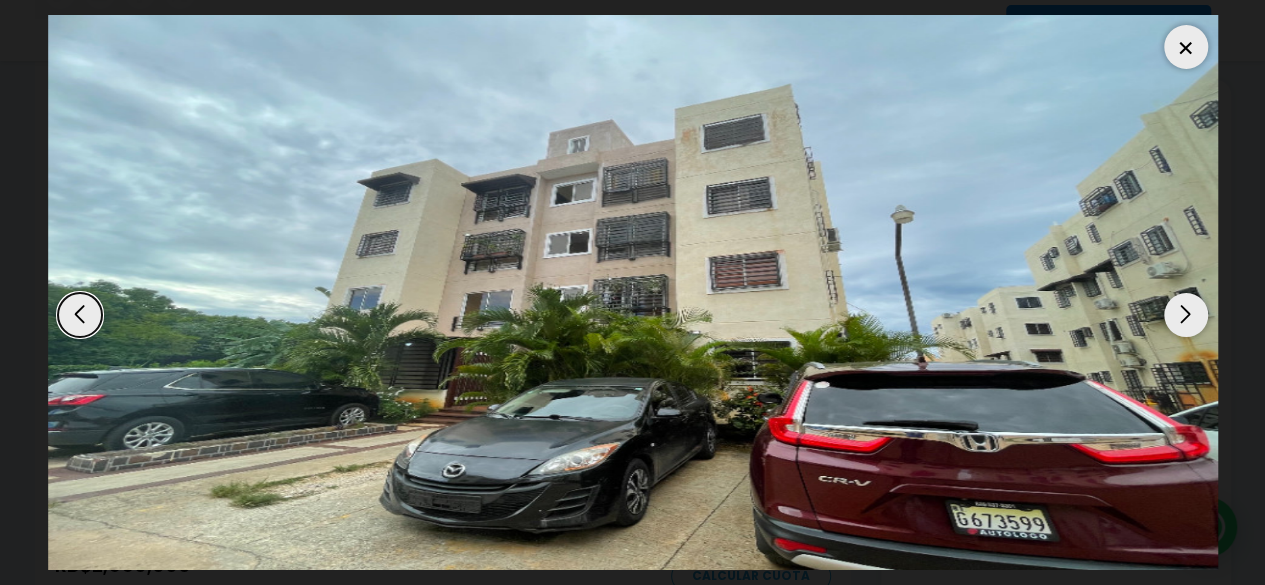 click at bounding box center (1186, 315) 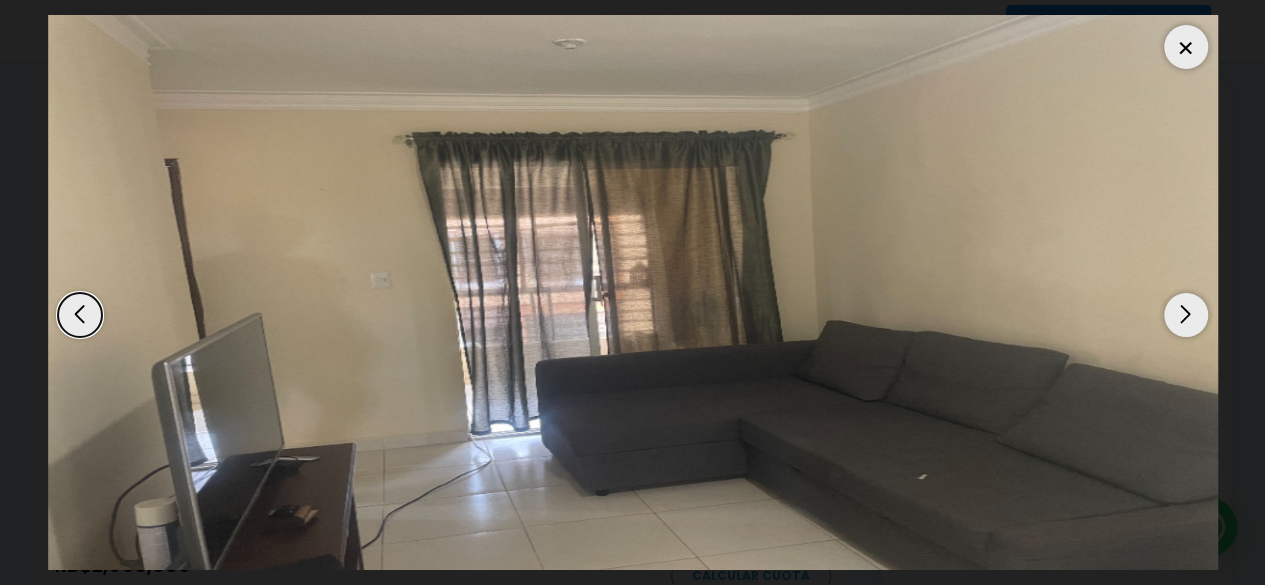 click at bounding box center [1186, 315] 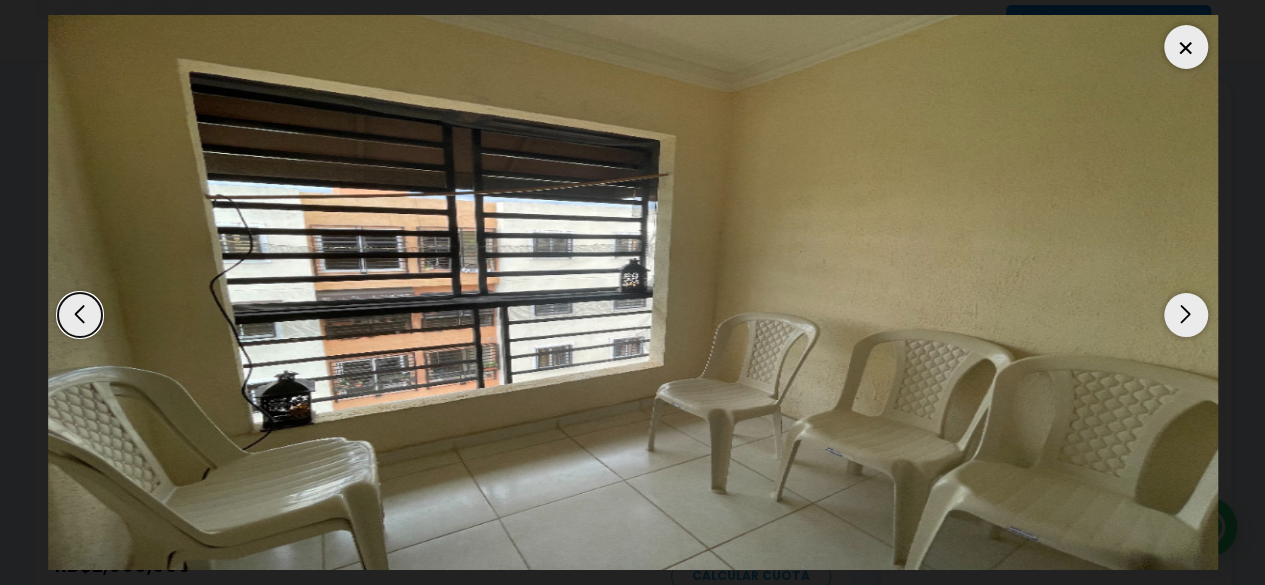click at bounding box center [1186, 315] 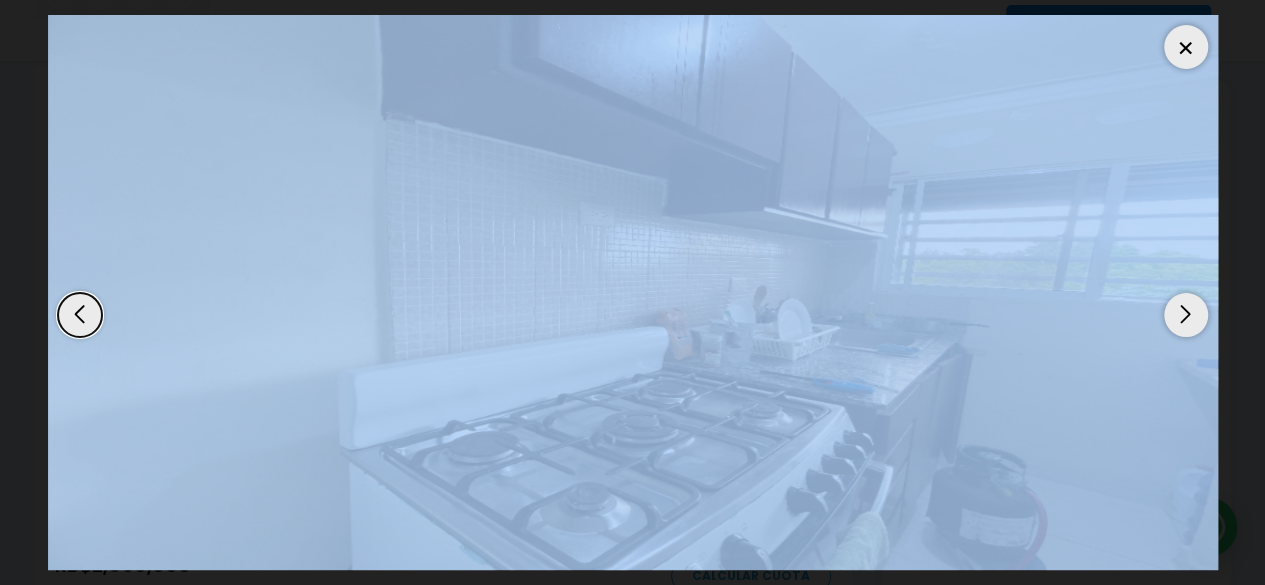 click at bounding box center (1186, 315) 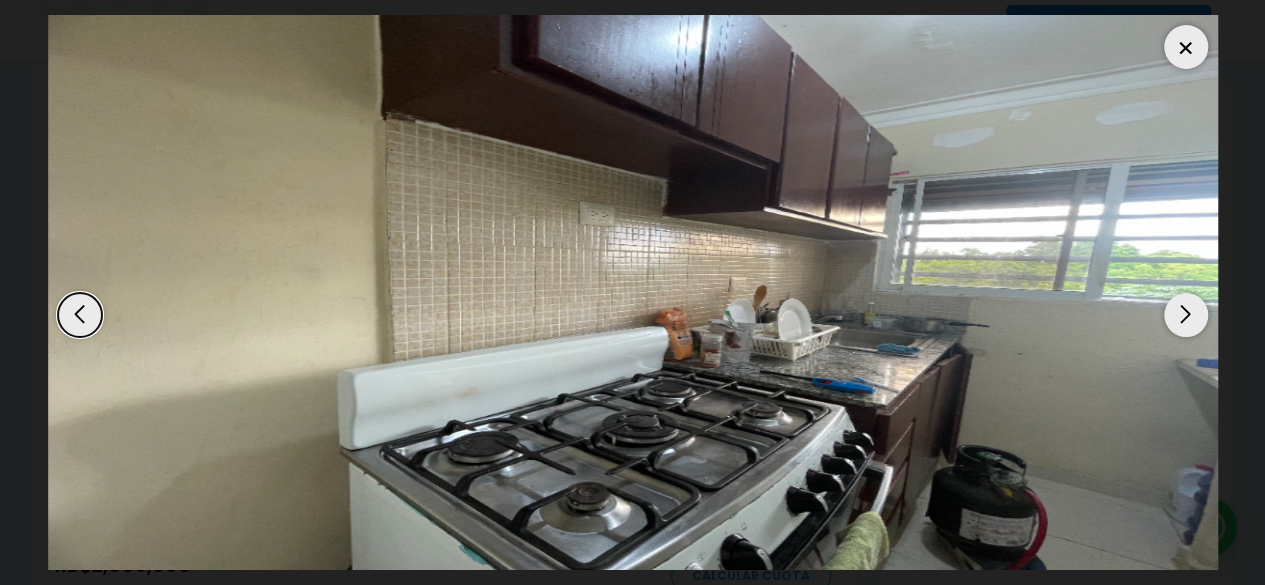 click at bounding box center [1186, 315] 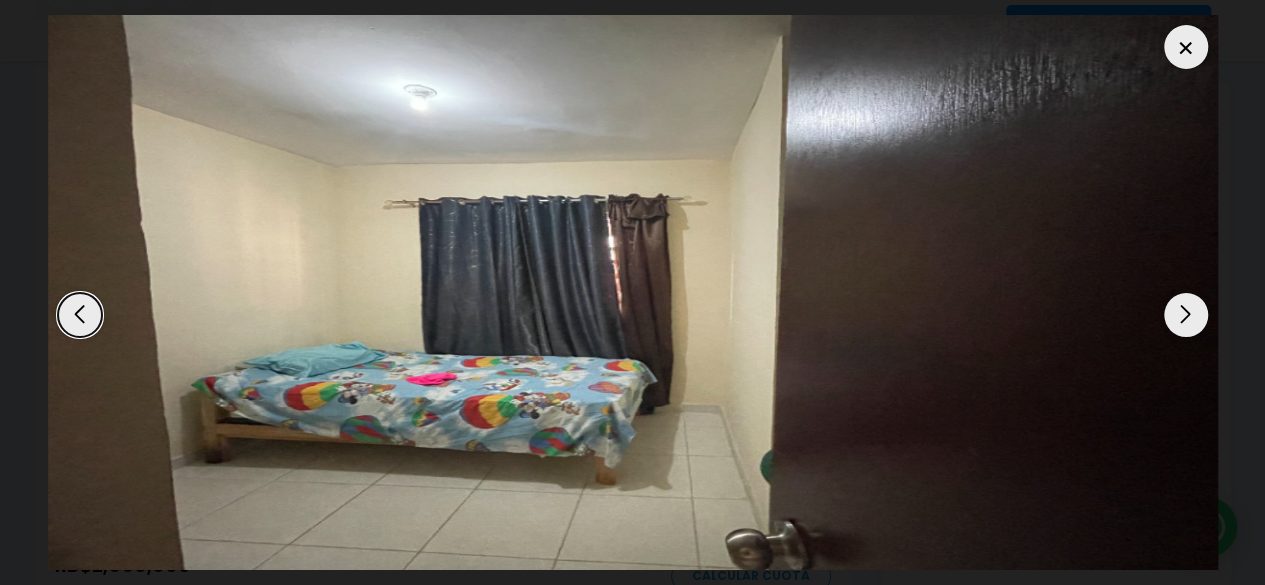 click at bounding box center (80, 315) 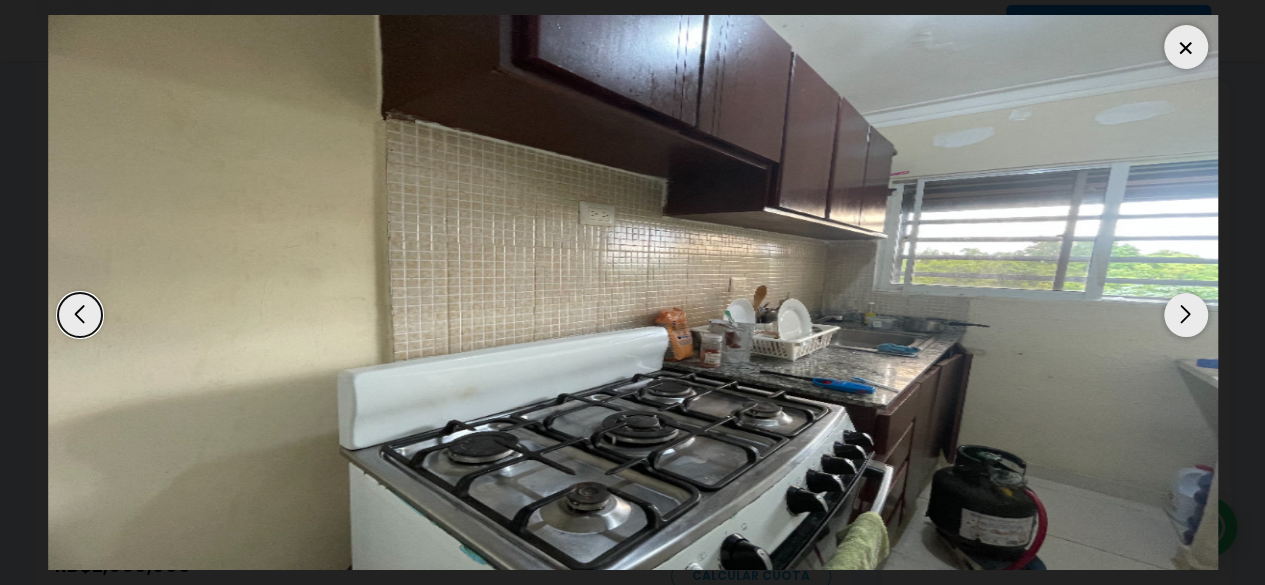 click at bounding box center [1186, 315] 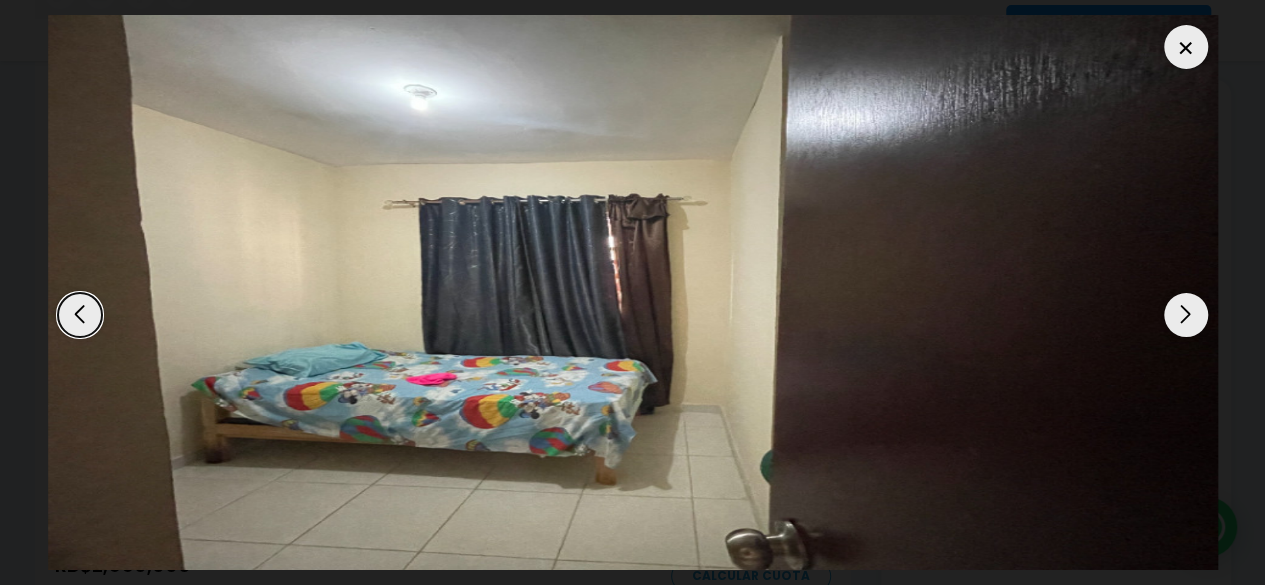 click at bounding box center [1186, 315] 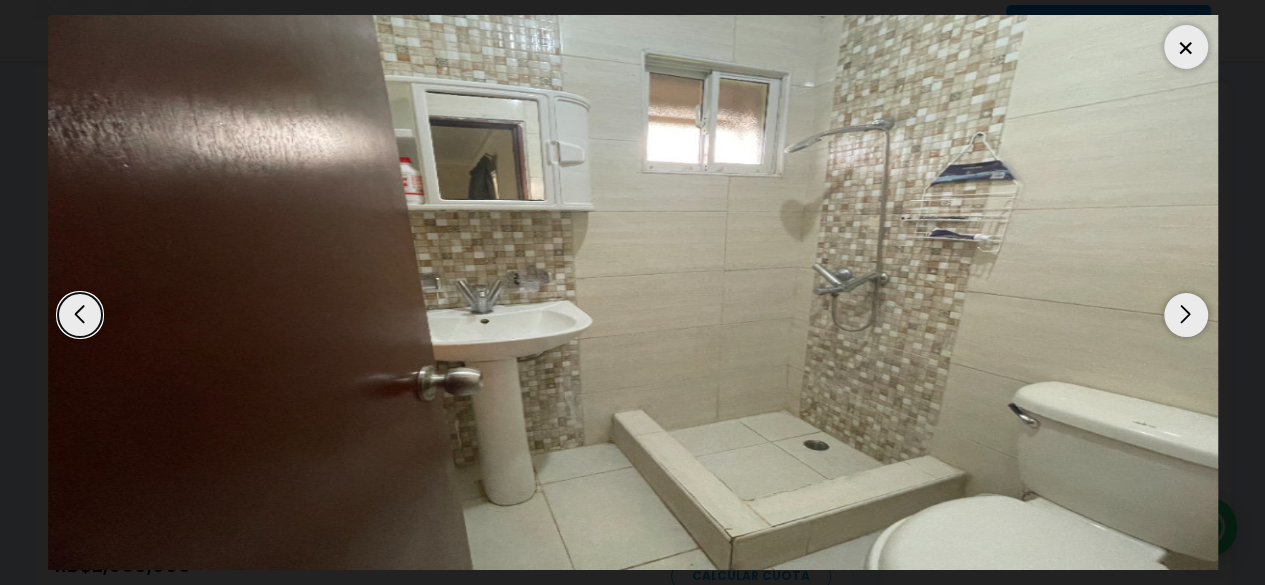 click at bounding box center [1186, 315] 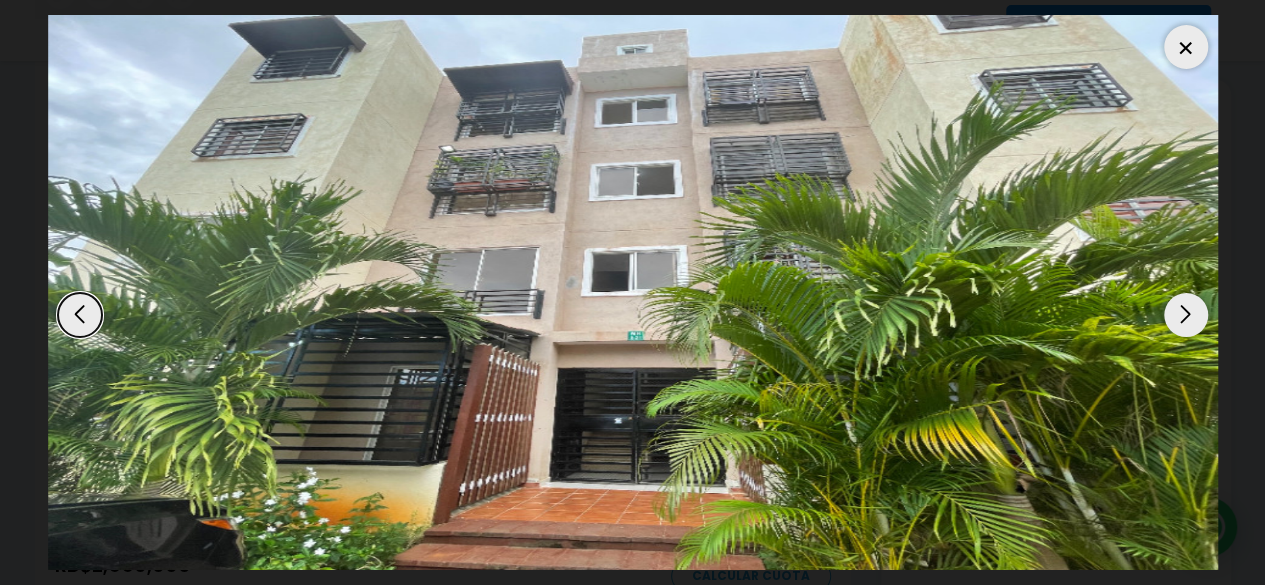 click at bounding box center (633, 292) 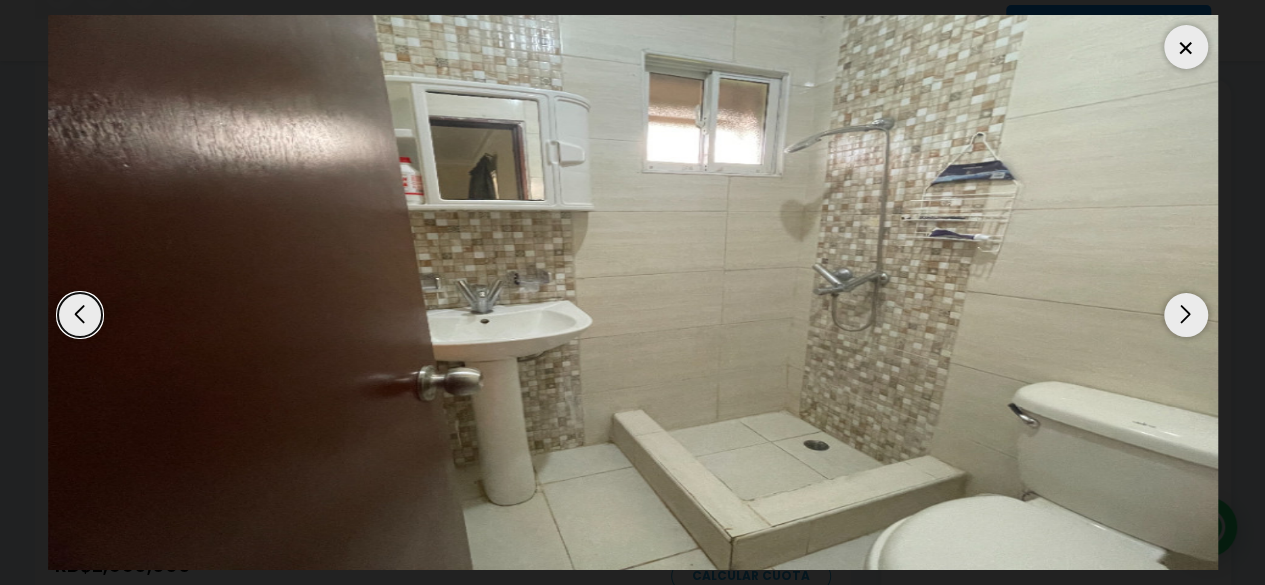 click at bounding box center (1186, 47) 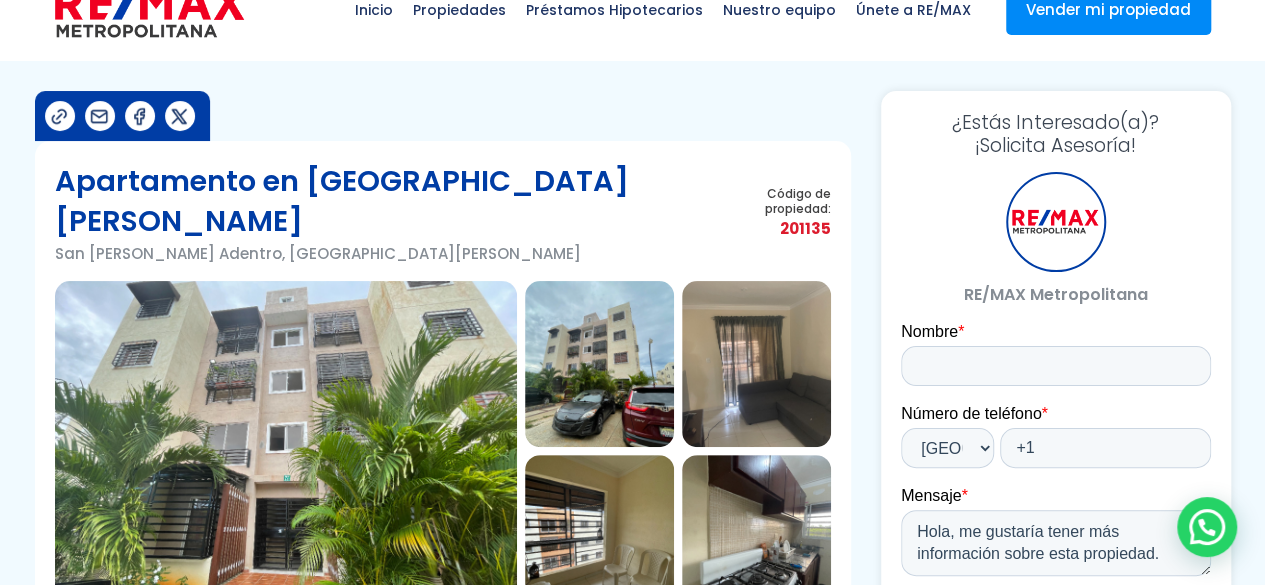 scroll, scrollTop: 40, scrollLeft: 0, axis: vertical 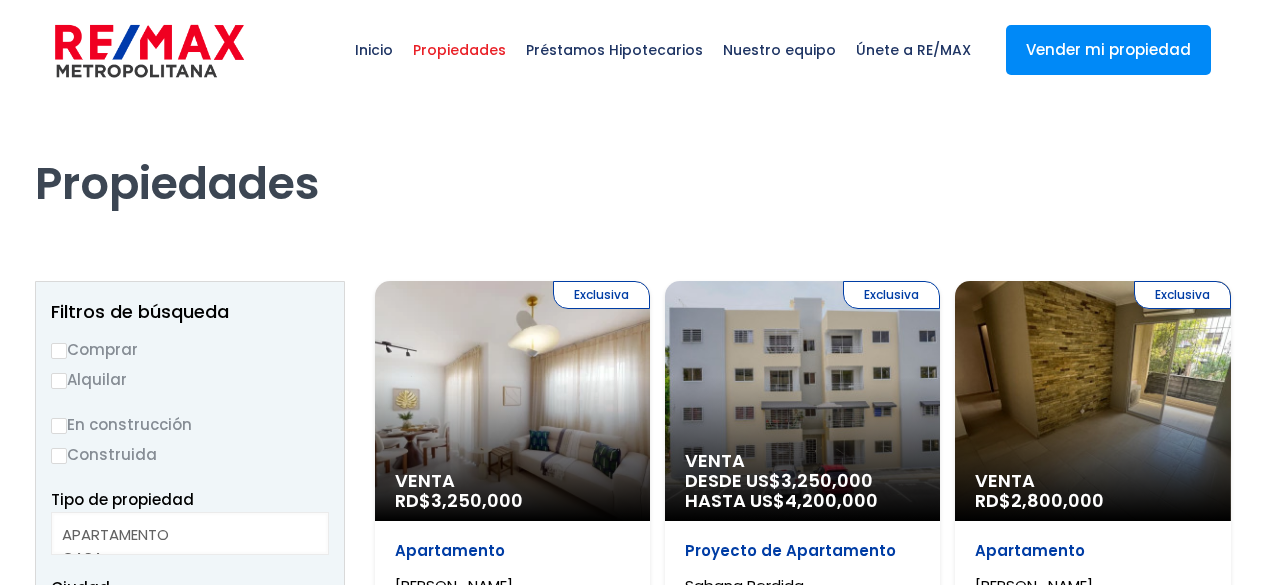 select 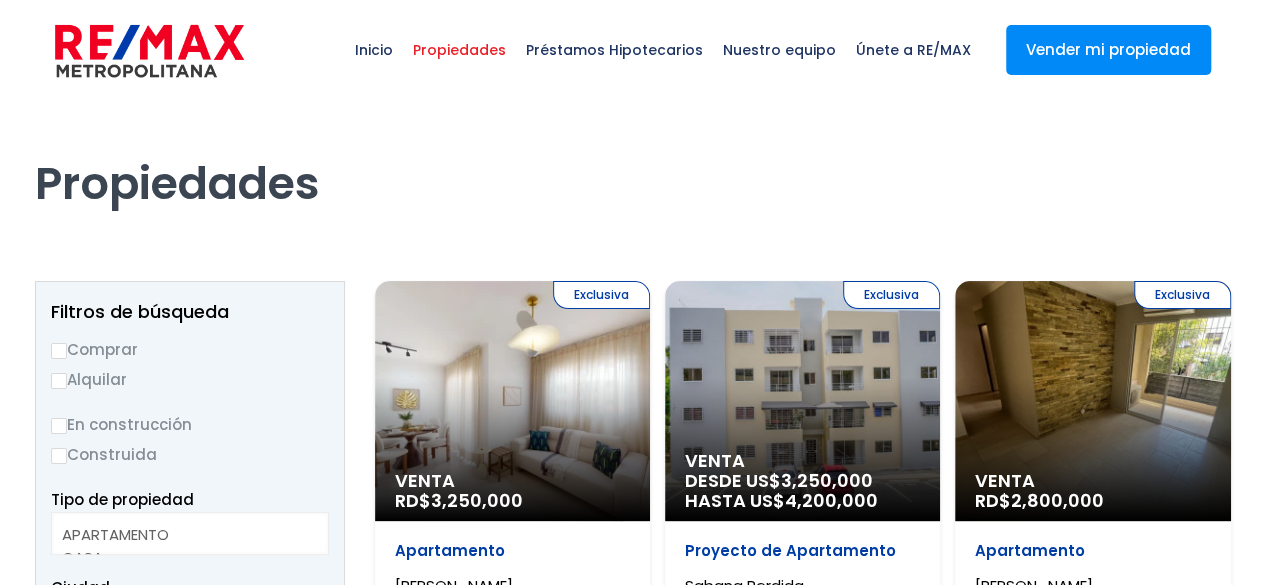scroll, scrollTop: 0, scrollLeft: 0, axis: both 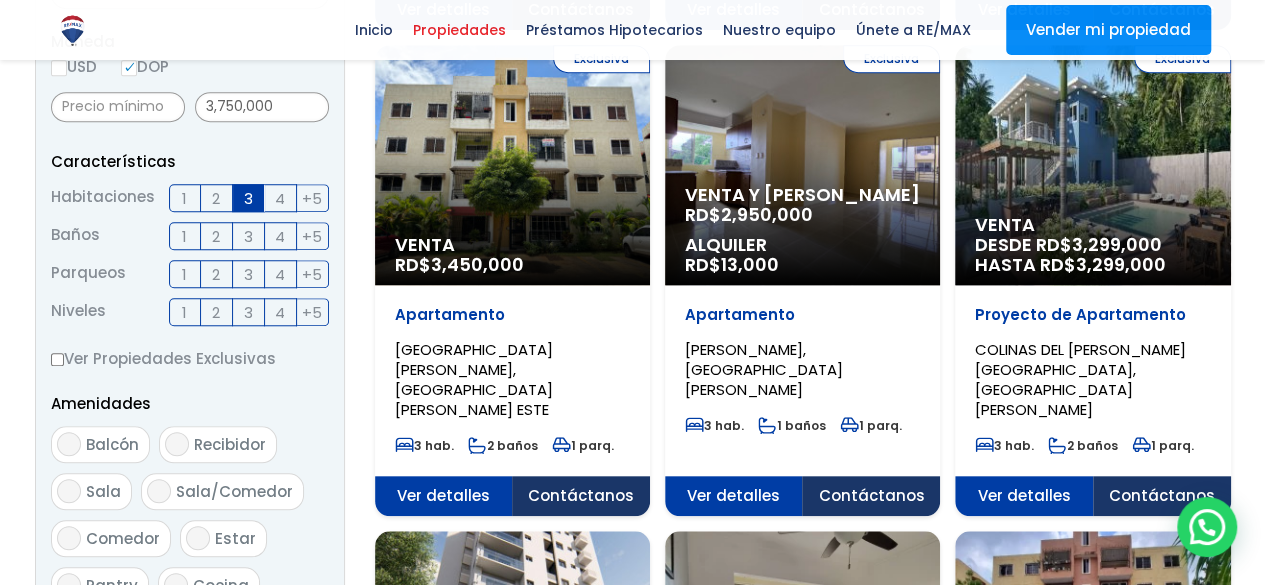 click on "Ver detalles" at bounding box center (444, 10) 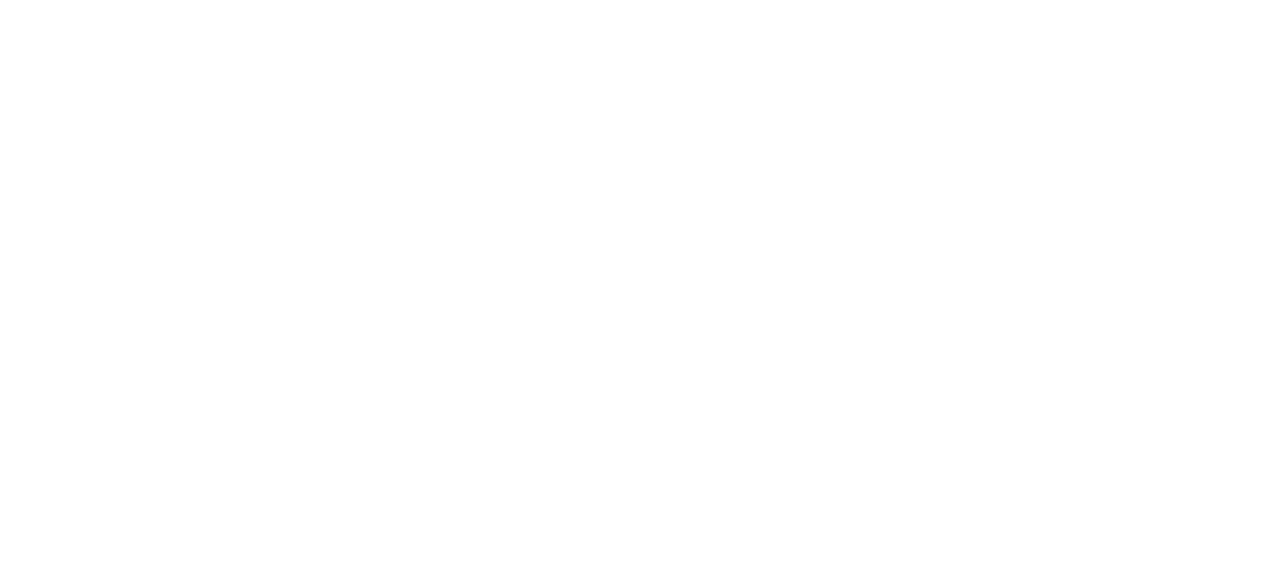 scroll, scrollTop: 0, scrollLeft: 0, axis: both 